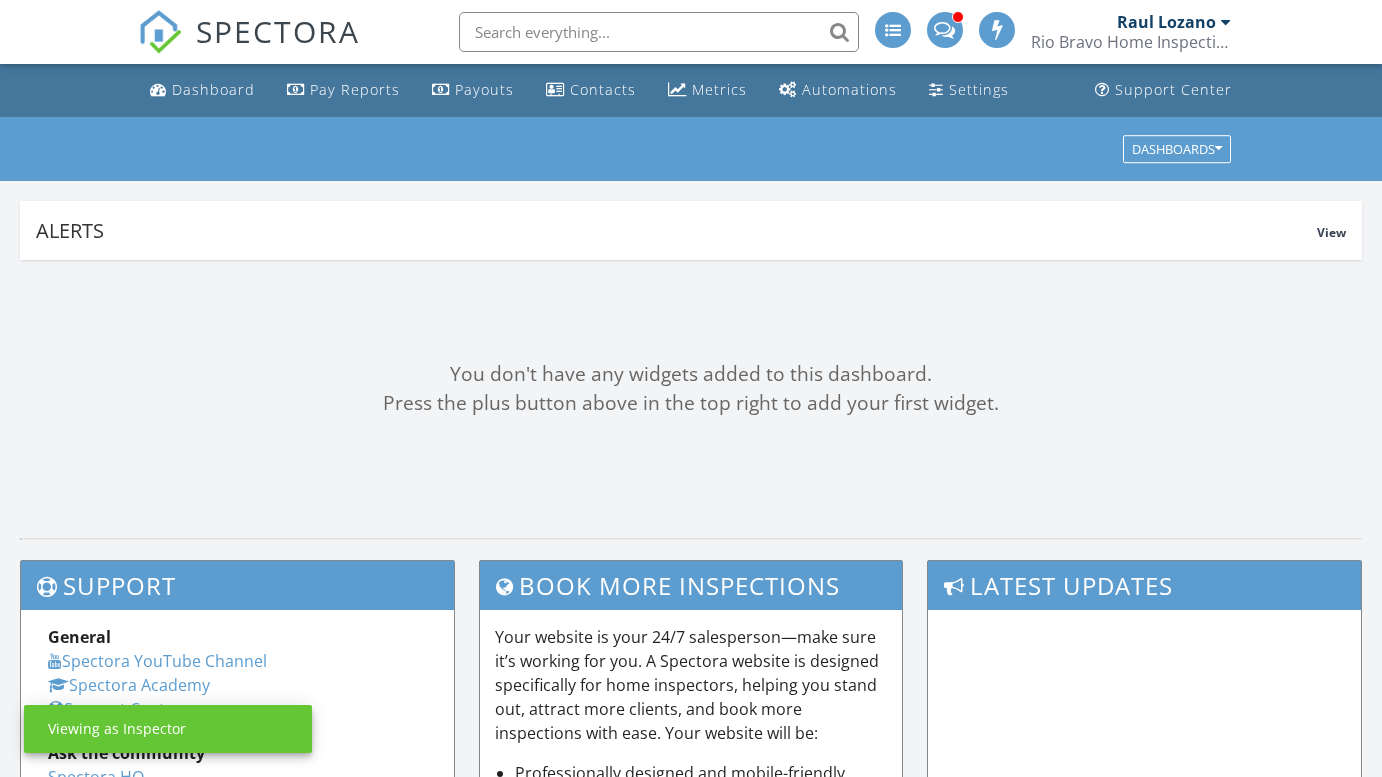 scroll, scrollTop: 0, scrollLeft: 0, axis: both 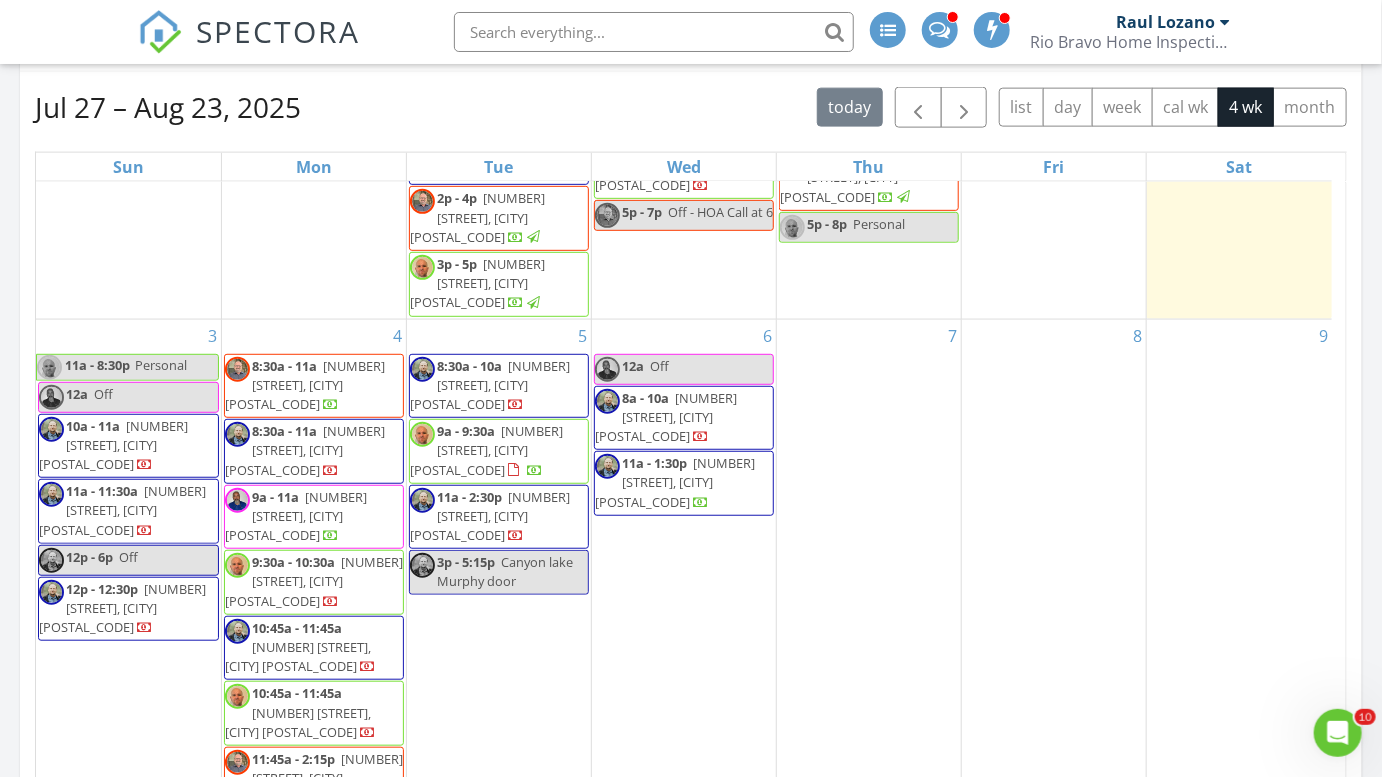 click on "4
8:30a - 11a
13415 Stairock St, San Antonio 78248
8:30a - 11a
221 Park Ln, Universal City 78148
9a - 11a
317 Rustic Grv, Boerne 78006
9:30a - 10:30a
504 Hunstock Ave, San Antonio 78210
10:45a - 11:45a
5410 Vista Run Dr, San Antonio 78247
10:45a - 11:45a" at bounding box center (314, 665) 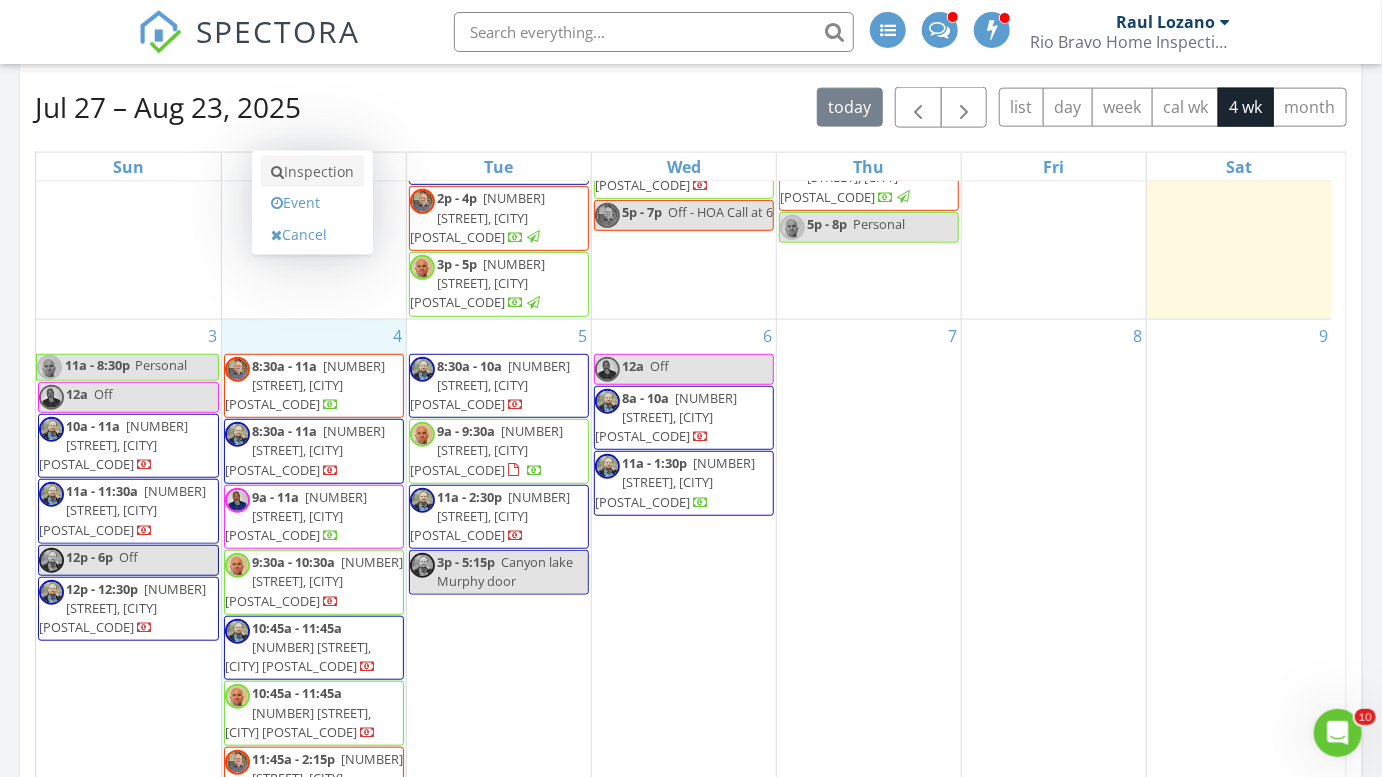 click on "Inspection" at bounding box center (312, 172) 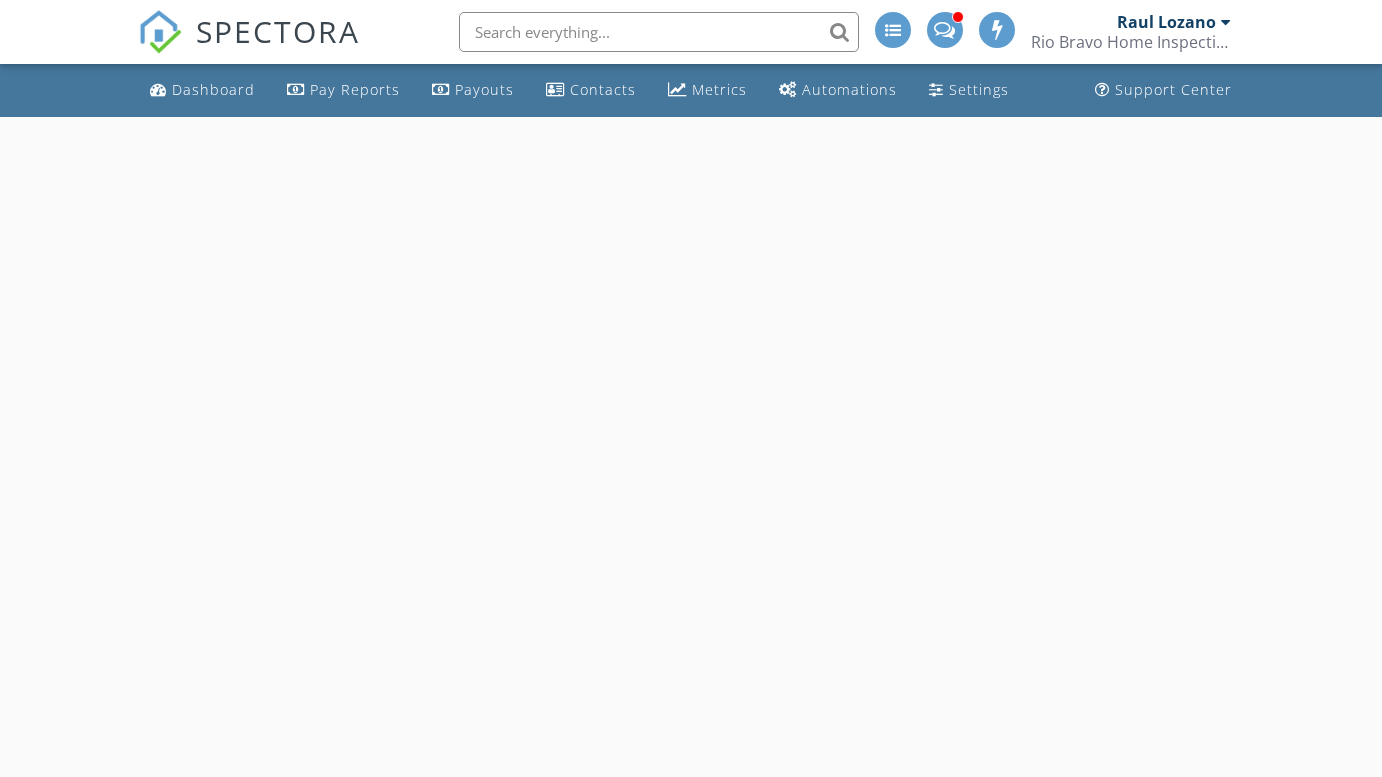 scroll, scrollTop: 0, scrollLeft: 0, axis: both 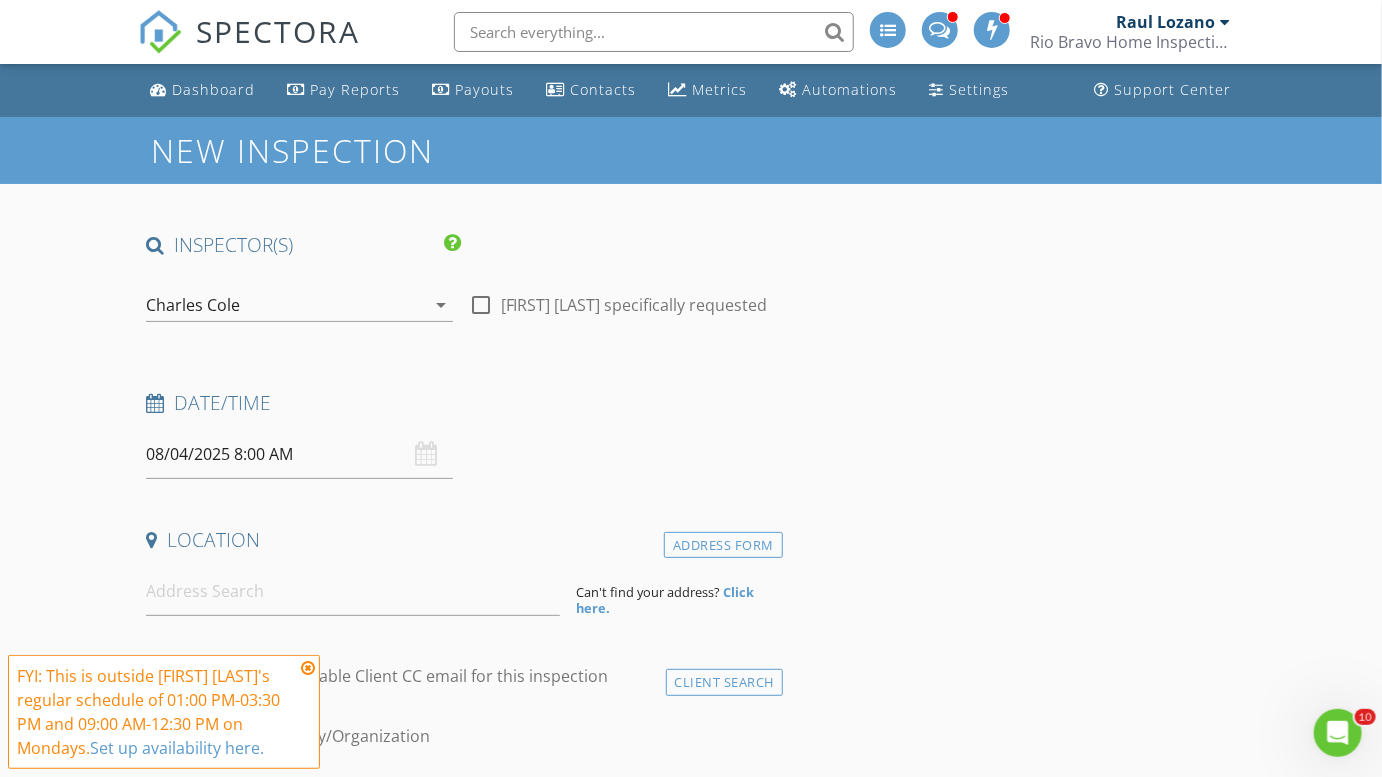 click on "Charles Cole" at bounding box center [193, 305] 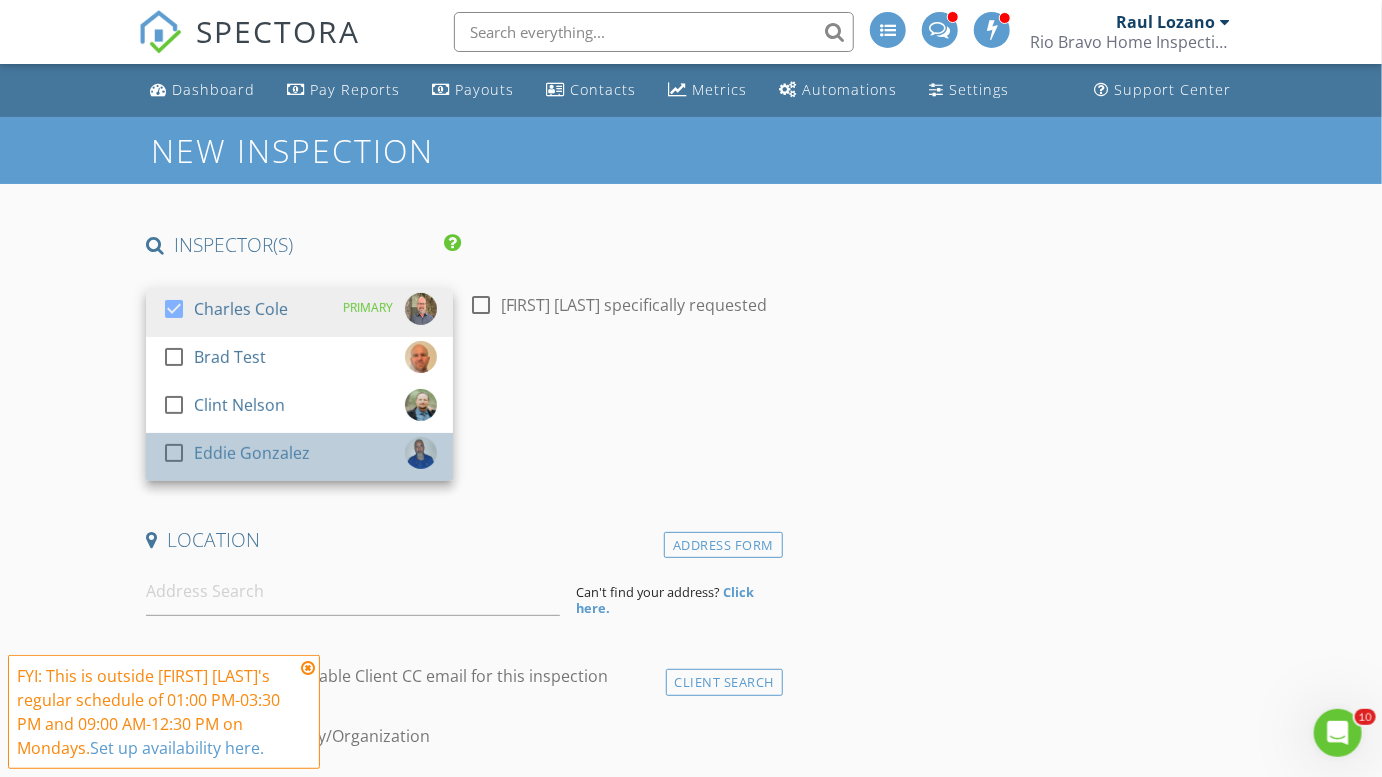 click on "check_box_outline_blank" at bounding box center [178, 453] 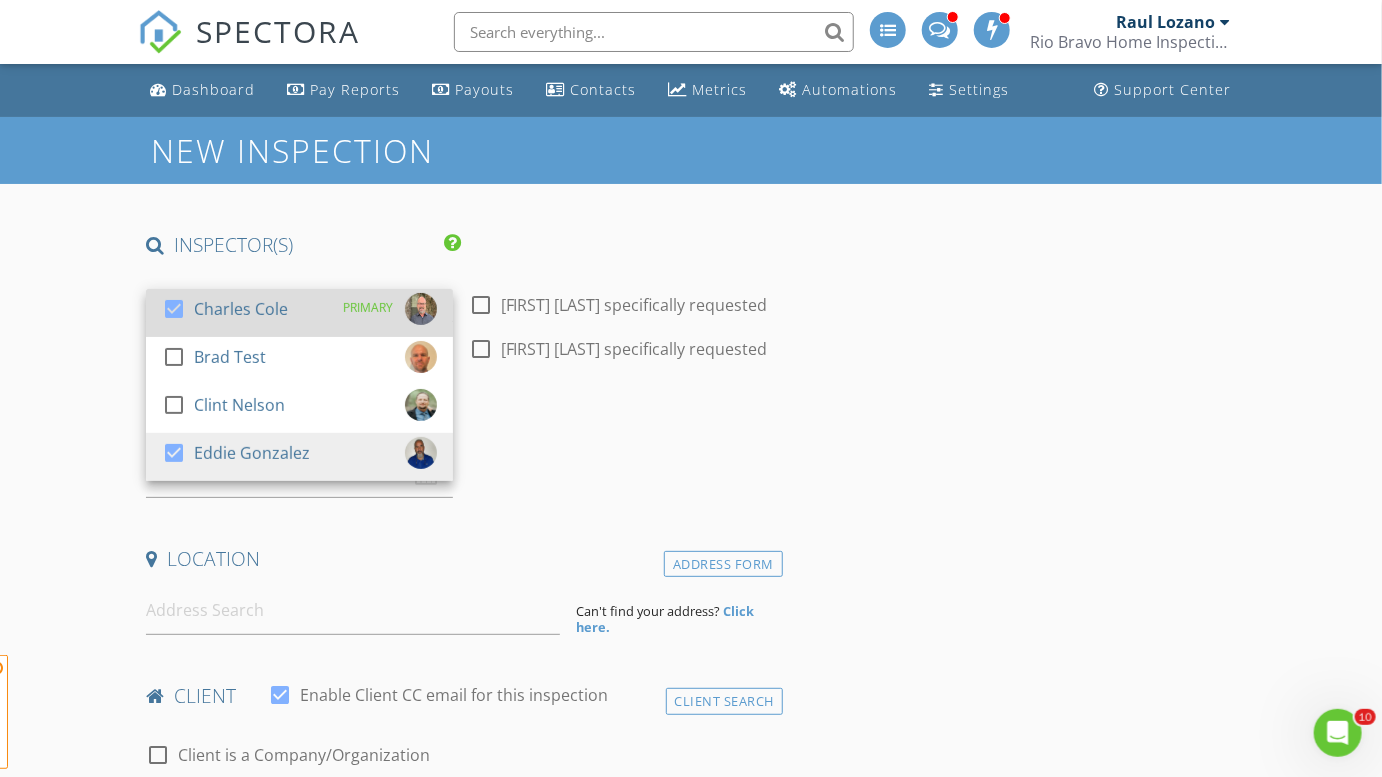 click at bounding box center (174, 309) 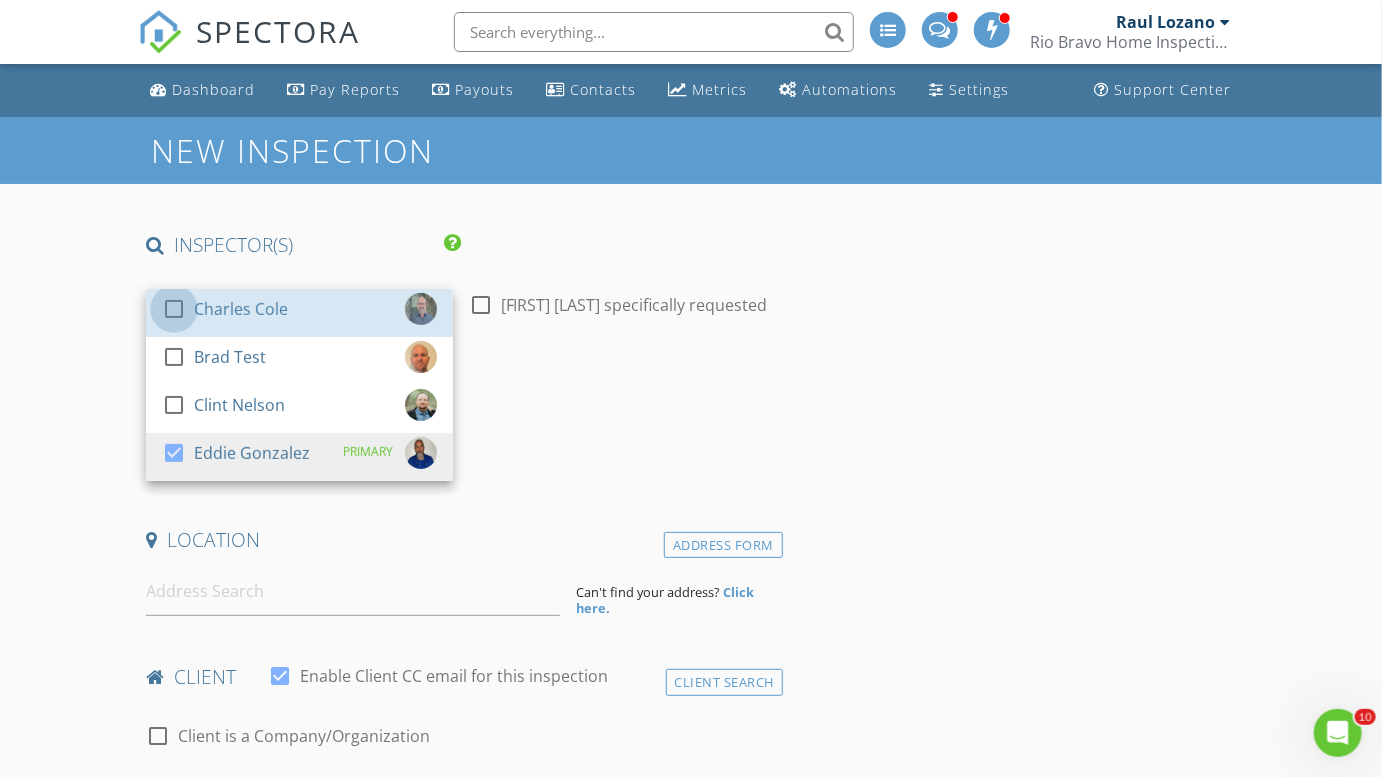 click on "New Inspection
INSPECTOR(S)
check_box_outline_blank   Charles Cole     check_box_outline_blank   Brad Test     check_box_outline_blank   Clint Nelson     check_box   Eddie Gonzalez   PRIMARY   Eddie Gonzalez arrow_drop_down   check_box_outline_blank Eddie Gonzalez specifically requested
Date/Time
08/04/2025 8:00 AM
Location
Address Form       Can't find your address?   Click here.
client
check_box Enable Client CC email for this inspection   Client Search     check_box_outline_blank Client is a Company/Organization     First Name   Last Name   Email   CC Email   Phone         Tags         Notes   Private Notes
ADD ADDITIONAL client
SERVICES
check_box_outline_blank   Residential Inspection   check_box_outline_blank   Residential Inspection - New Build" at bounding box center [691, 1811] 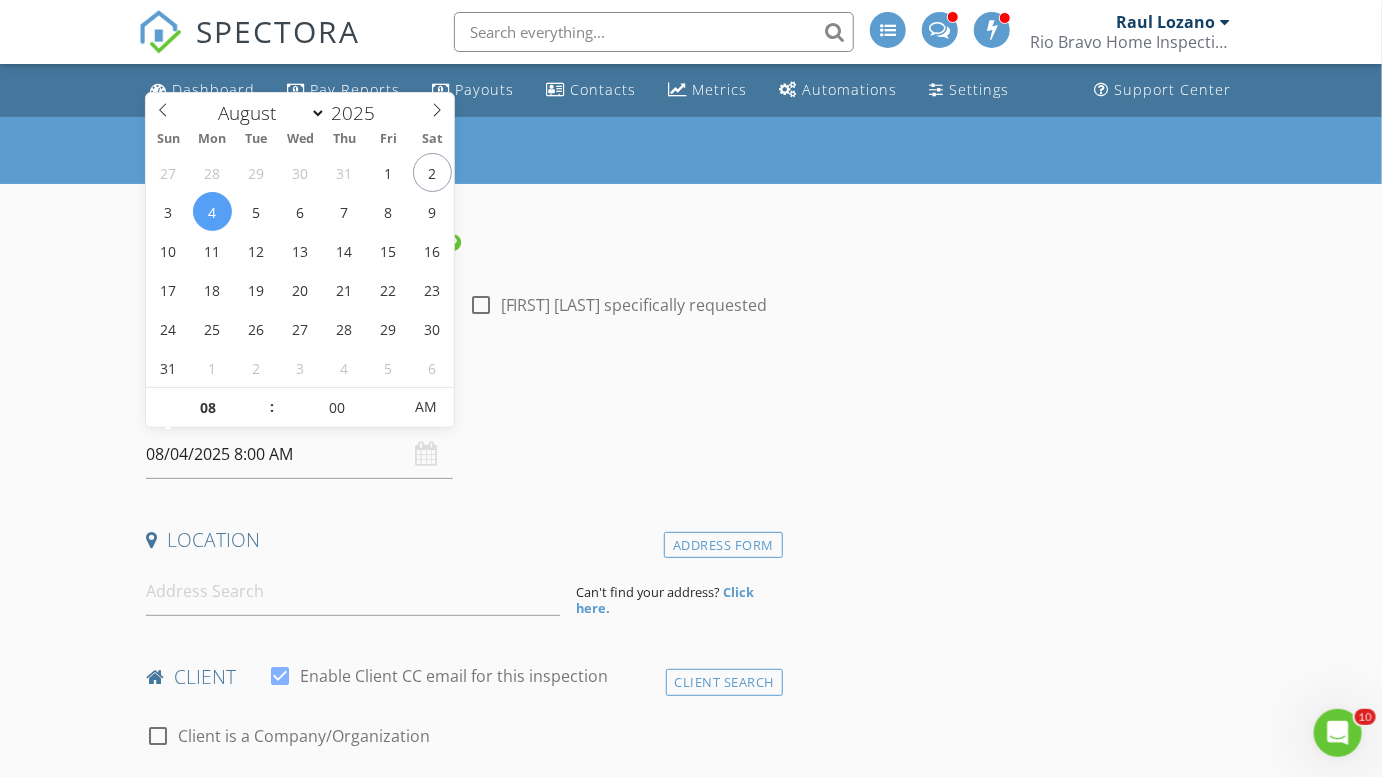 click on "08/04/2025 8:00 AM" at bounding box center (299, 454) 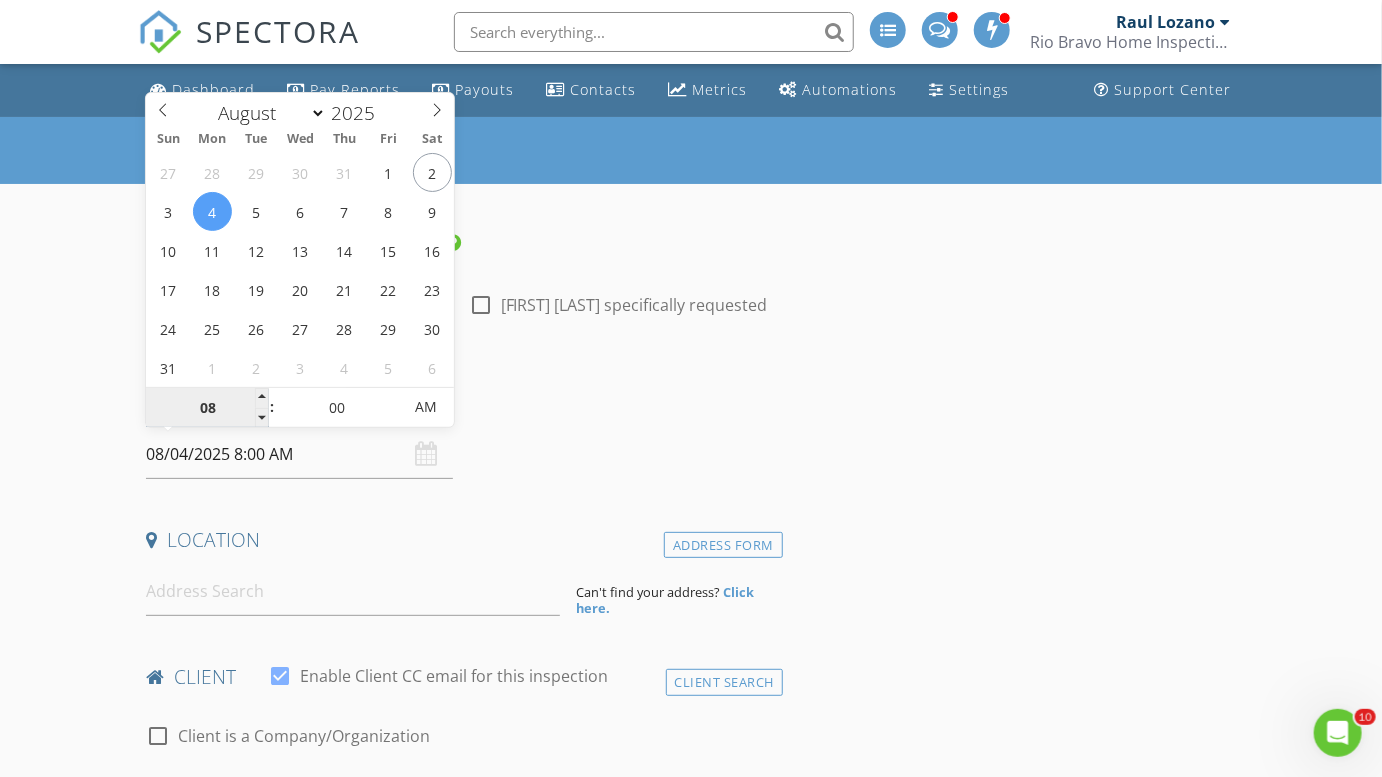 click on "08" at bounding box center (207, 408) 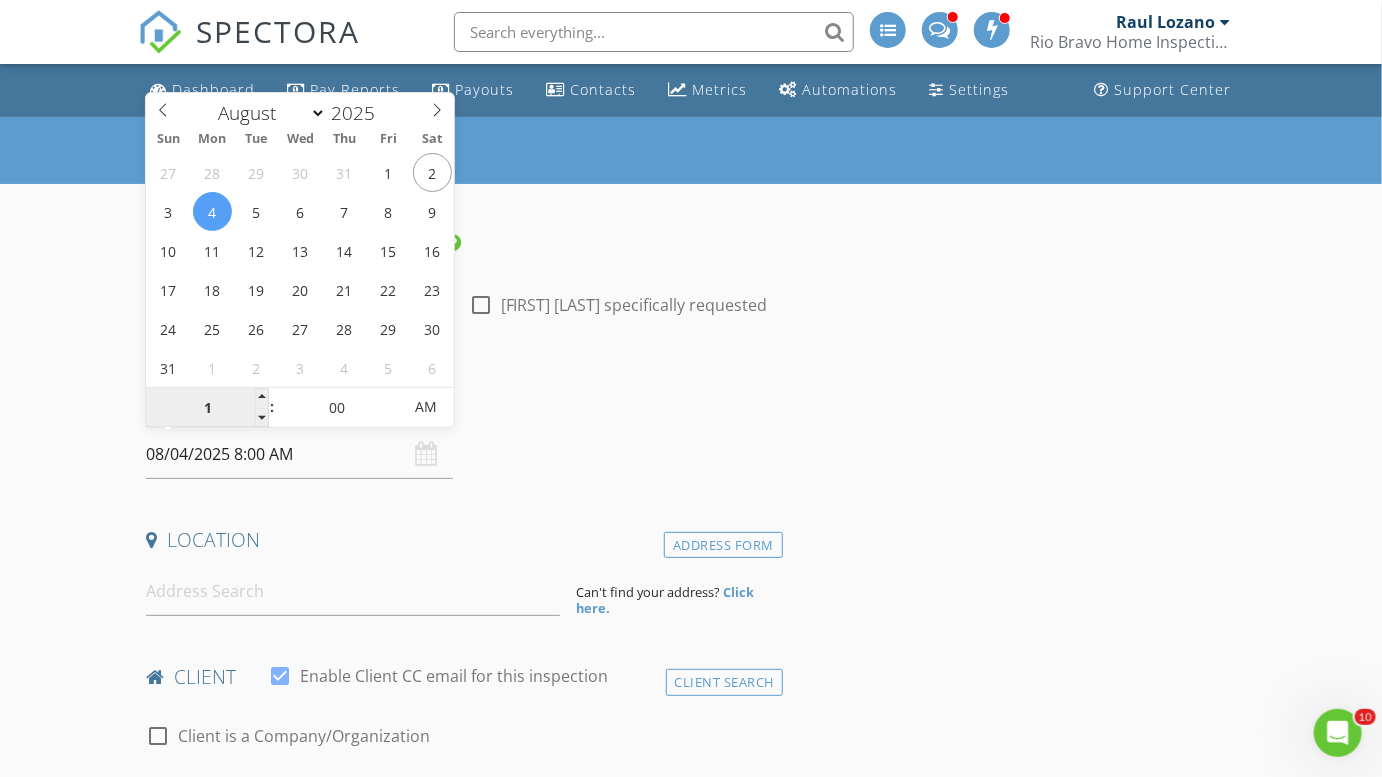 type on "12" 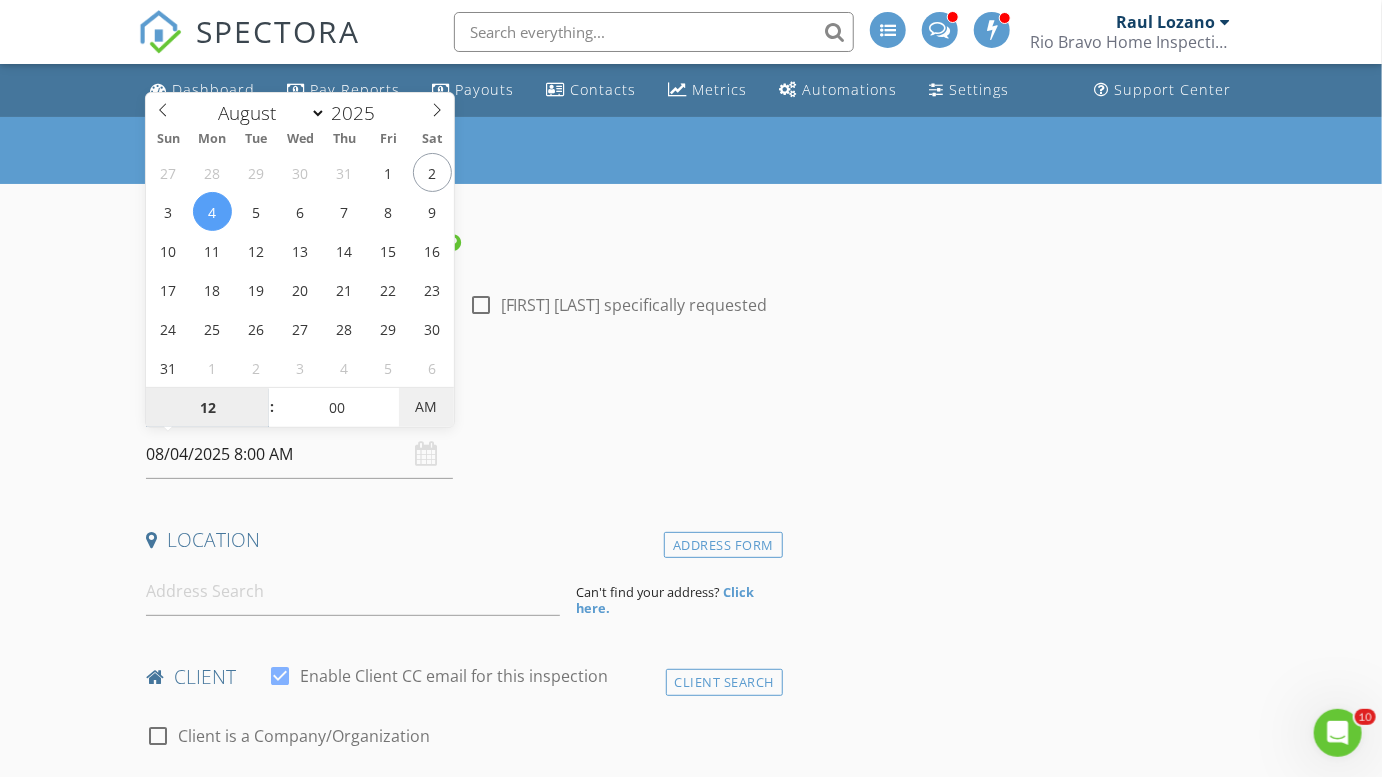 type on "08/04/2025 12:00 PM" 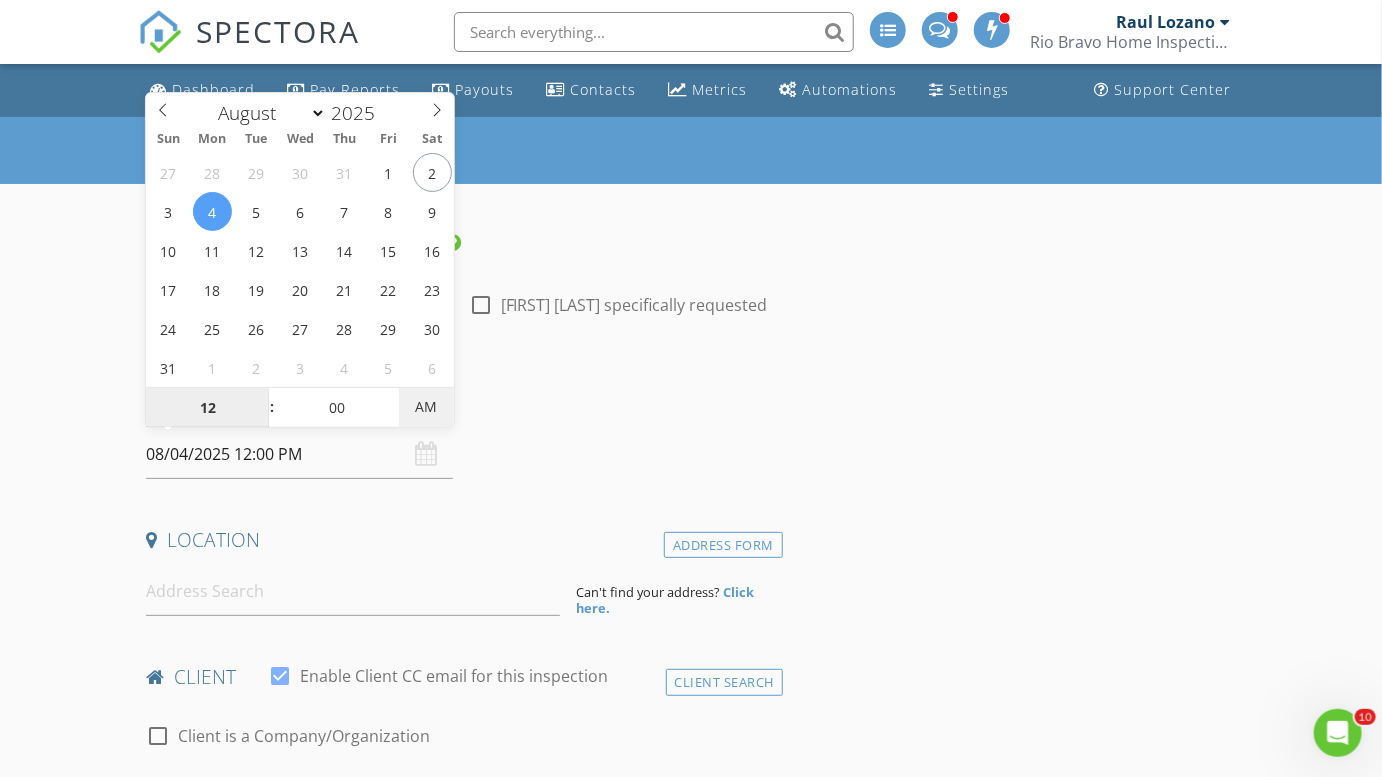 click on "AM" at bounding box center [426, 407] 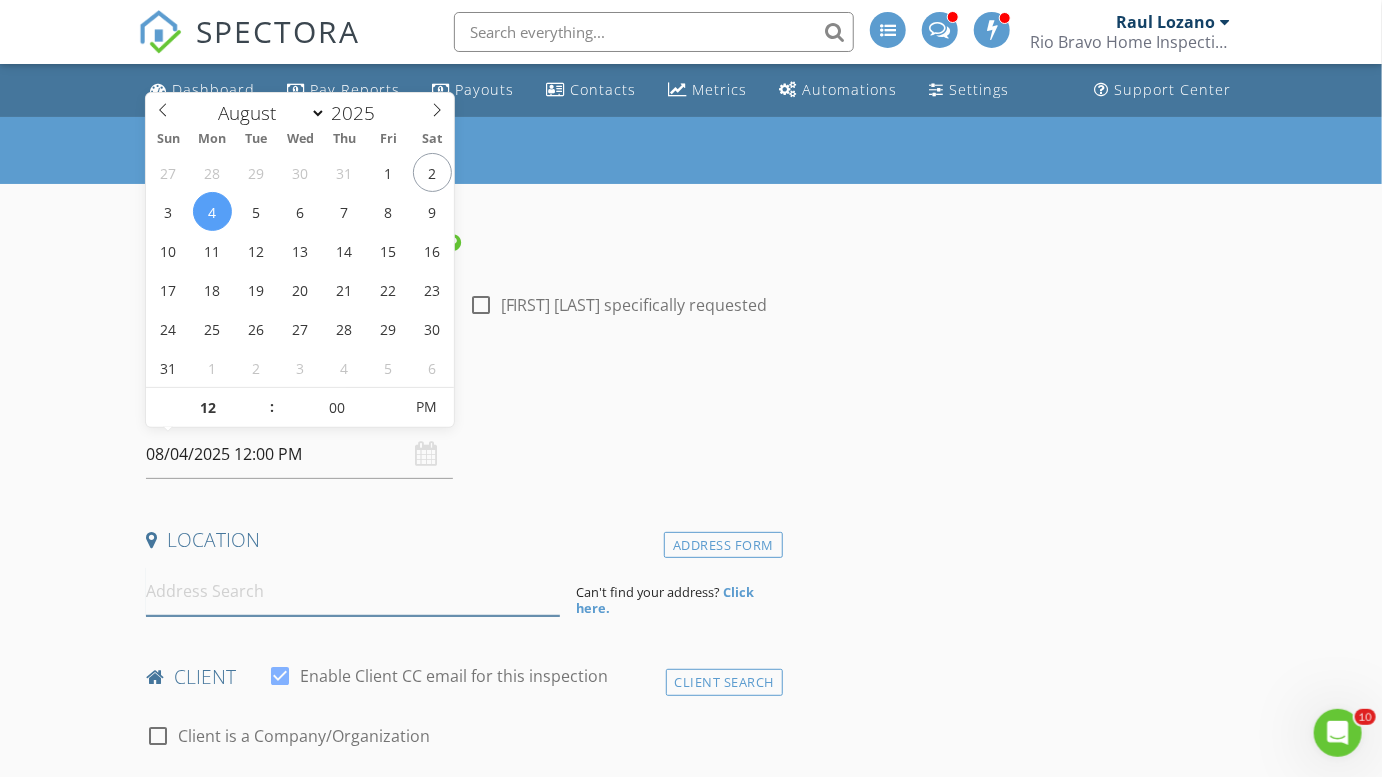 click at bounding box center [353, 591] 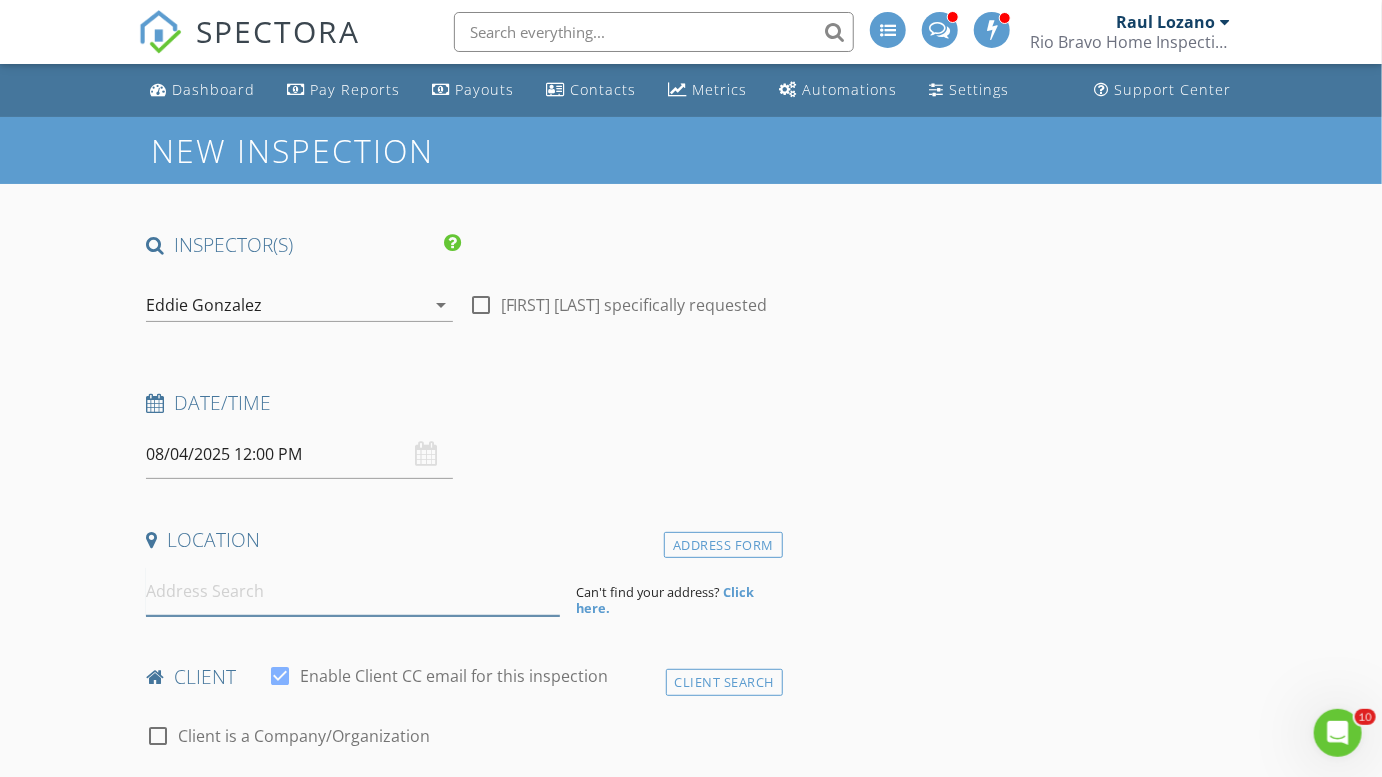 paste on "2902 Dusseldorf San Antonio, Texas 78230" 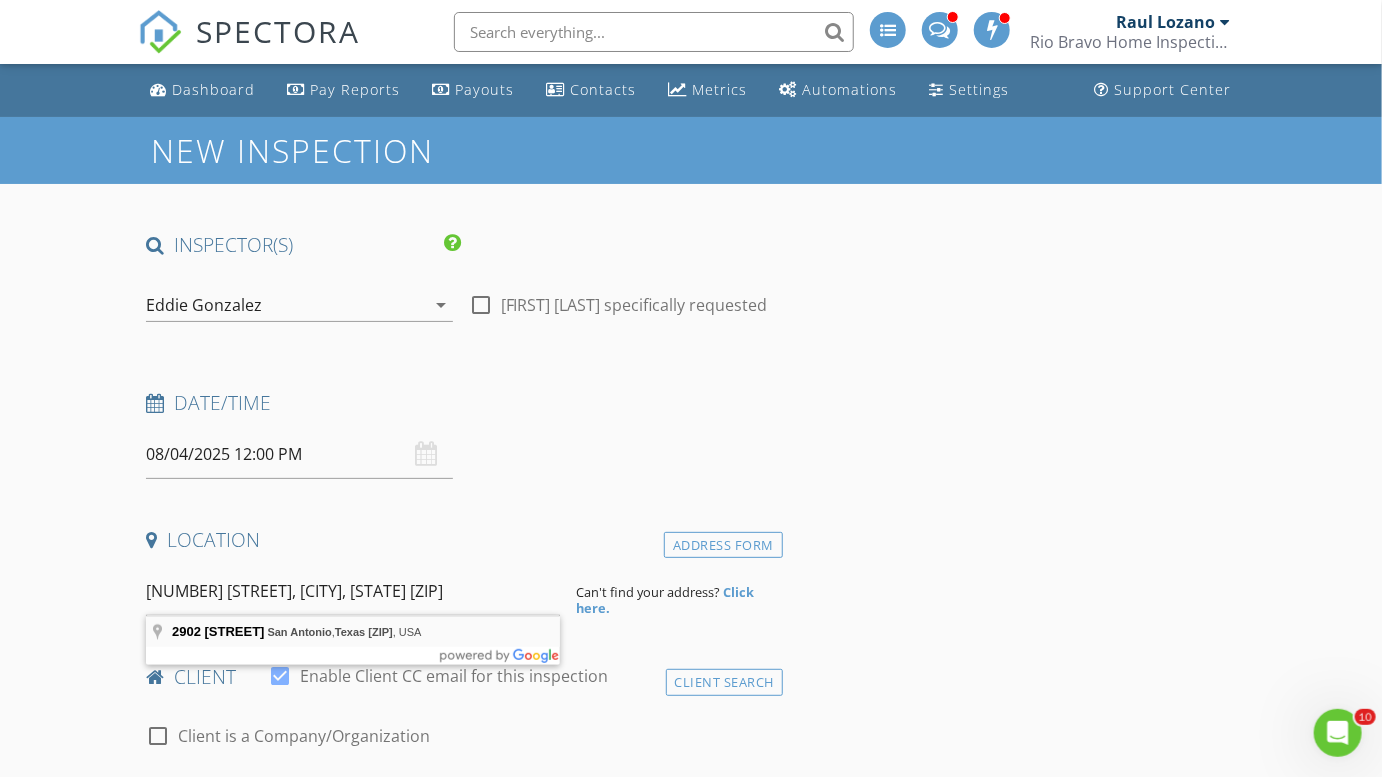 type on "2902 Dusseldorf, San Antonio, Texas 78230, USA" 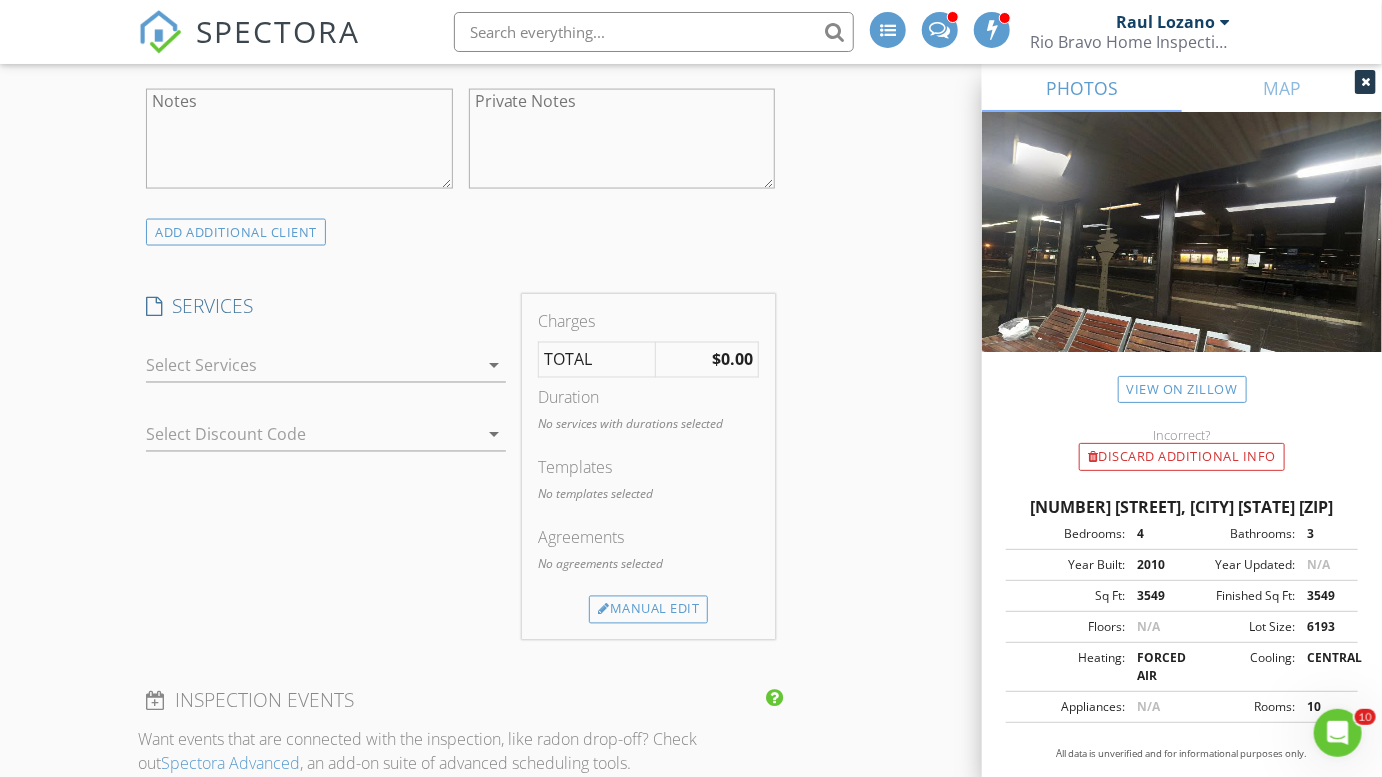 scroll, scrollTop: 1327, scrollLeft: 0, axis: vertical 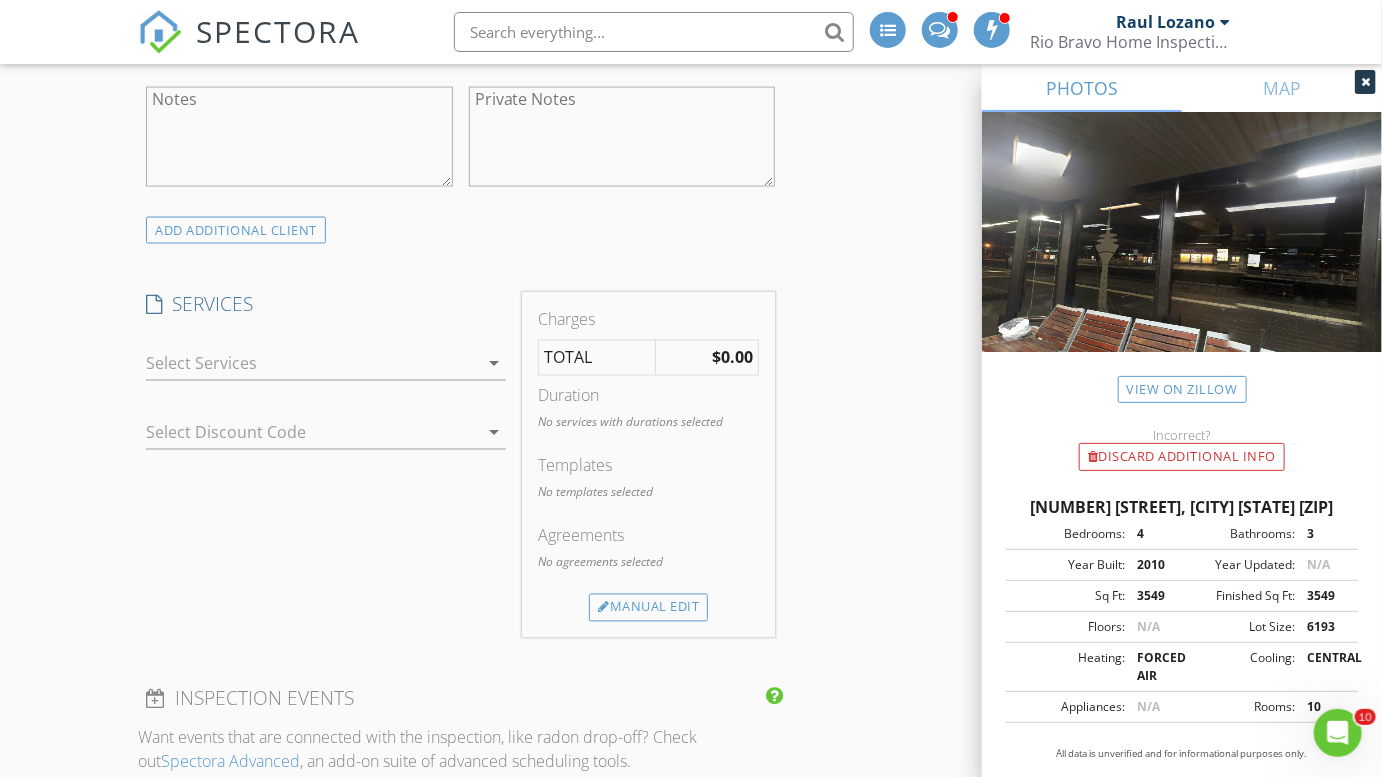 click at bounding box center (312, 364) 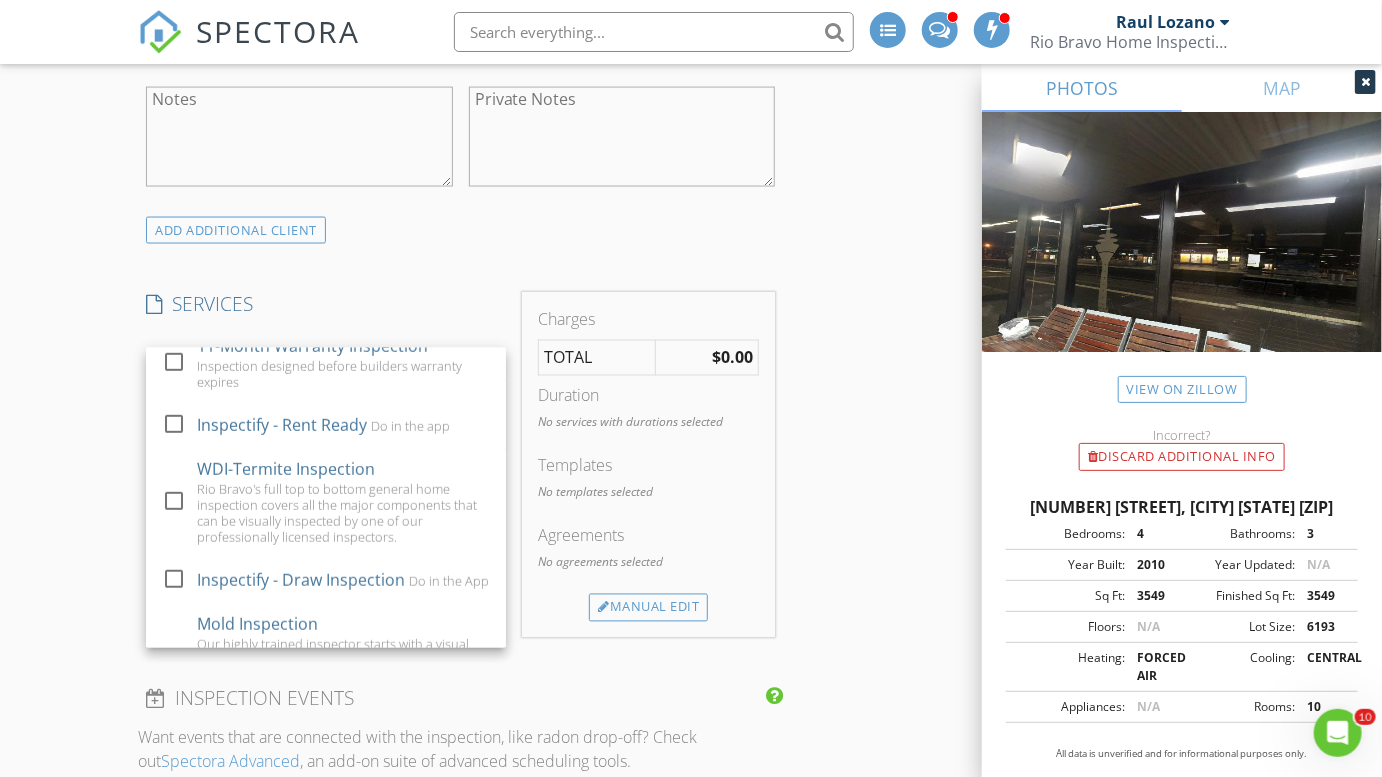 scroll, scrollTop: 550, scrollLeft: 0, axis: vertical 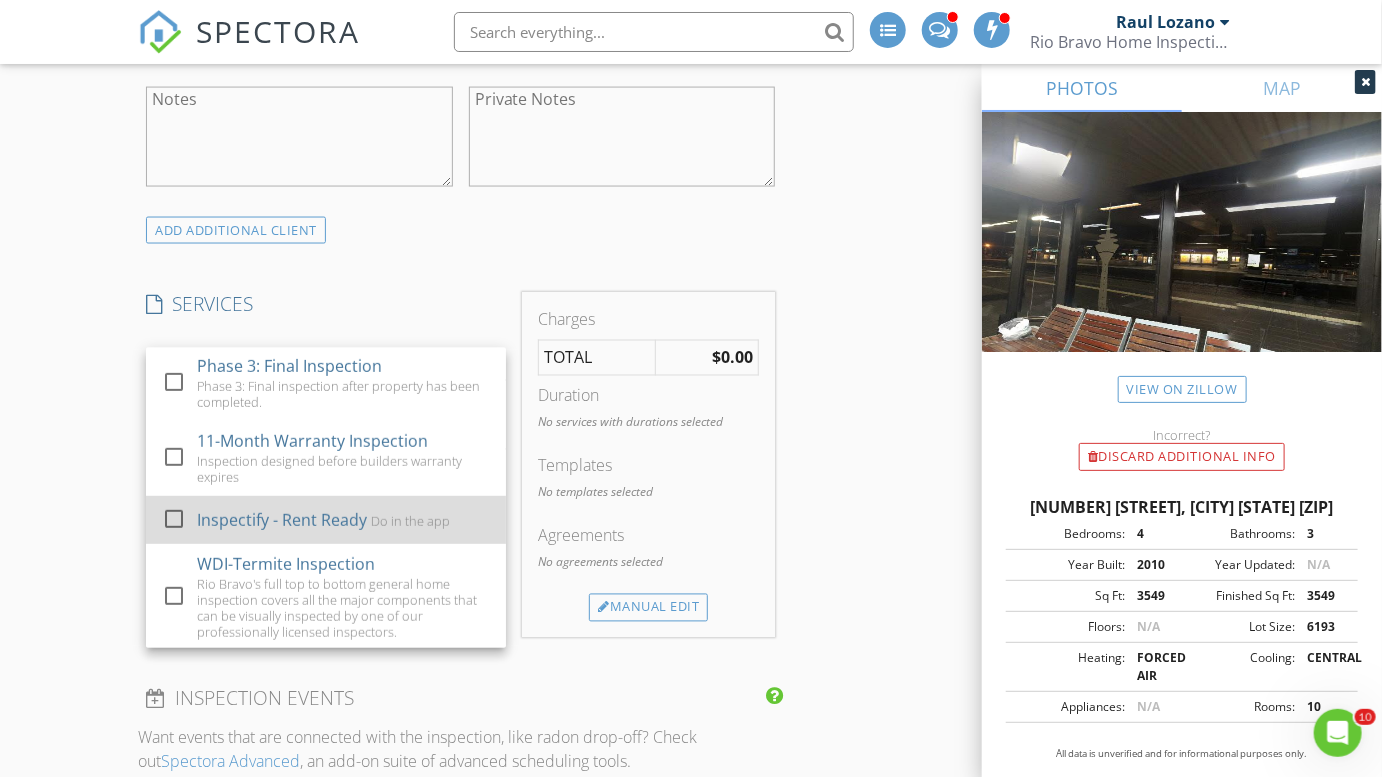 click on "check_box_outline_blank   Inspectify - Rent Ready   Do in the app" at bounding box center [326, 520] 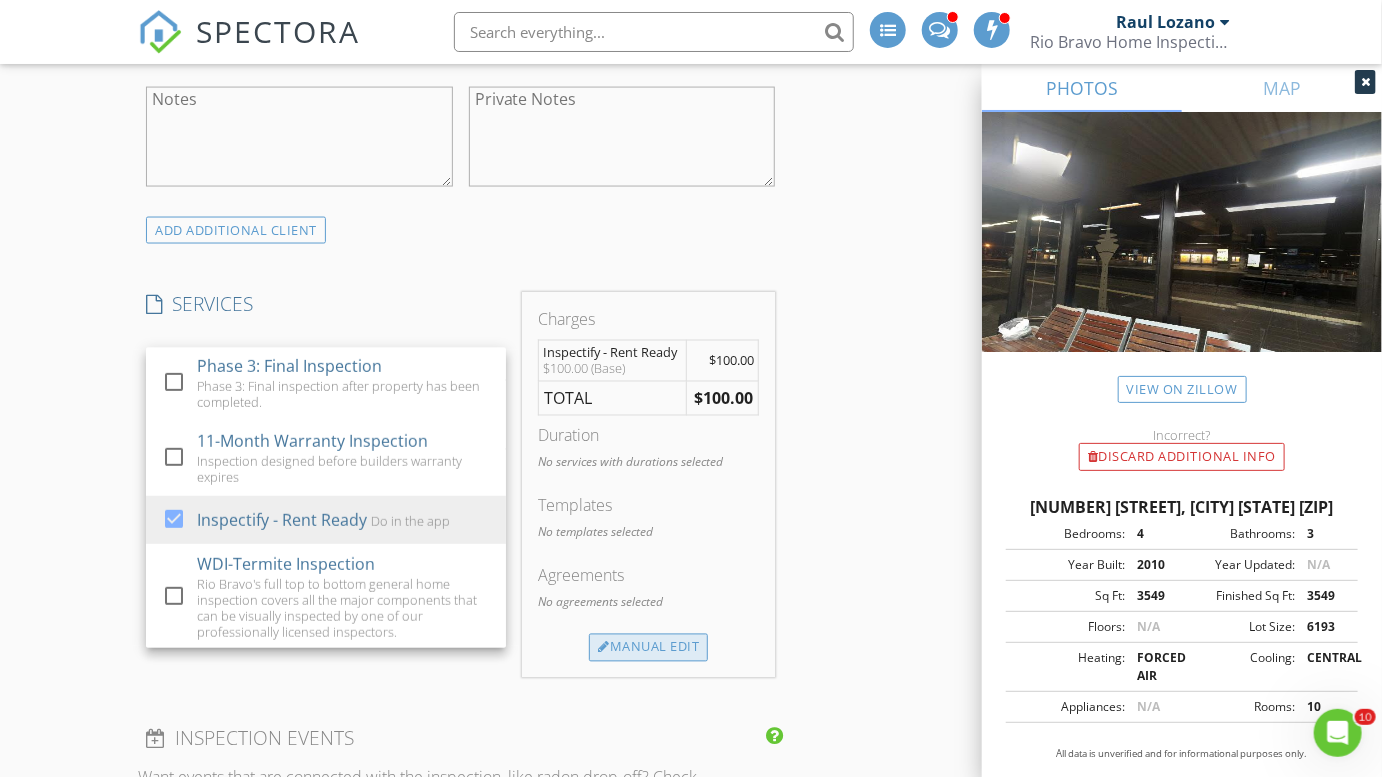 click on "Manual Edit" at bounding box center [648, 648] 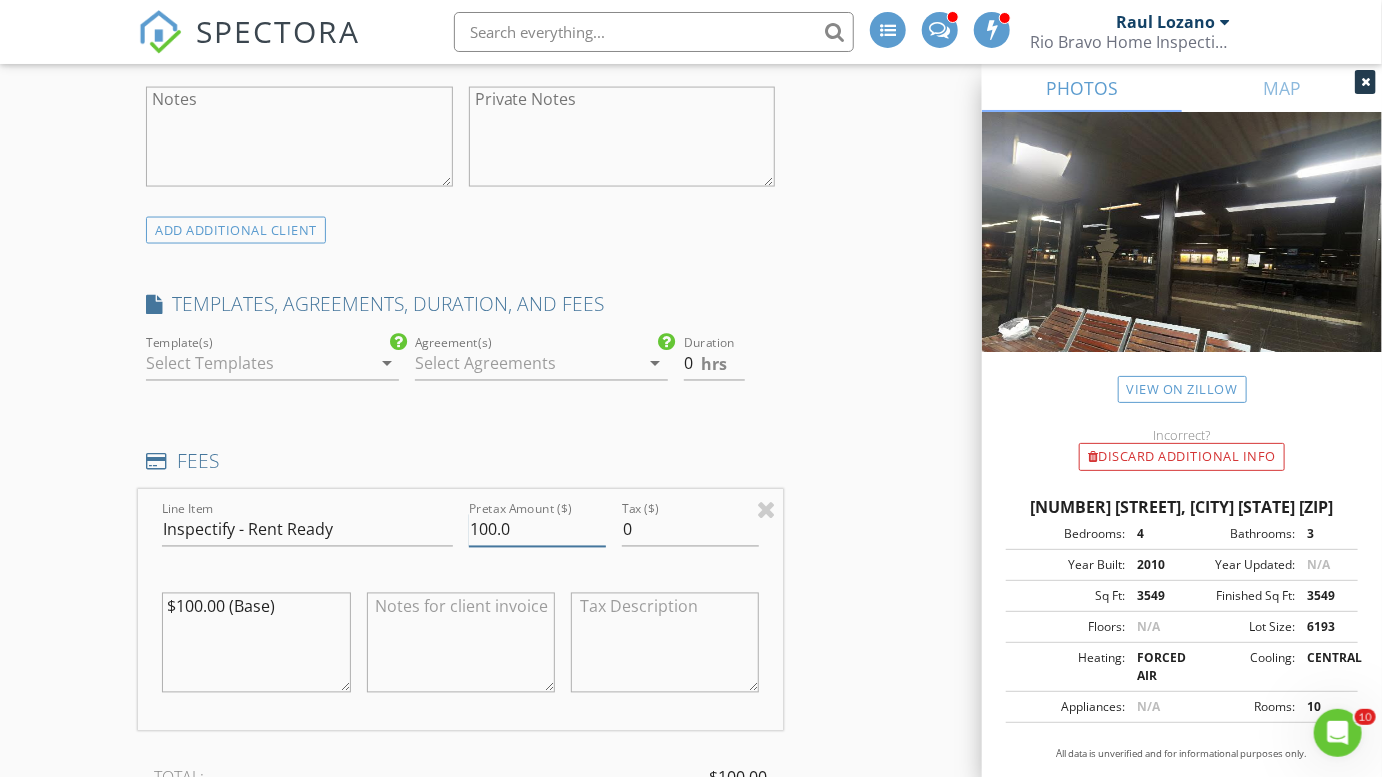 click on "100.0" at bounding box center (537, 530) 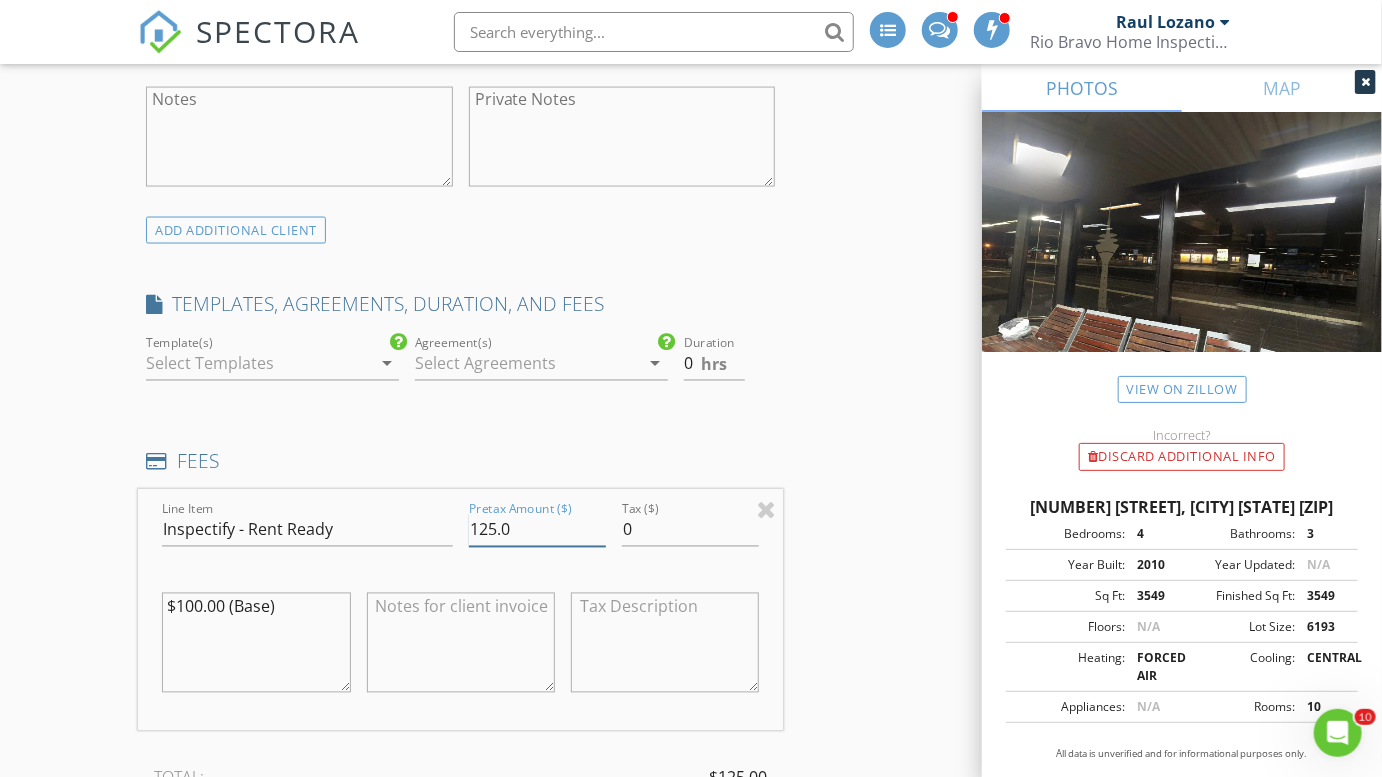 type on "125.0" 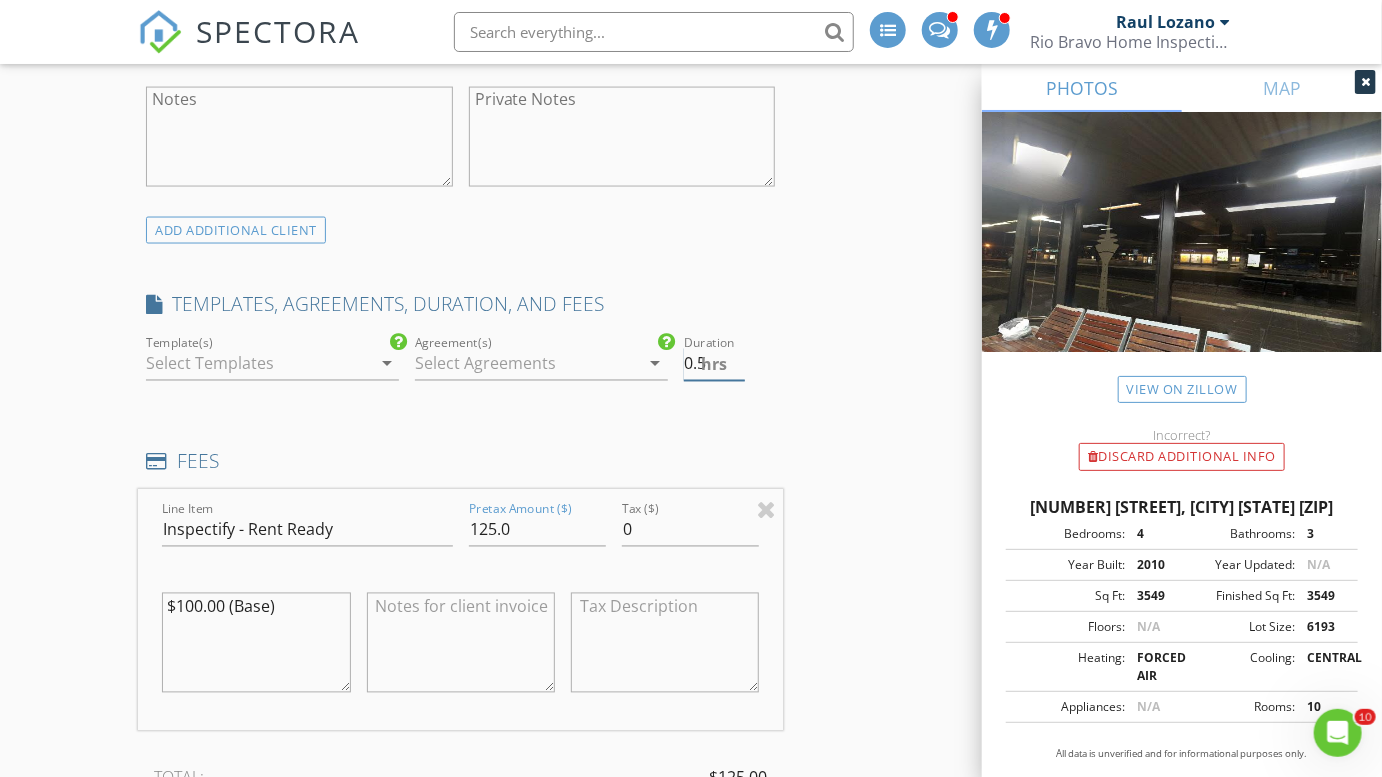 click on "0.5" at bounding box center (714, 364) 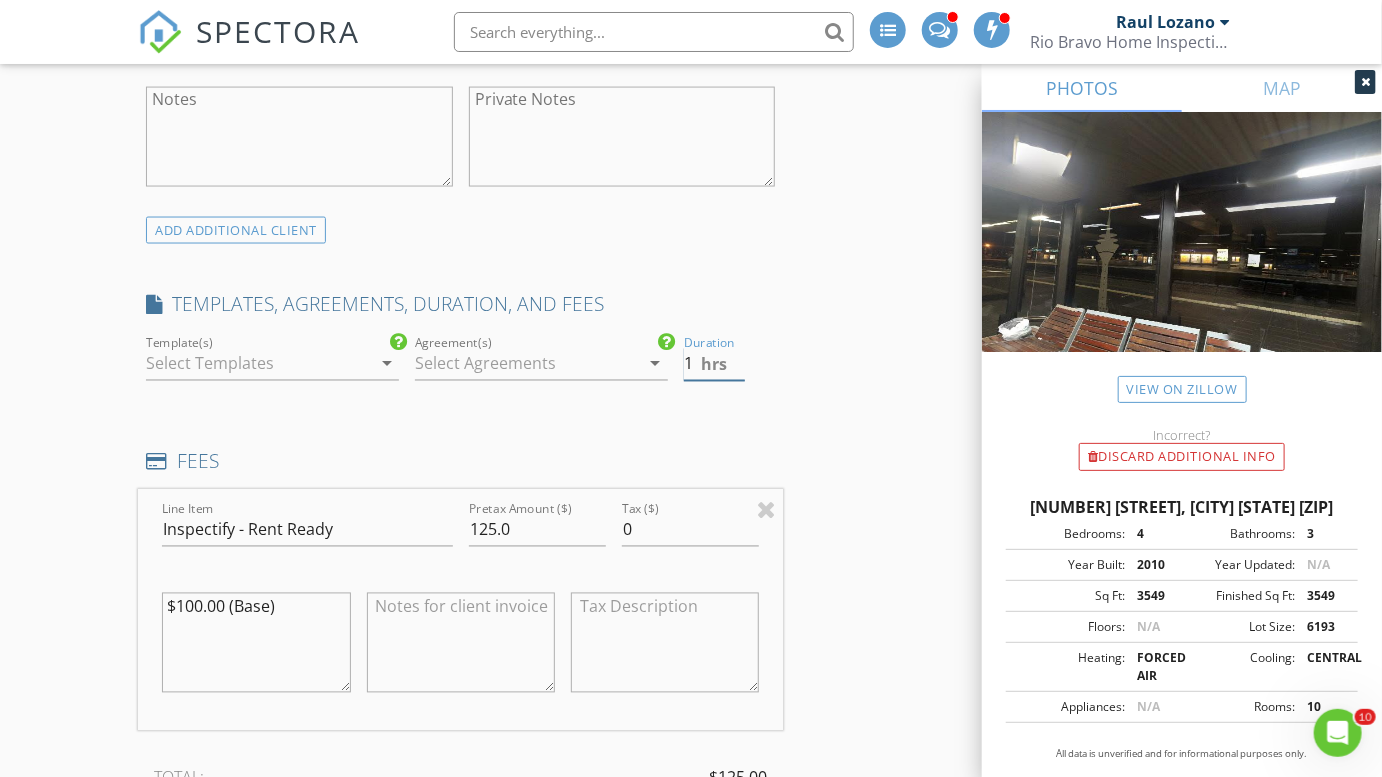 type on "1" 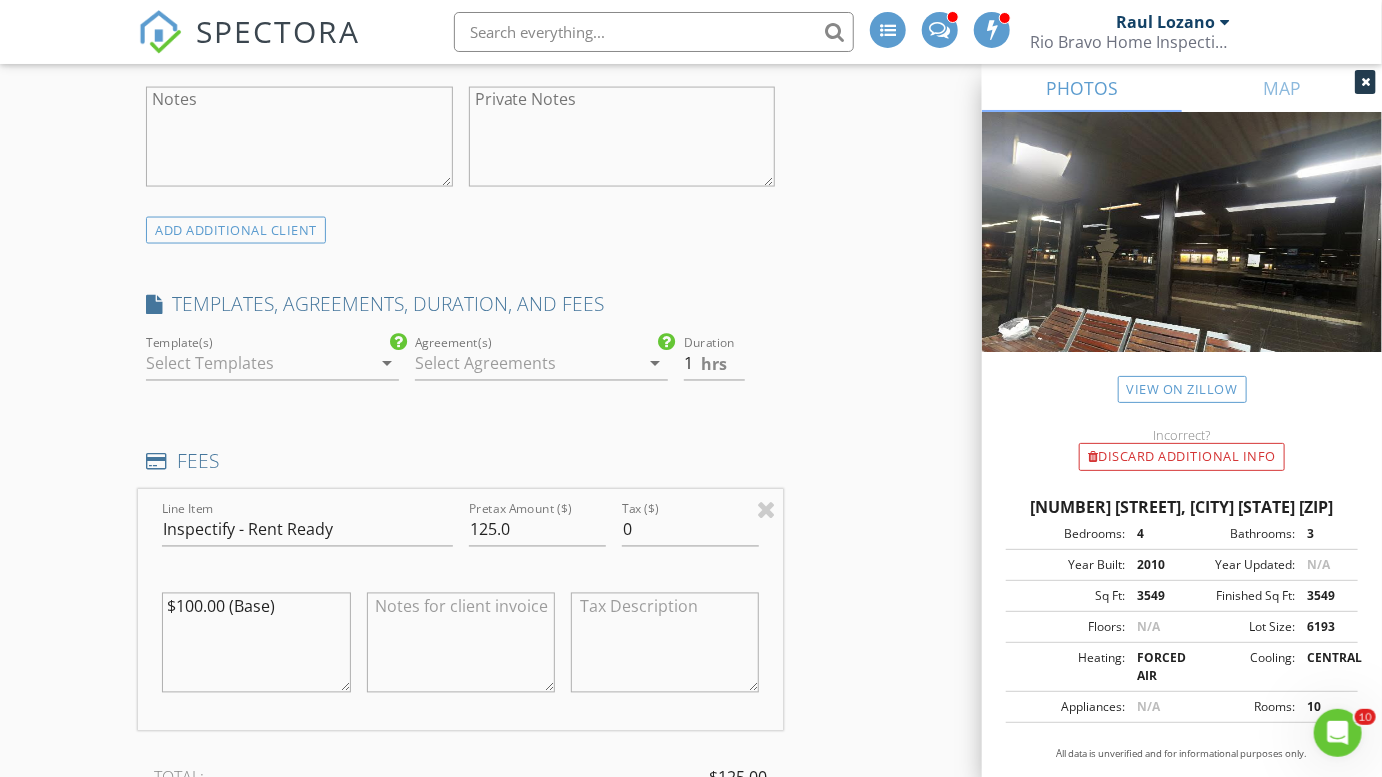 click on "INSPECTOR(S)
check_box_outline_blank   Charles Cole     check_box_outline_blank   Brad Test     check_box_outline_blank   Clint Nelson     check_box   Eddie Gonzalez   PRIMARY   Eddie Gonzalez arrow_drop_down   check_box_outline_blank Eddie Gonzalez specifically requested
Date/Time
08/04/2025 12:00 PM
Location
Address Search       Address 2902 Dusseldorf   Unit   City San Antonio   State TX   Zip 78230   County Bexar     Square Feet 3549   Year Built 2010   Foundation arrow_drop_down     Eddie Gonzalez     20.7 miles     (31 minutes)
client
check_box Enable Client CC email for this inspection   Client Search     check_box_outline_blank Client is a Company/Organization     First Name   Last Name   Email   CC Email   Phone         Tags         Notes   Private Notes
ADD ADDITIONAL client
check_box_outline_blank" at bounding box center [691, 832] 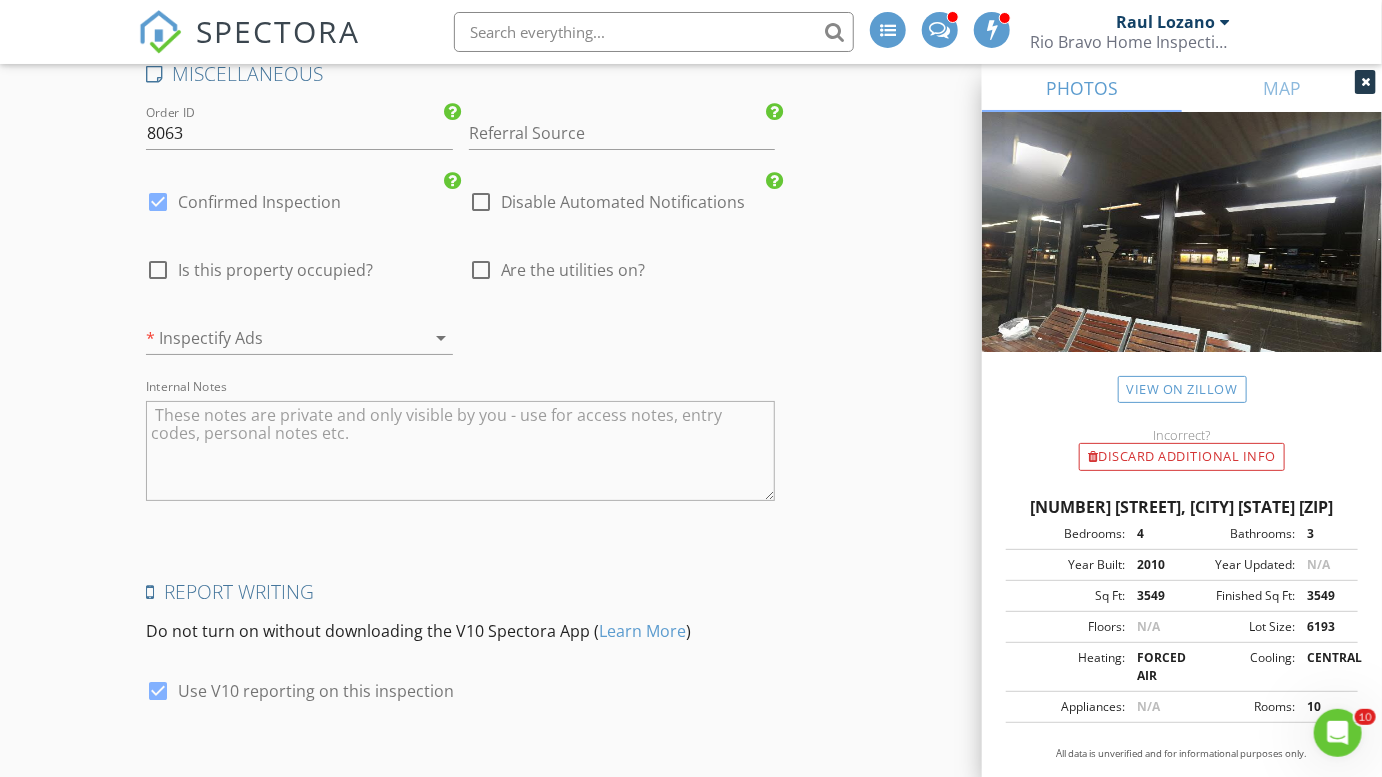 scroll, scrollTop: 3343, scrollLeft: 0, axis: vertical 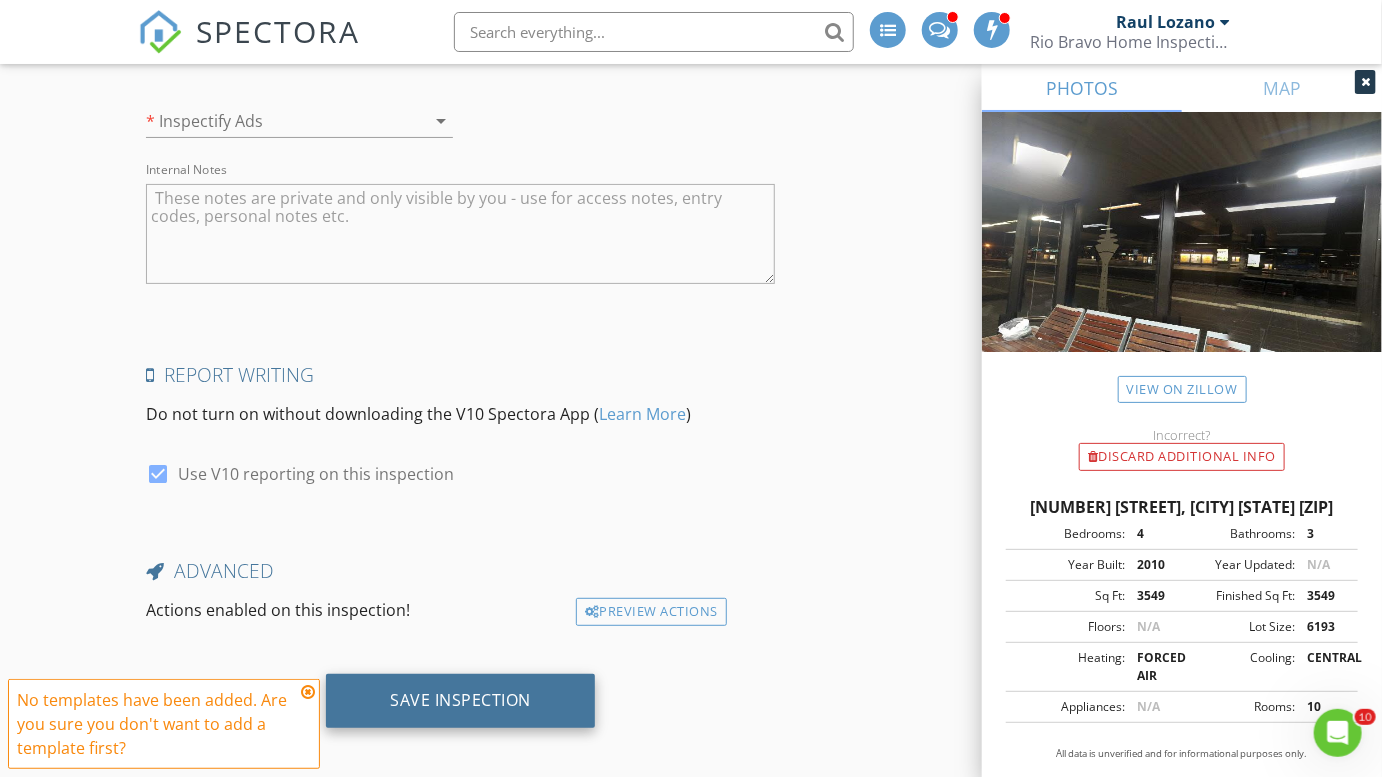 click on "Save Inspection" at bounding box center [460, 700] 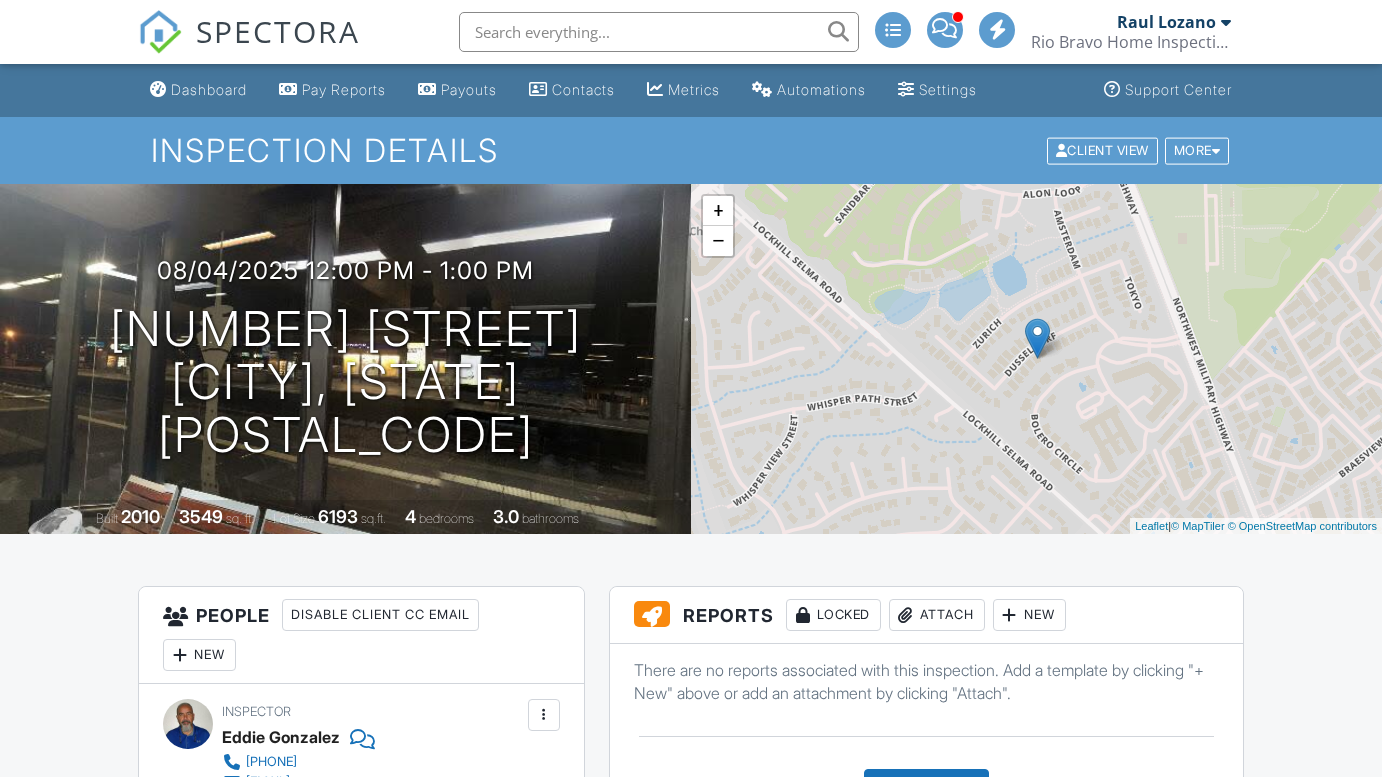 click at bounding box center (926, 1553) 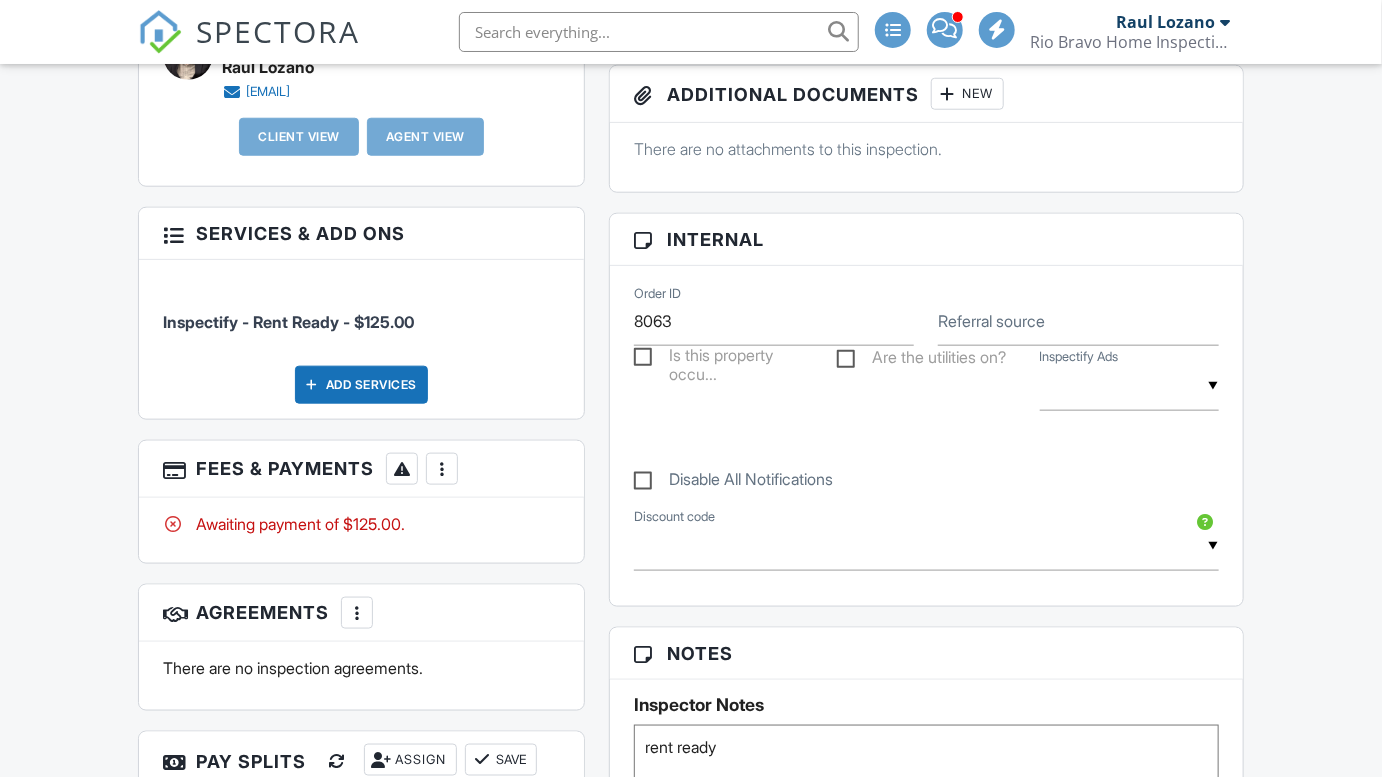 scroll, scrollTop: 0, scrollLeft: 0, axis: both 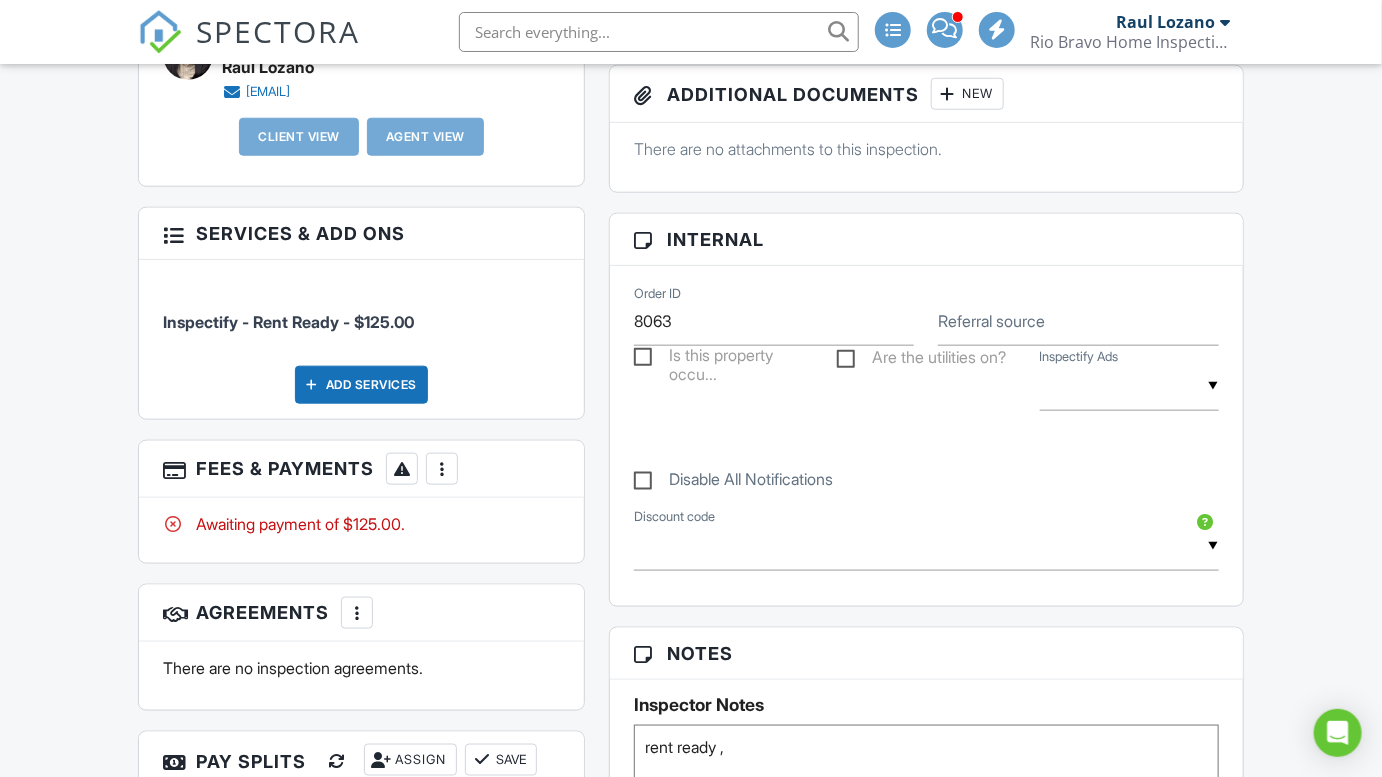 paste on "Lockbox code: 3013 on home" 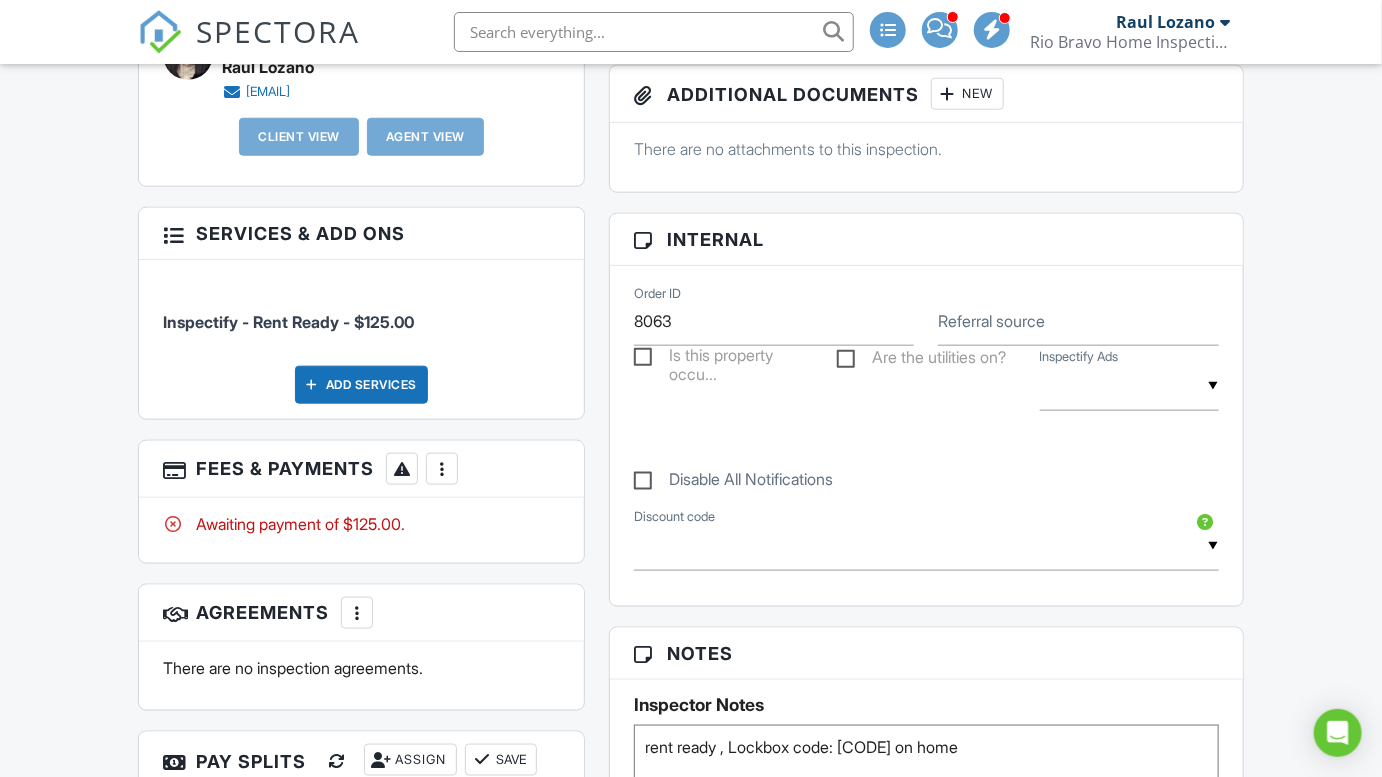 scroll, scrollTop: 795, scrollLeft: 0, axis: vertical 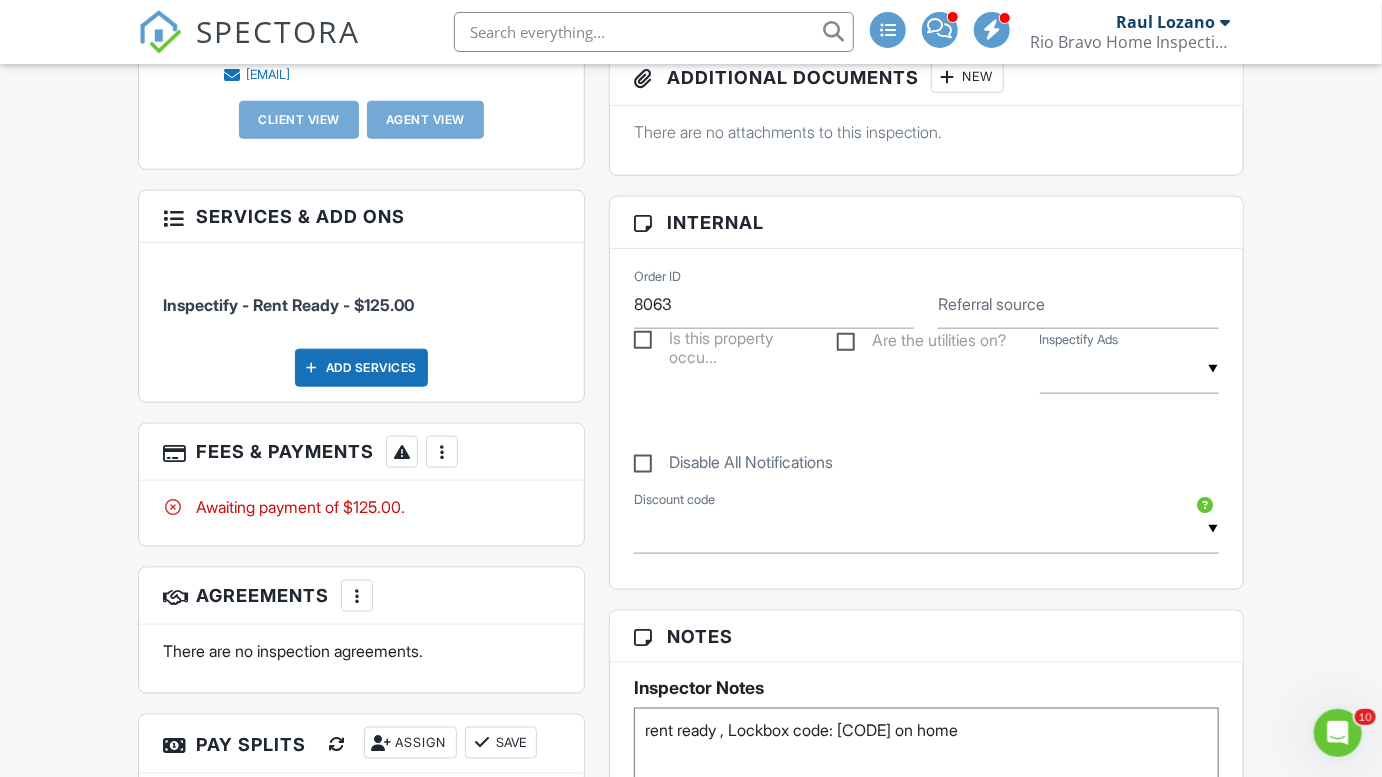 type on "rent ready , Lockbox code: 3013 on home" 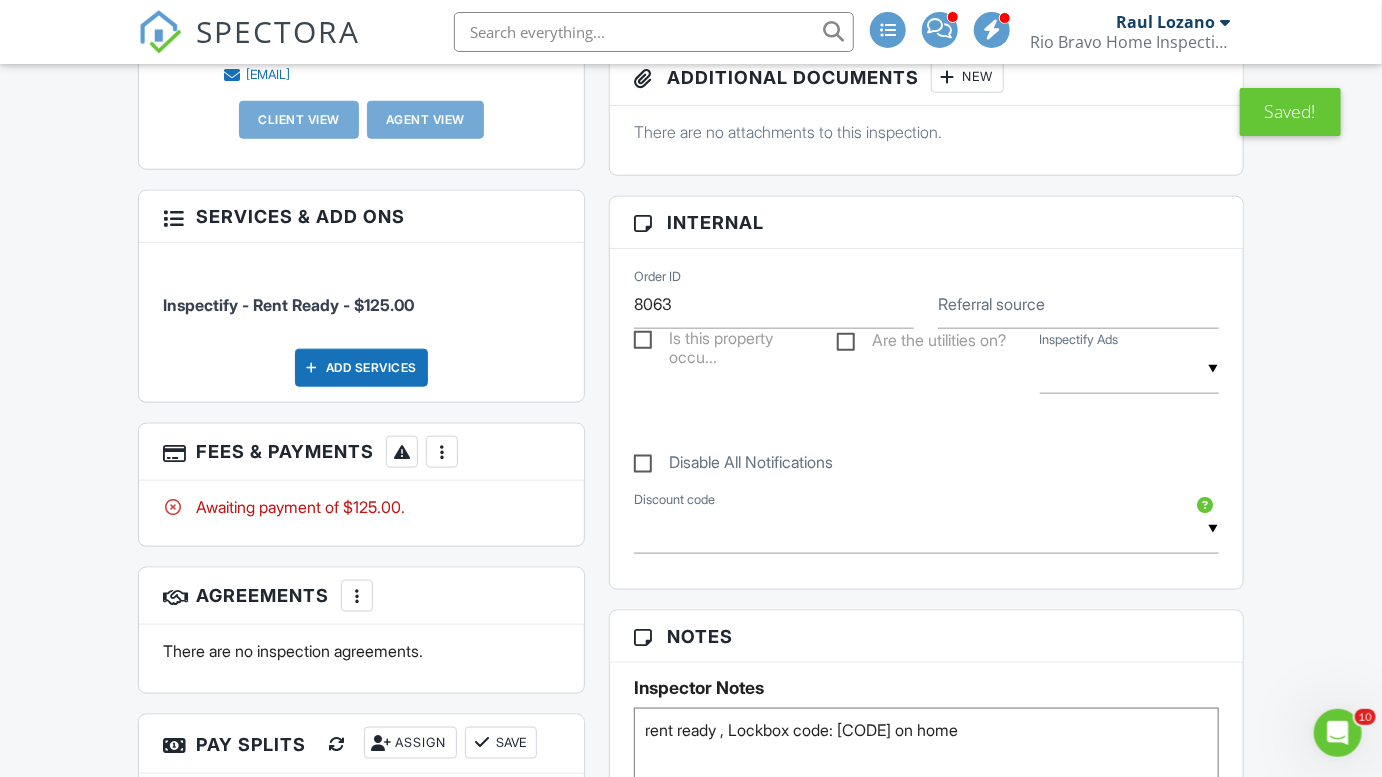 click on "SPECTORA" at bounding box center [278, 31] 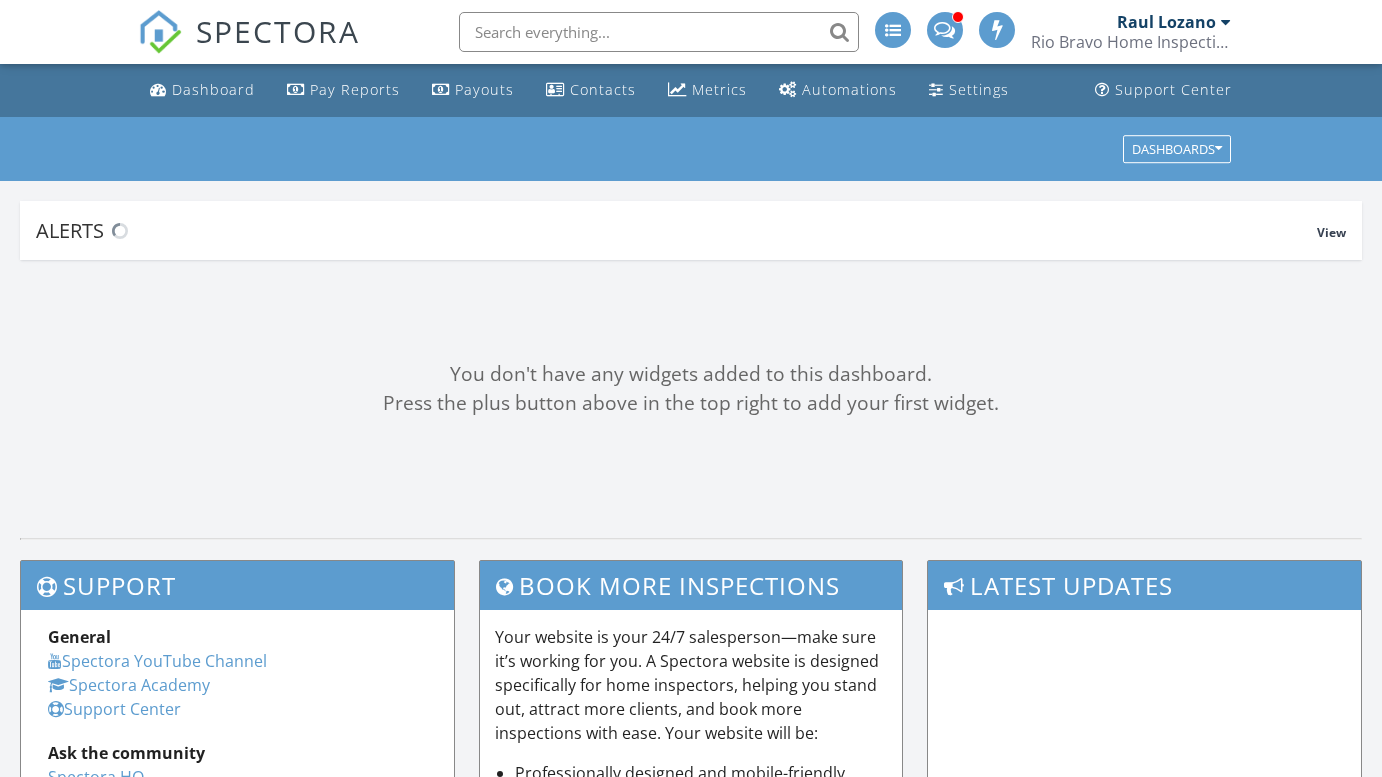 scroll, scrollTop: 0, scrollLeft: 0, axis: both 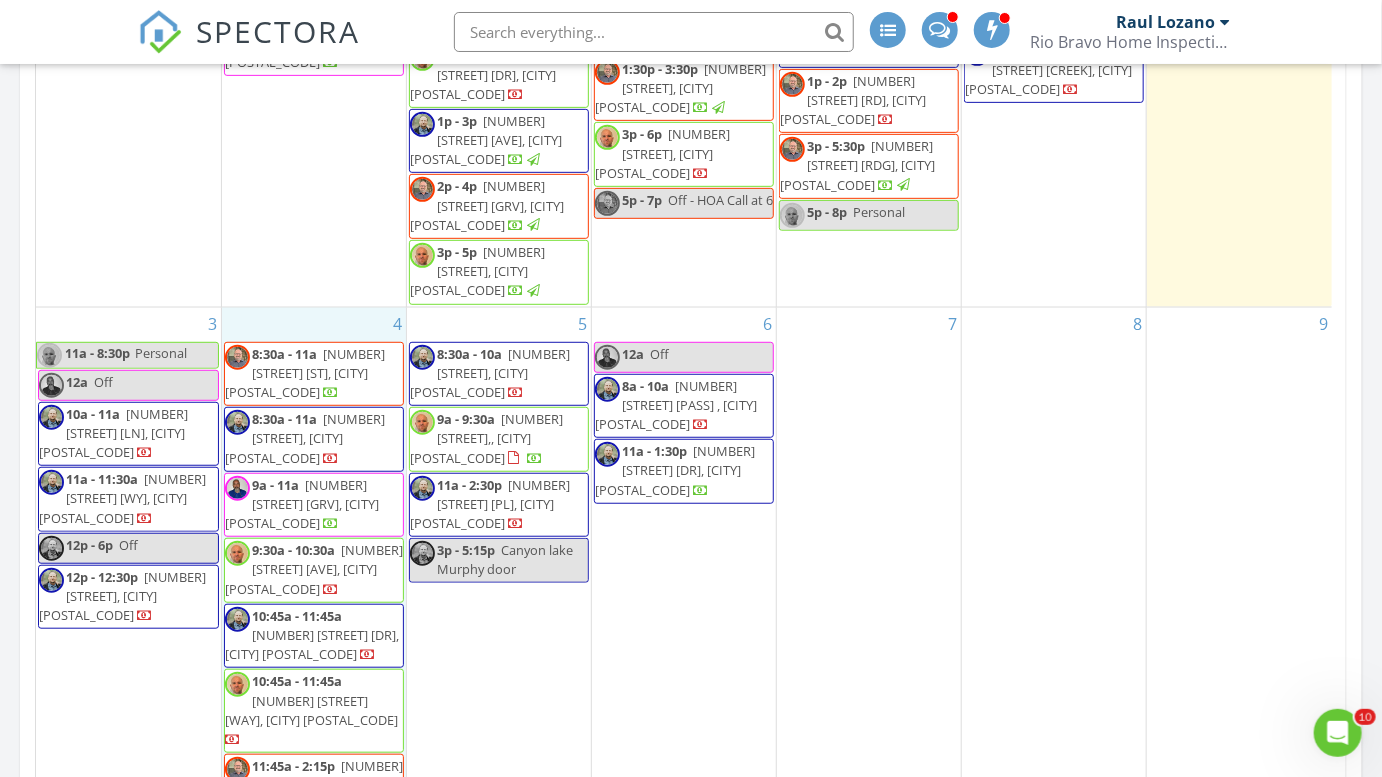 click on "[DAY]
[TIME]
[NUMBER] [STREET] [ST], [CITY] [POSTAL_CODE]
[TIME]
[NUMBER] [STREET], [CITY] [POSTAL_CODE]
[TIME]
[NUMBER] [STREET] [GRV], [CITY] [POSTAL_CODE]
[TIME]
[NUMBER] [STREET] [AVE], [CITY] [POSTAL_CODE]
[TIME]
[NUMBER] [STREET] [DR], [CITY] [POSTAL_CODE]
[TIME]" at bounding box center (314, 695) 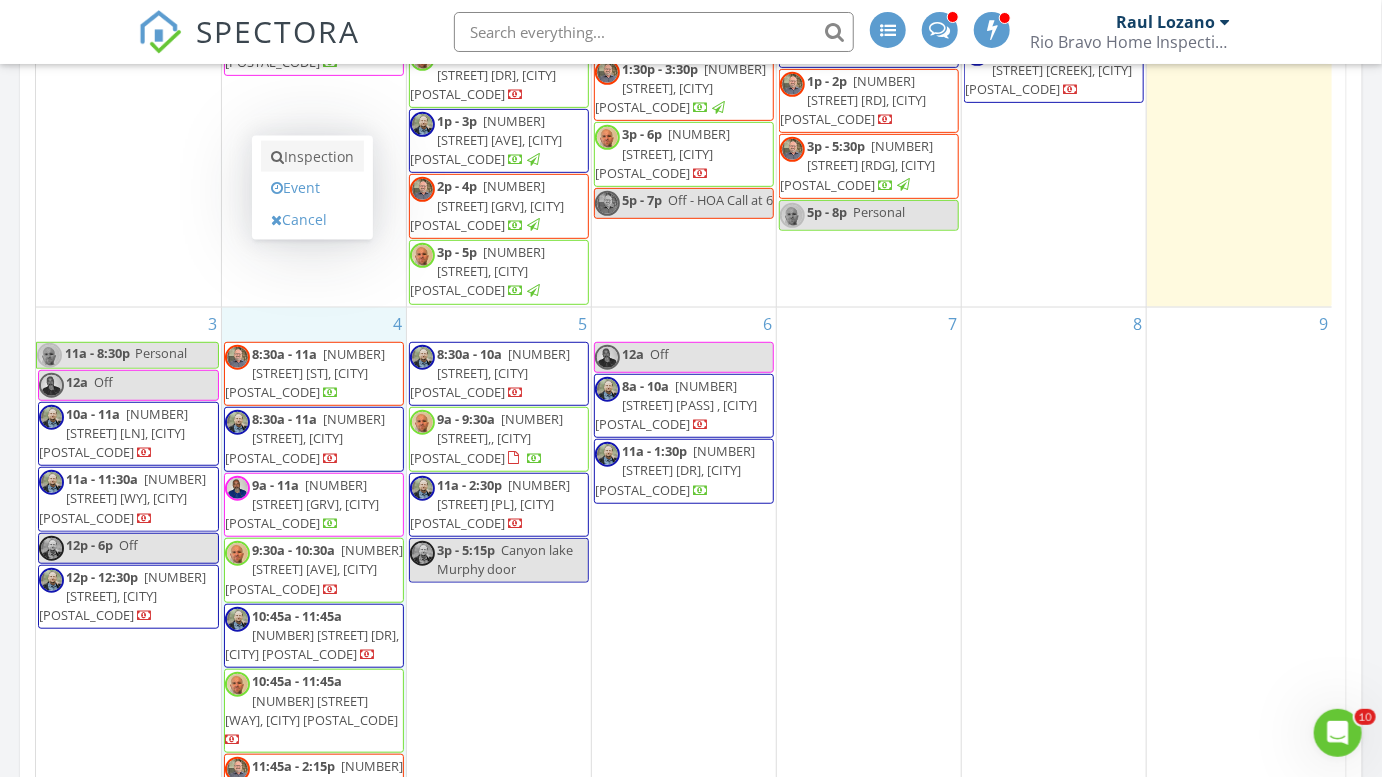 click on "Inspection" at bounding box center (312, 157) 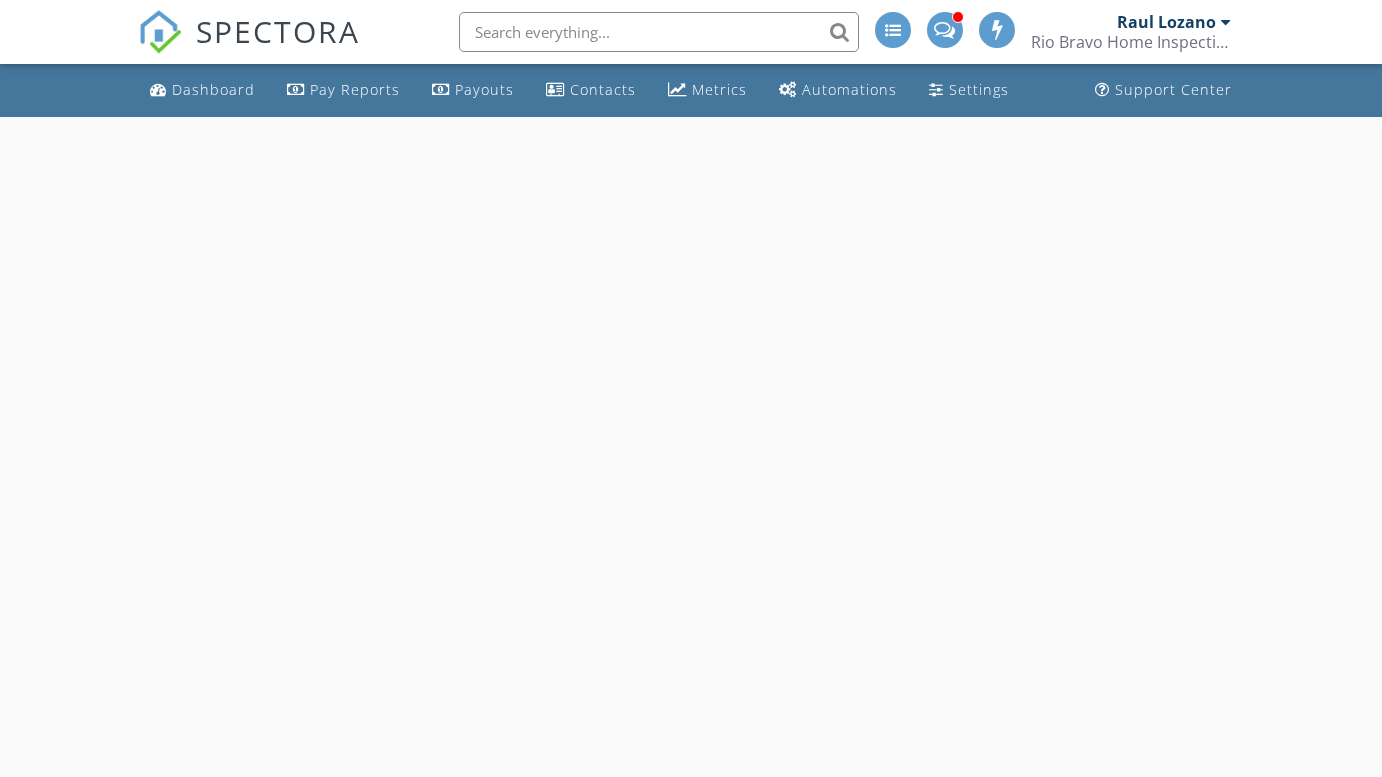 scroll, scrollTop: 0, scrollLeft: 0, axis: both 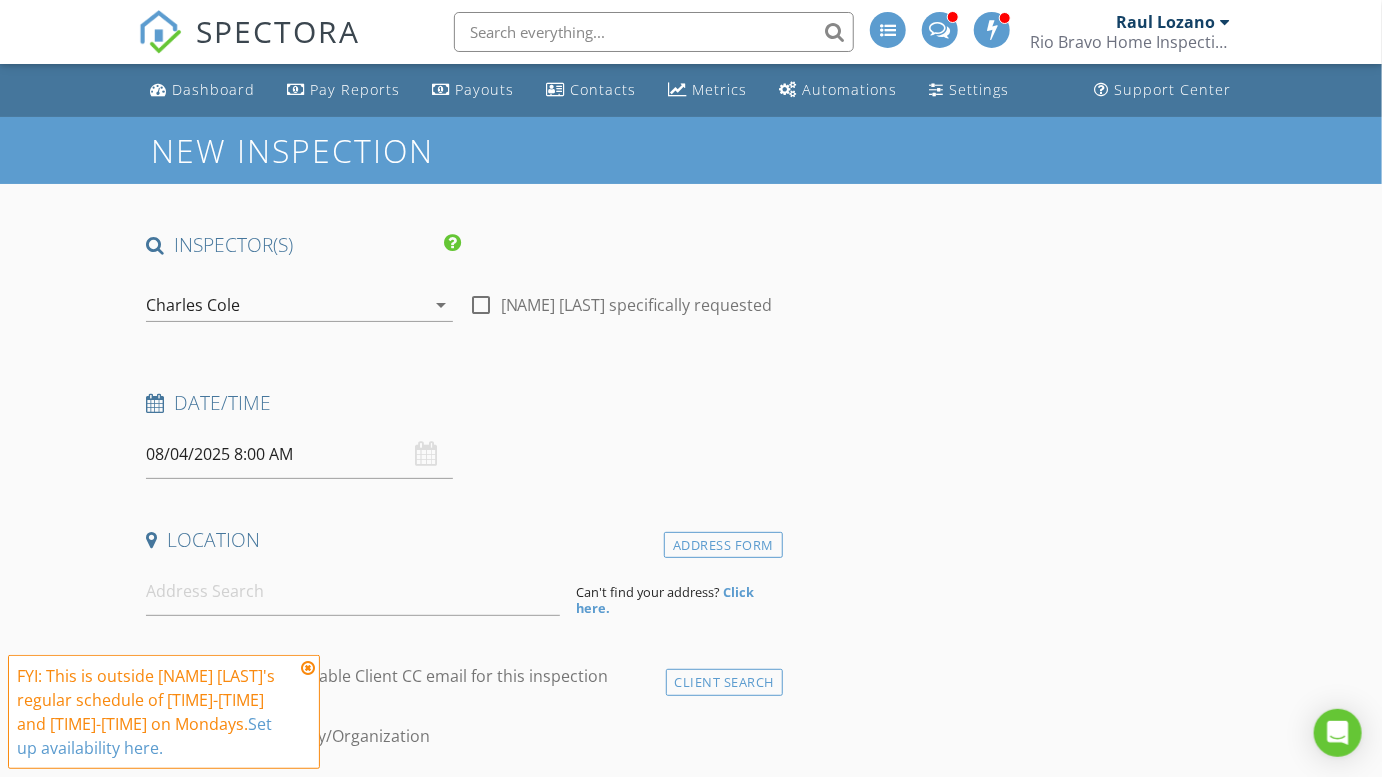 click on "Charles Cole" at bounding box center (193, 305) 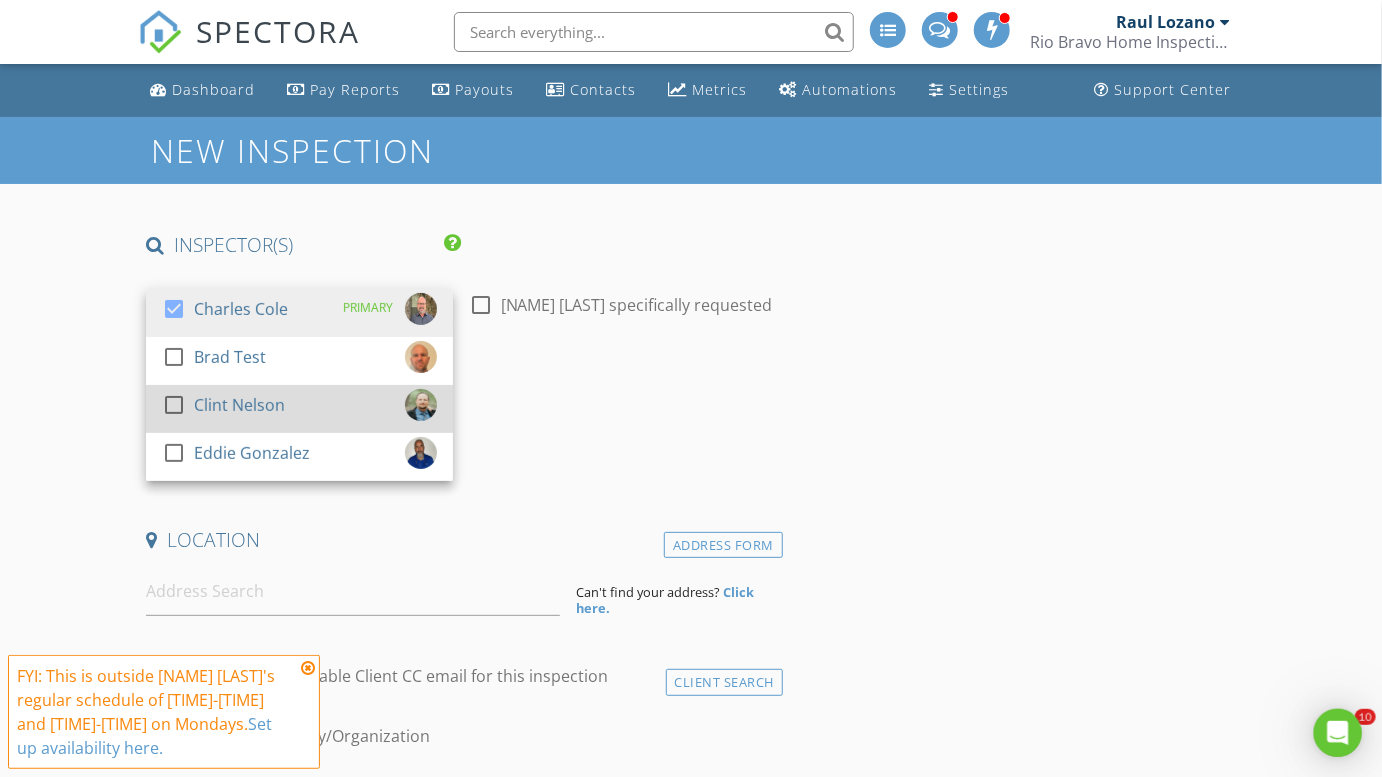 scroll, scrollTop: 0, scrollLeft: 0, axis: both 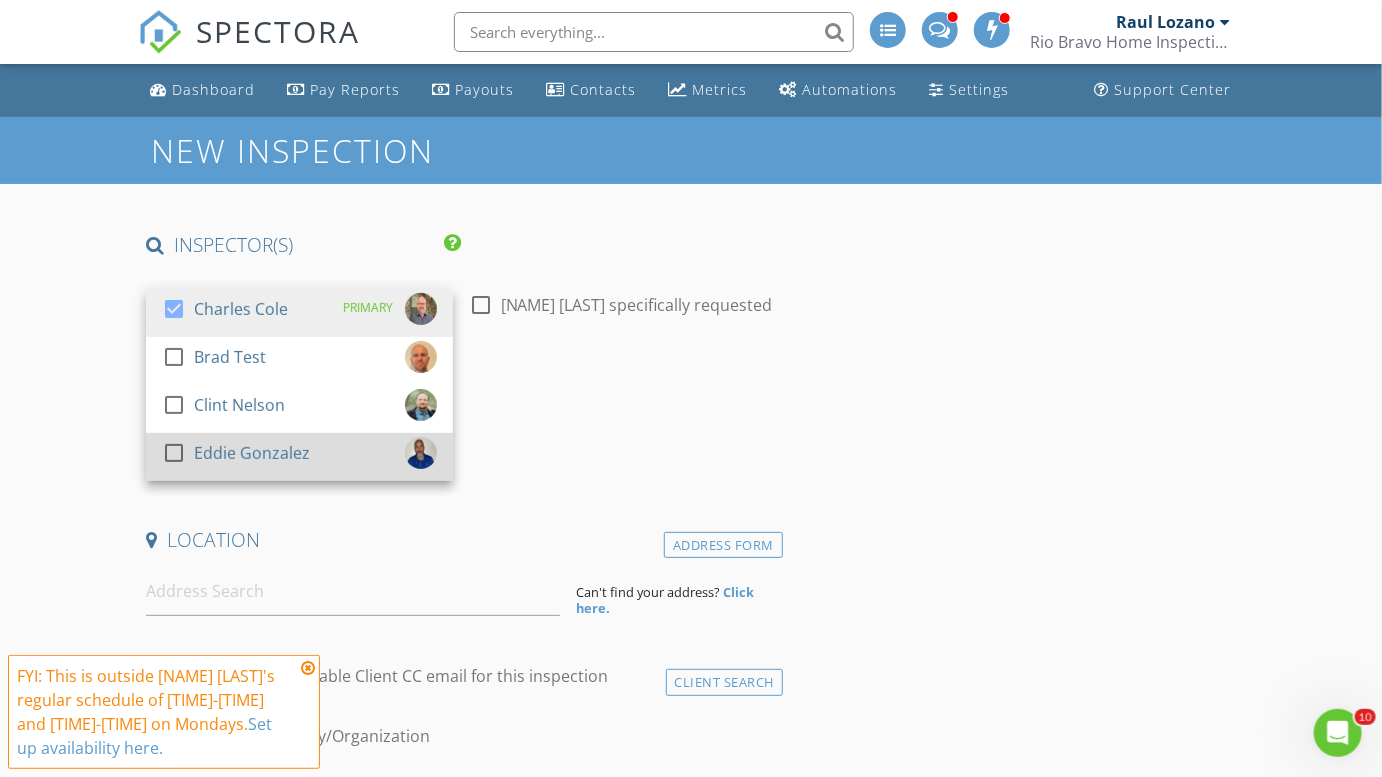 click on "Eddie Gonzalez" at bounding box center (252, 453) 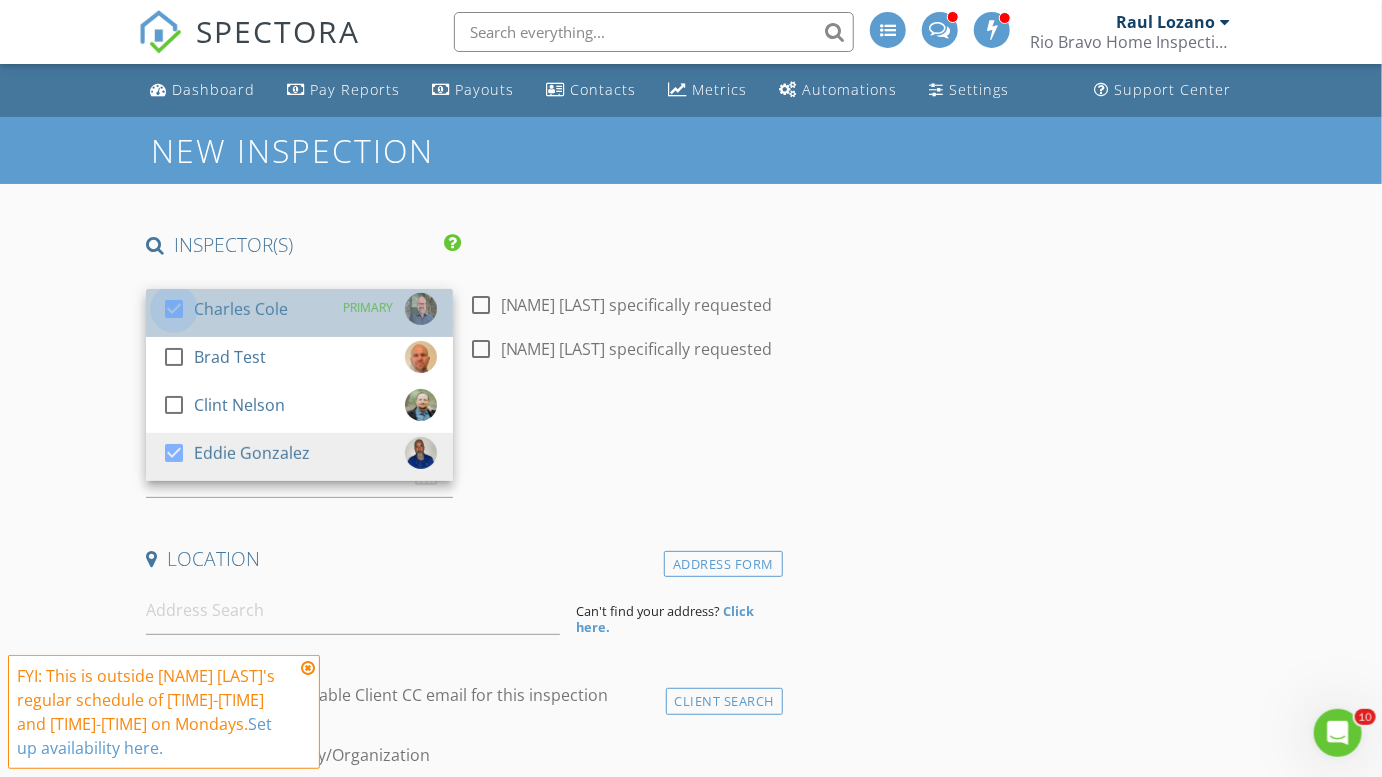 click at bounding box center (174, 309) 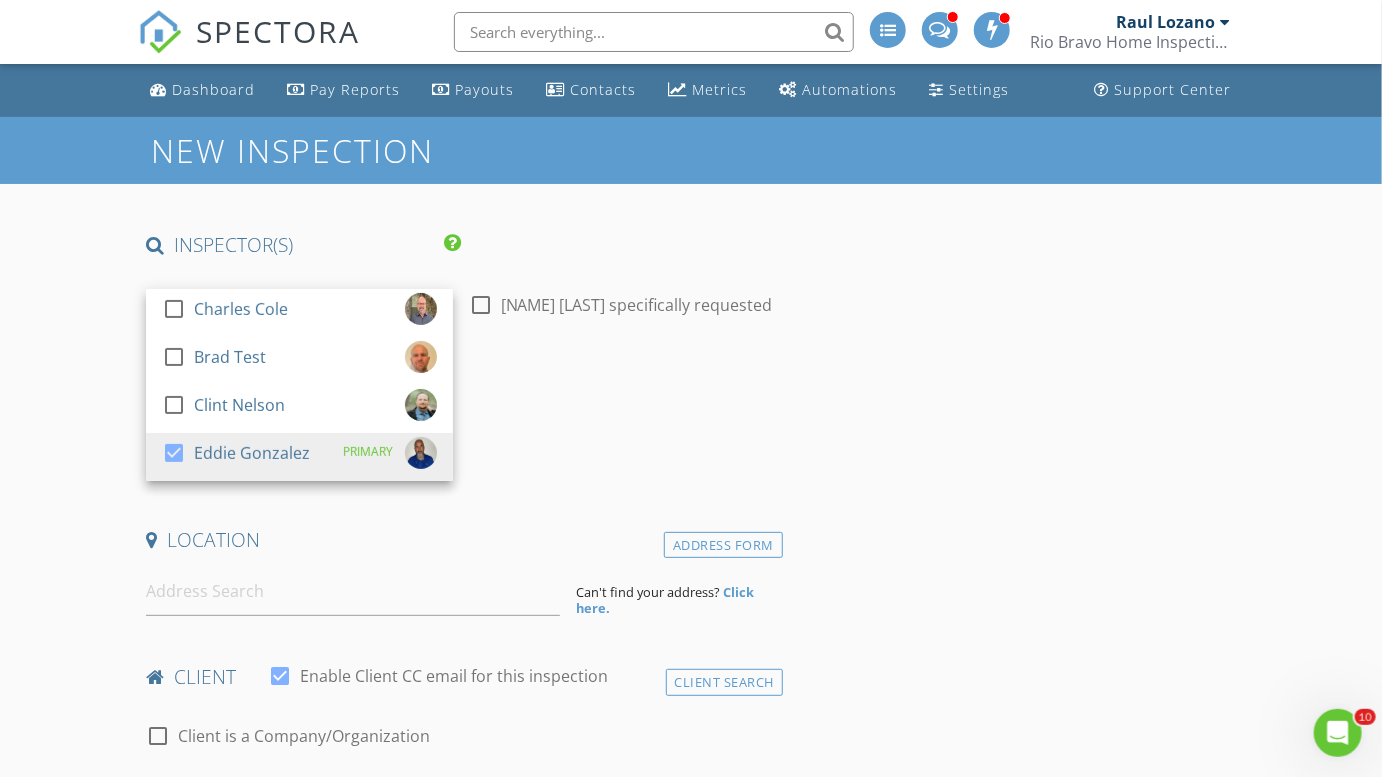 click on "New Inspection
INSPECTOR(S)
check_box_outline_blank   [NAME] [LAST]     check_box_outline_blank   [NAME] [LAST]     check_box_outline_blank   [NAME] [LAST]     check_box   [NAME] [LAST]   PRIMARY   [NAME] [LAST] arrow_drop_down   check_box_outline_blank [NAME] [LAST] specifically requested
Date/Time
[DATE] [TIME]
Location
Address Form       Can't find your address?   Click here.
client
check_box Enable Client CC email for this inspection   Client Search     check_box_outline_blank Client is a Company/Organization     First Name   Last Name   Email   CC Email   Phone         Tags         Notes   Private Notes
ADDITIONAL client
SERVICES
check_box_outline_blank   Residential Inspection   check_box_outline_blank   Residential Inspection - New Build" at bounding box center (691, 1811) 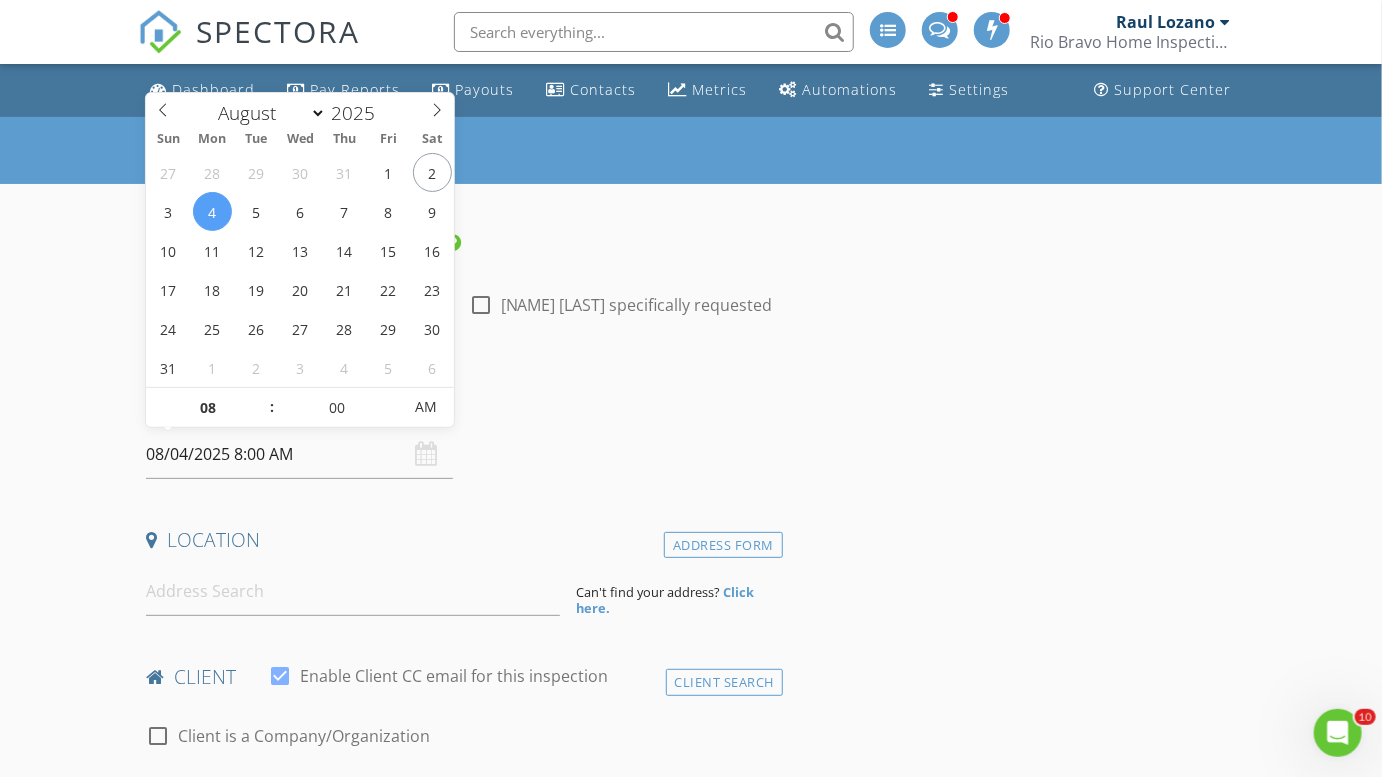 click on "08/04/2025 8:00 AM" at bounding box center [299, 454] 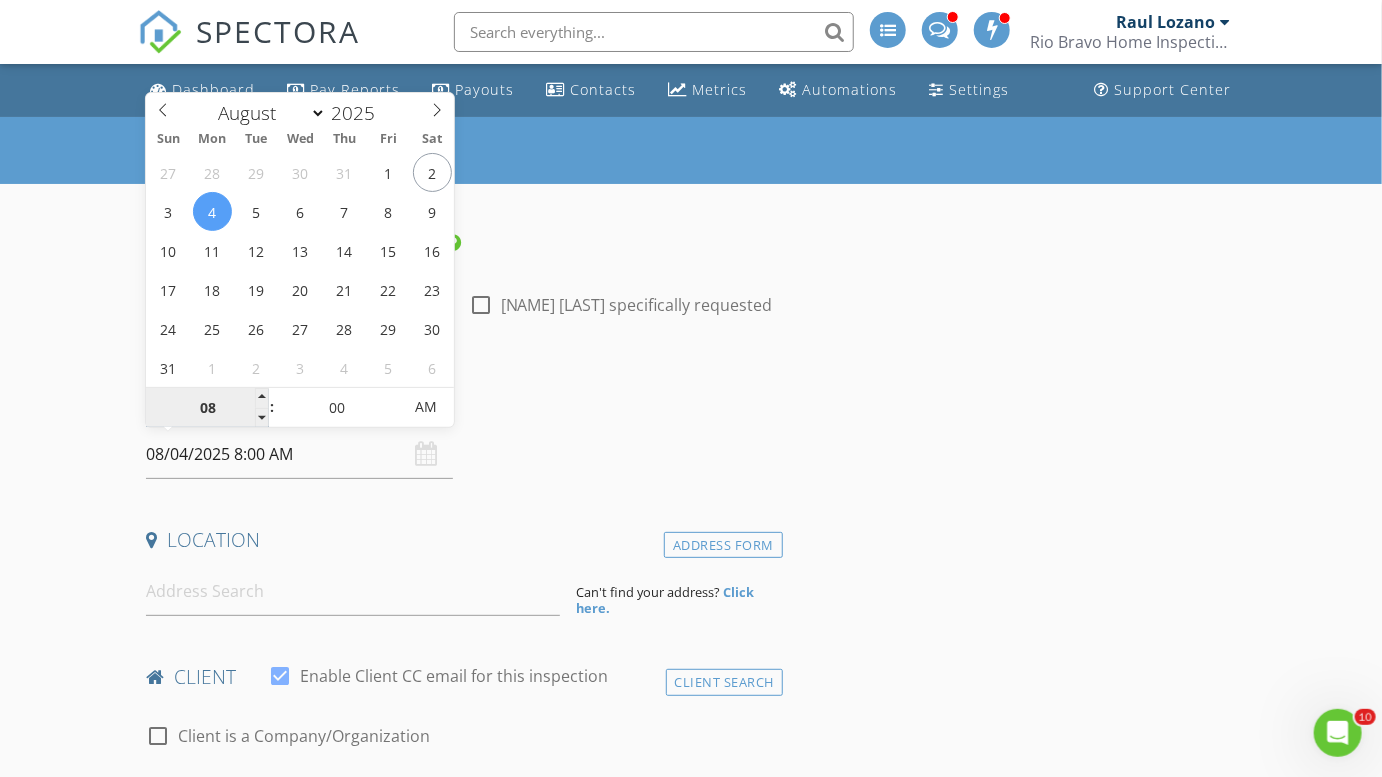 click on "08" at bounding box center [207, 408] 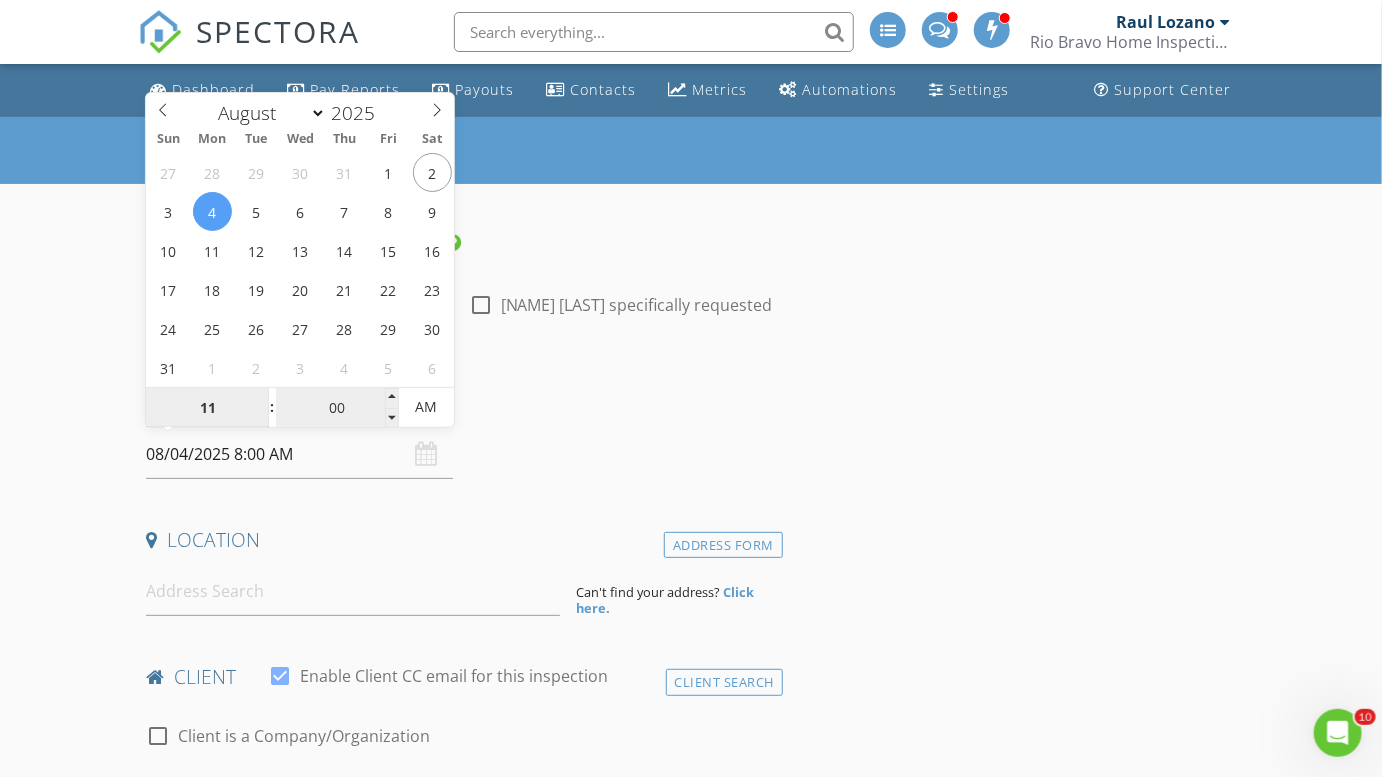 type on "11" 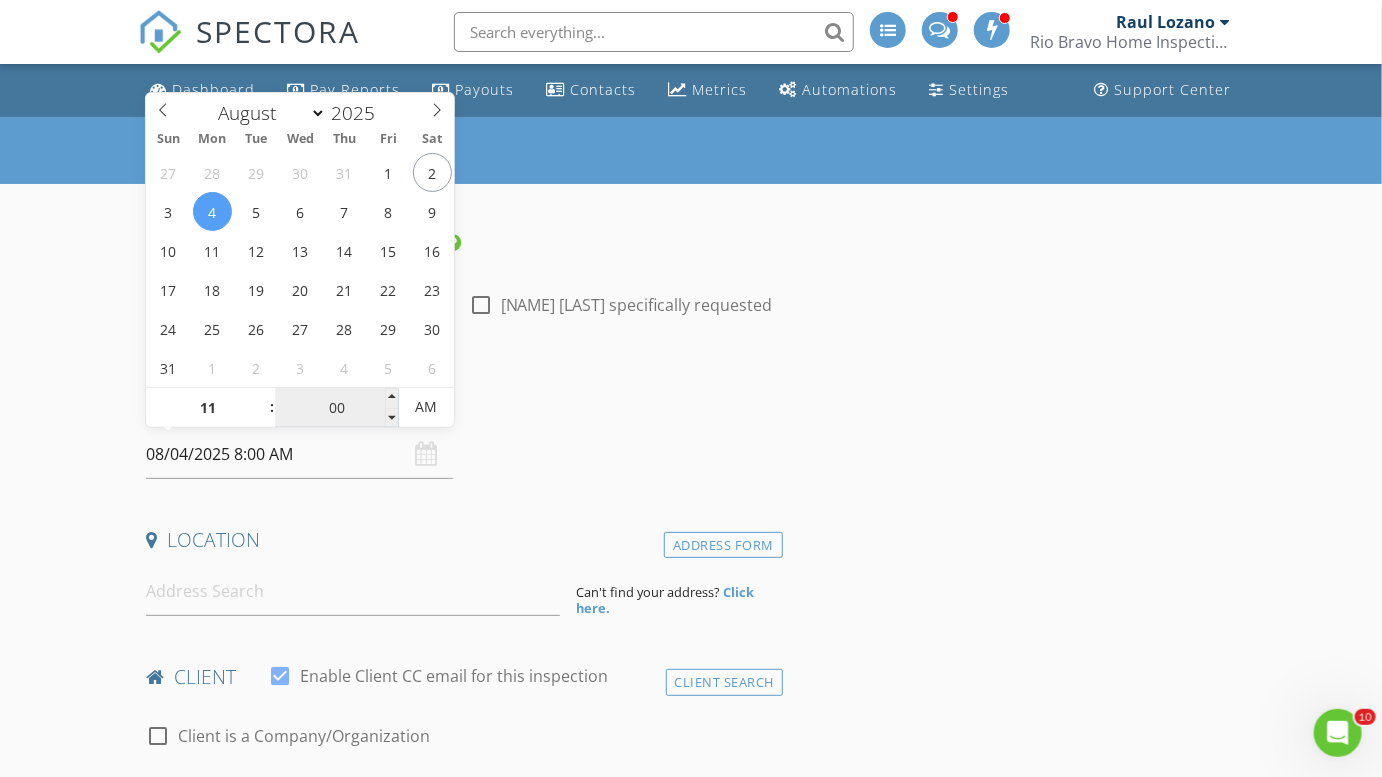 type on "08/04/2025 11:00 AM" 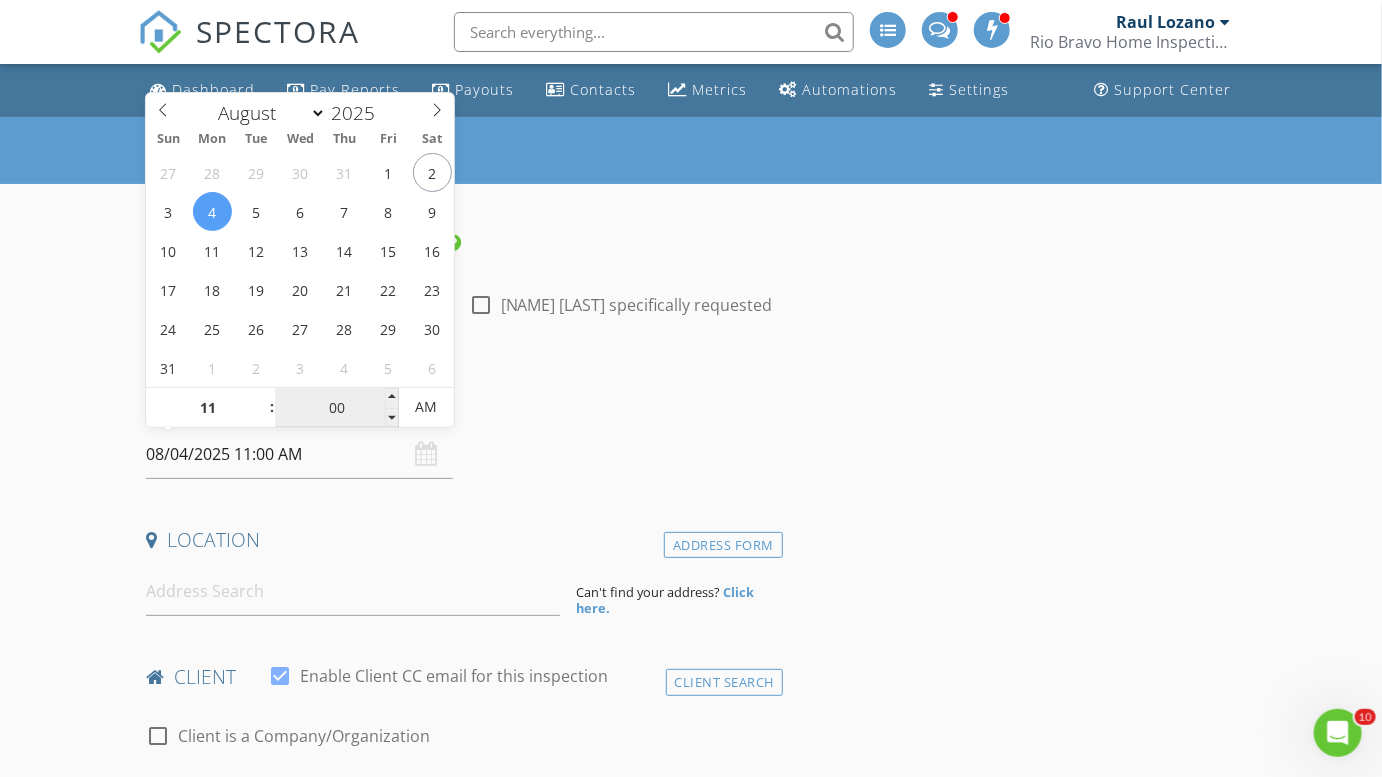 click on "00" at bounding box center (337, 408) 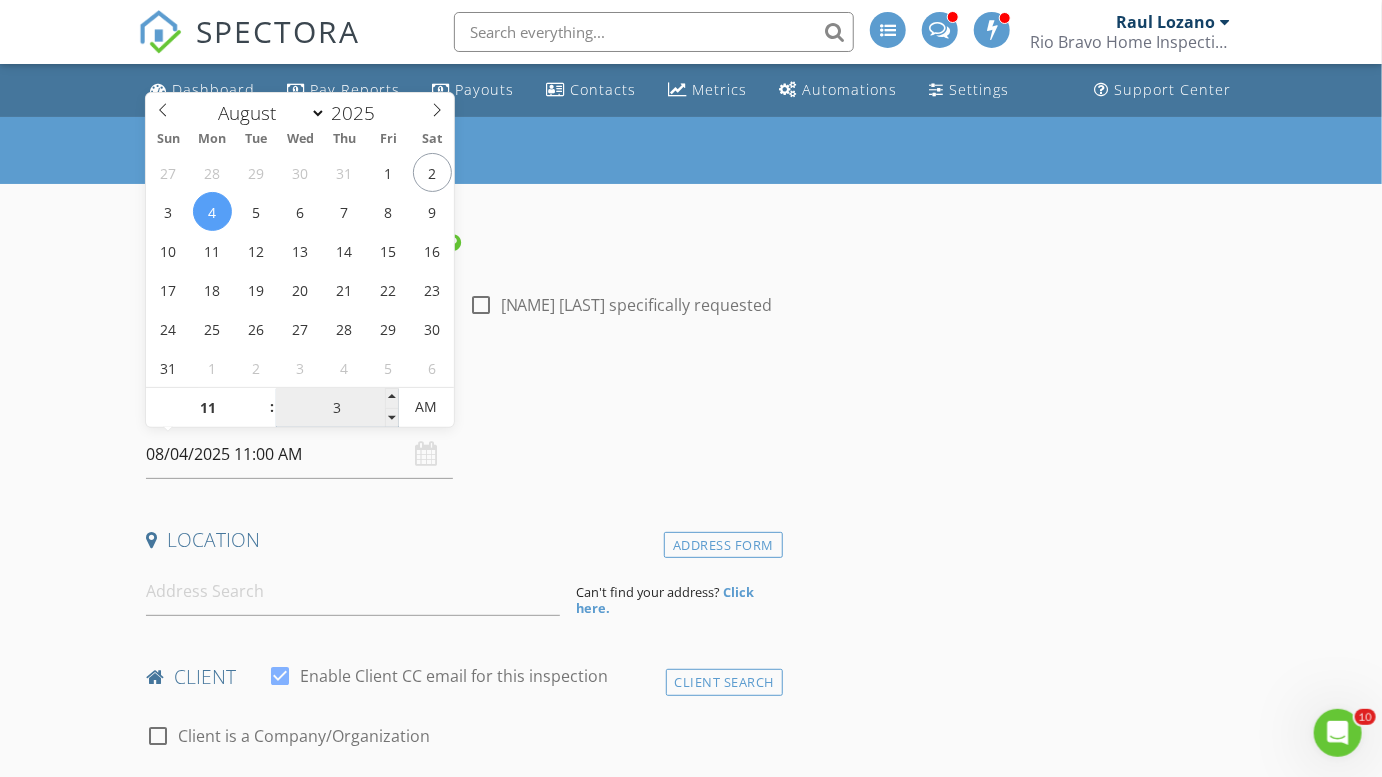 type on "30" 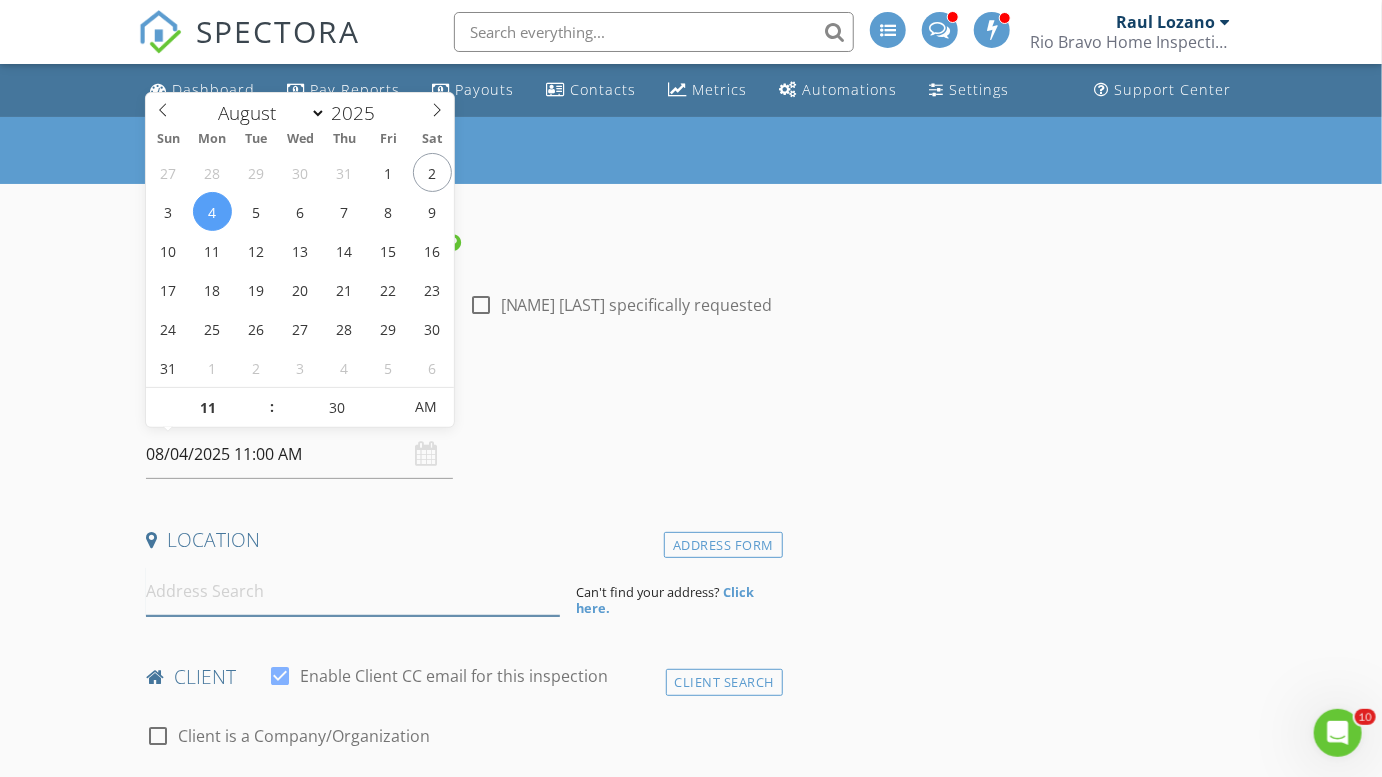 type on "08/04/2025 11:30 AM" 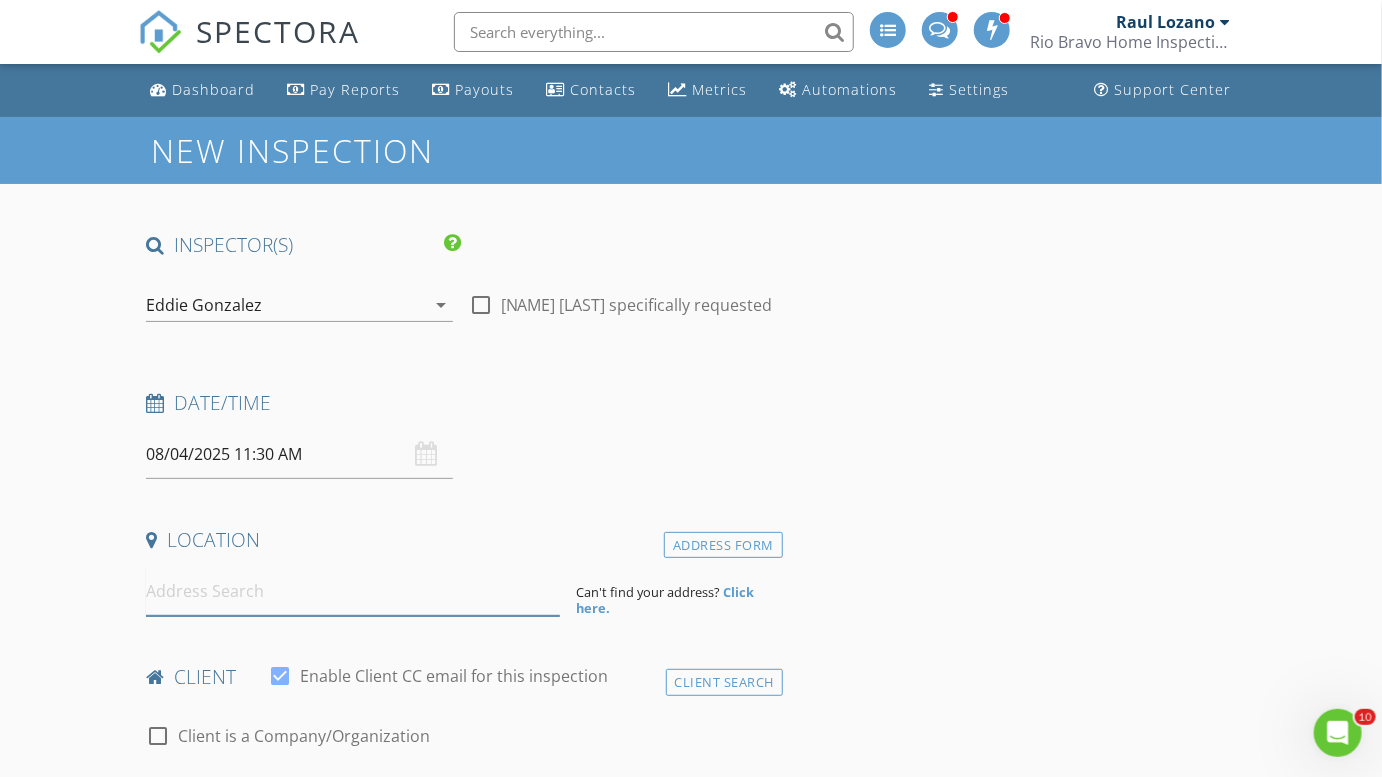 click at bounding box center [353, 591] 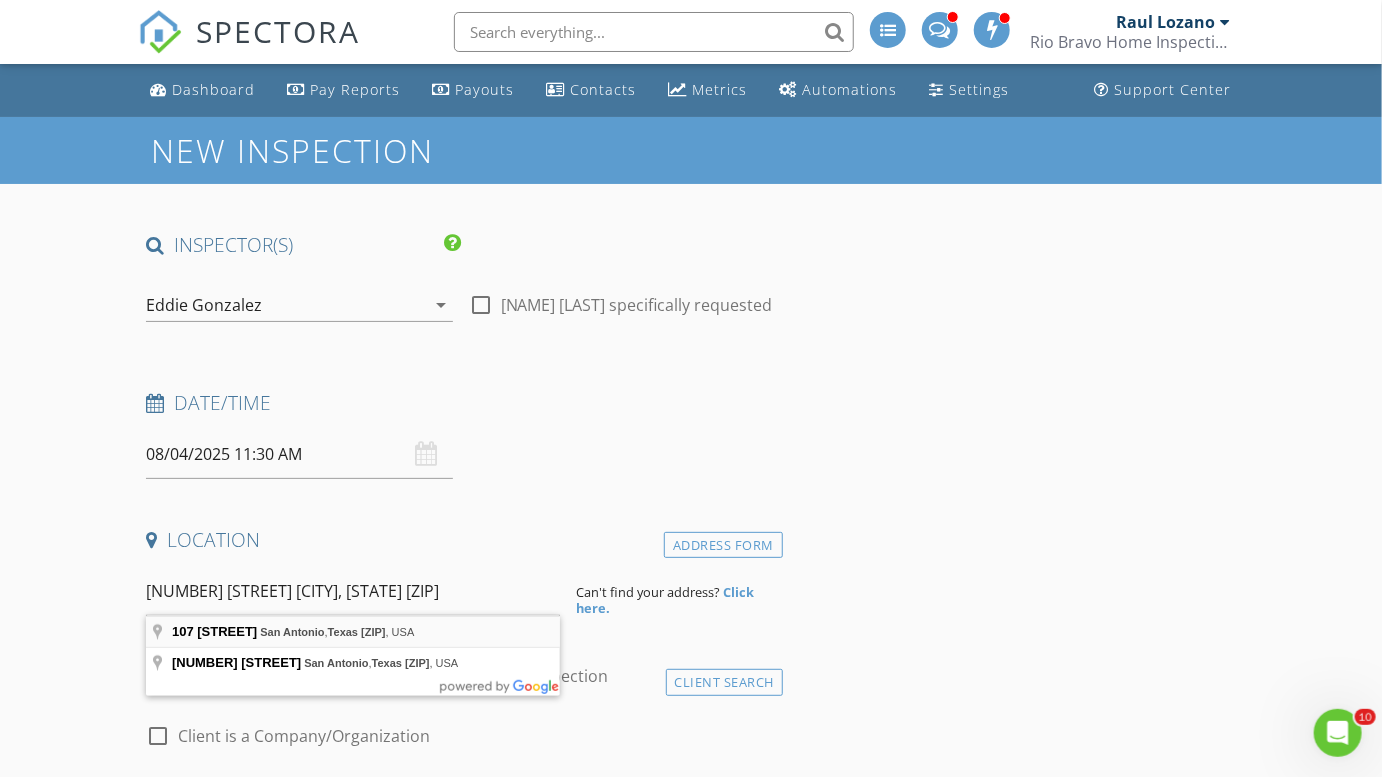 type on "107 E Skyview, San Antonio, Texas 78228, USA" 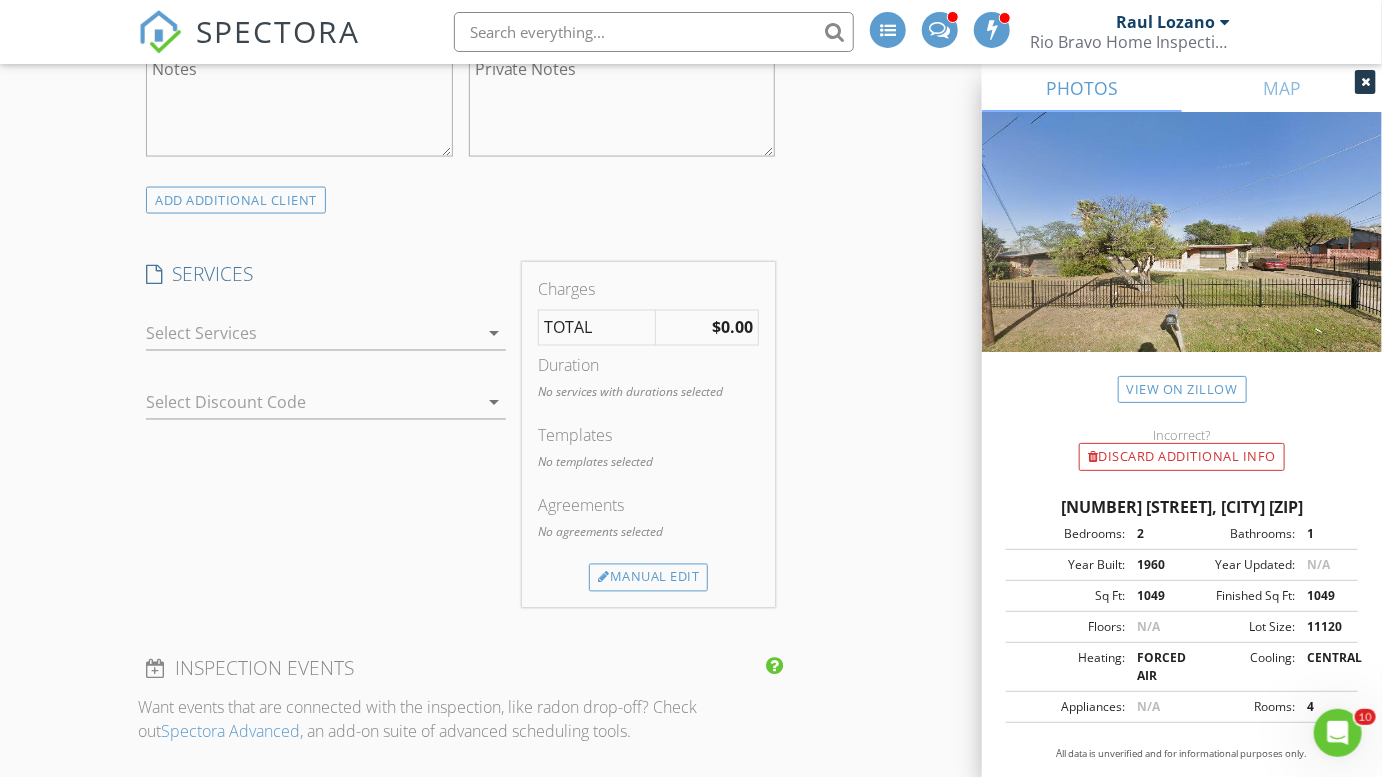 scroll, scrollTop: 1372, scrollLeft: 0, axis: vertical 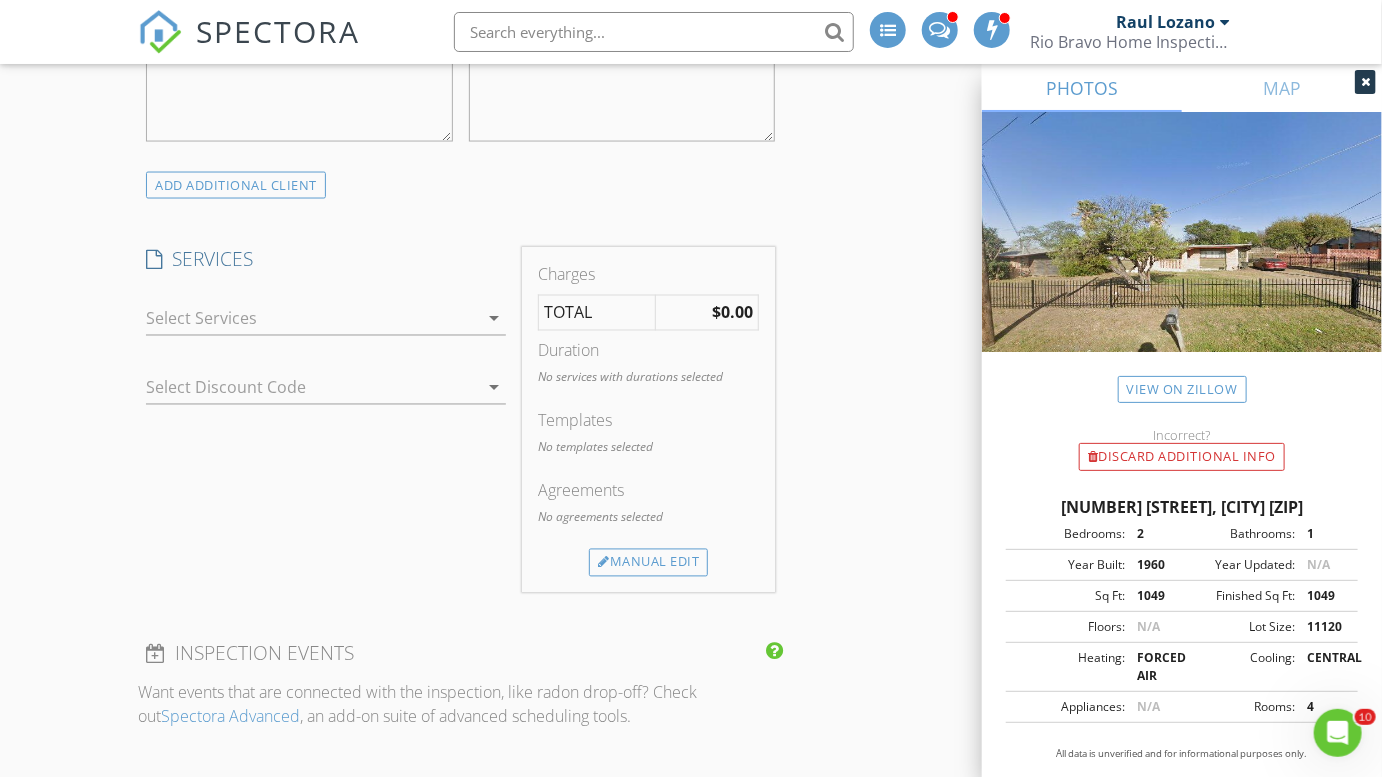 click at bounding box center [312, 319] 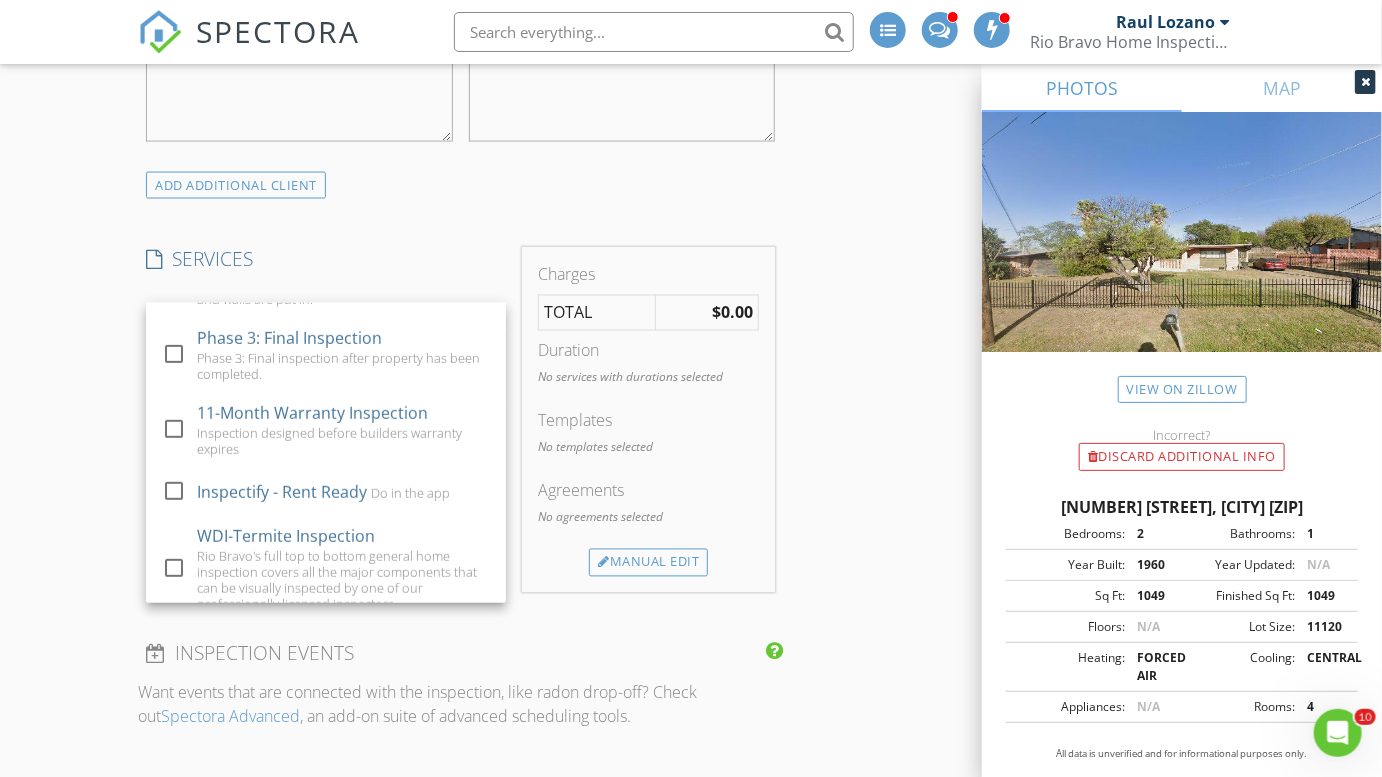 scroll, scrollTop: 532, scrollLeft: 0, axis: vertical 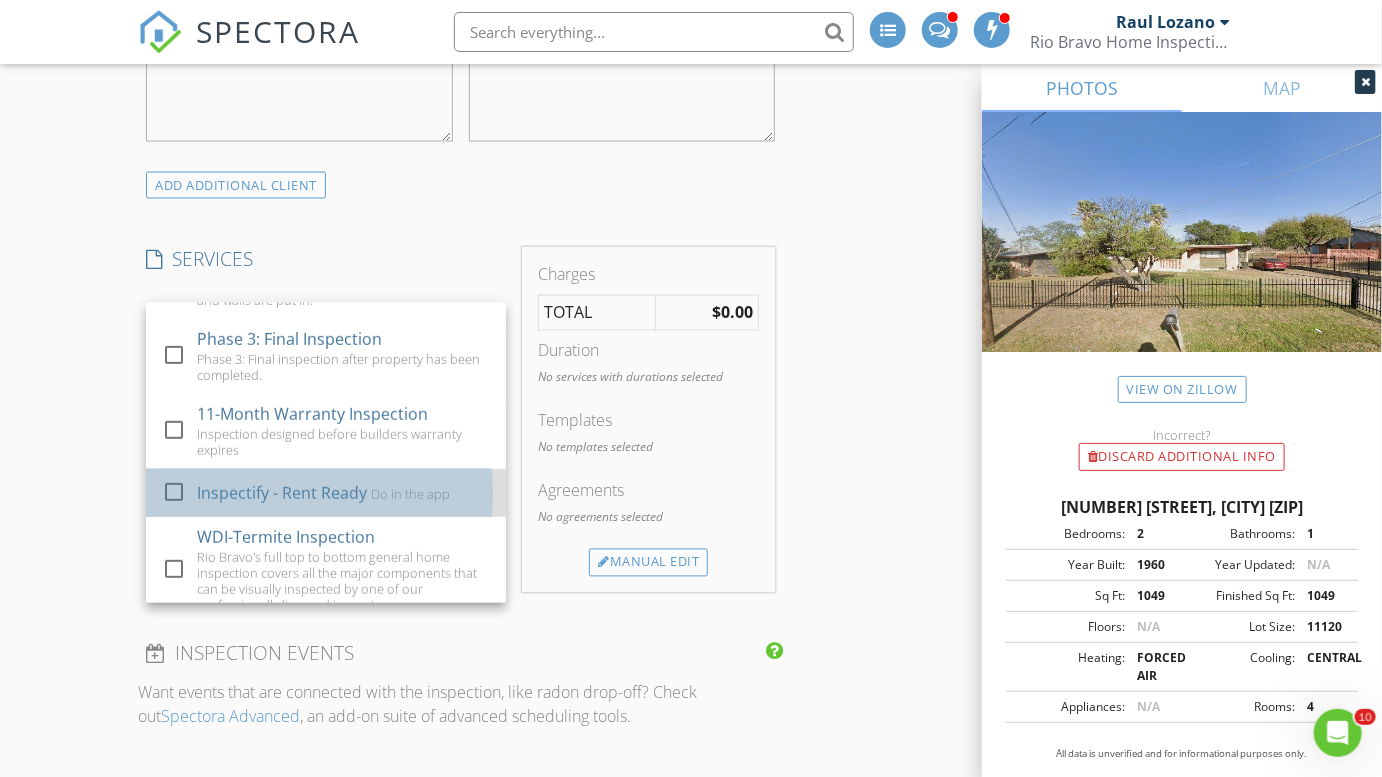 click on "Inspectify - Rent Ready   Do in the app" at bounding box center [344, 493] 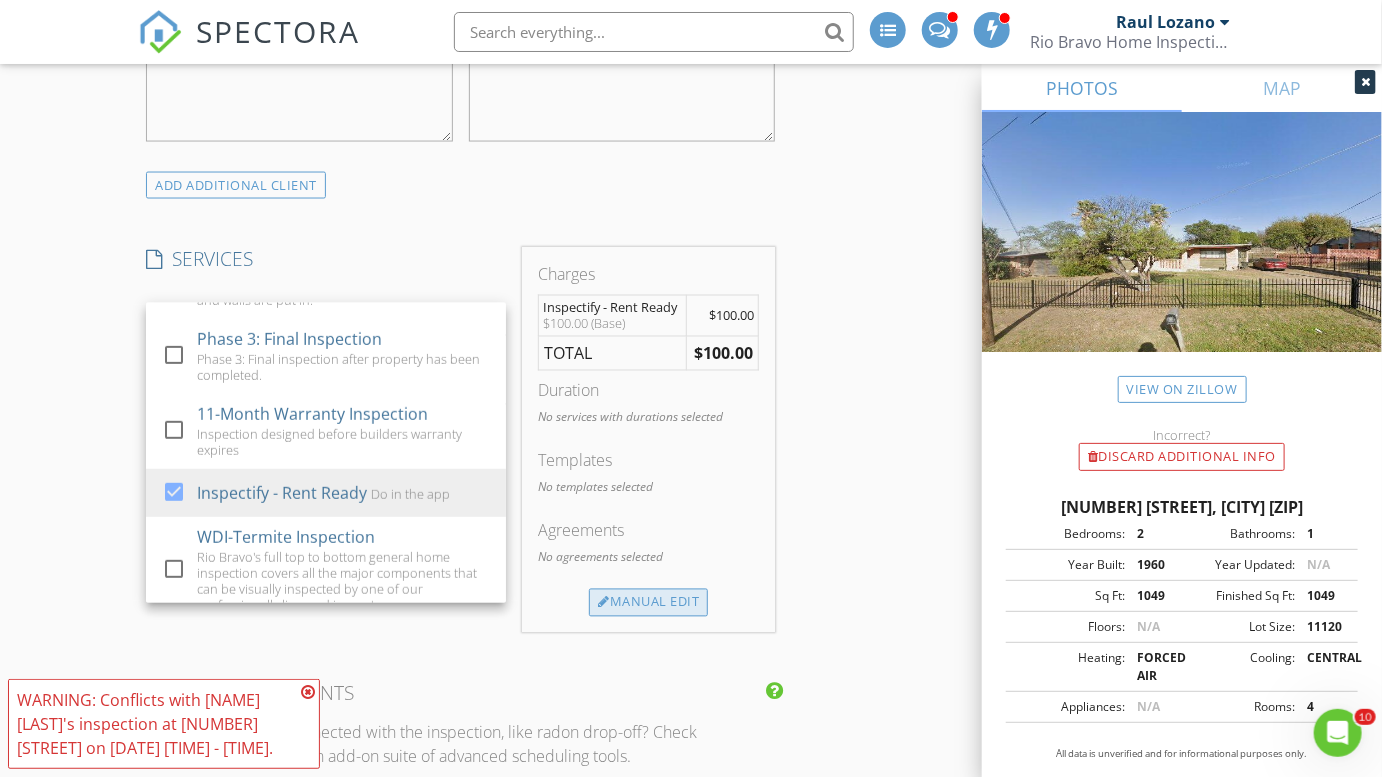 click on "Manual Edit" at bounding box center [648, 603] 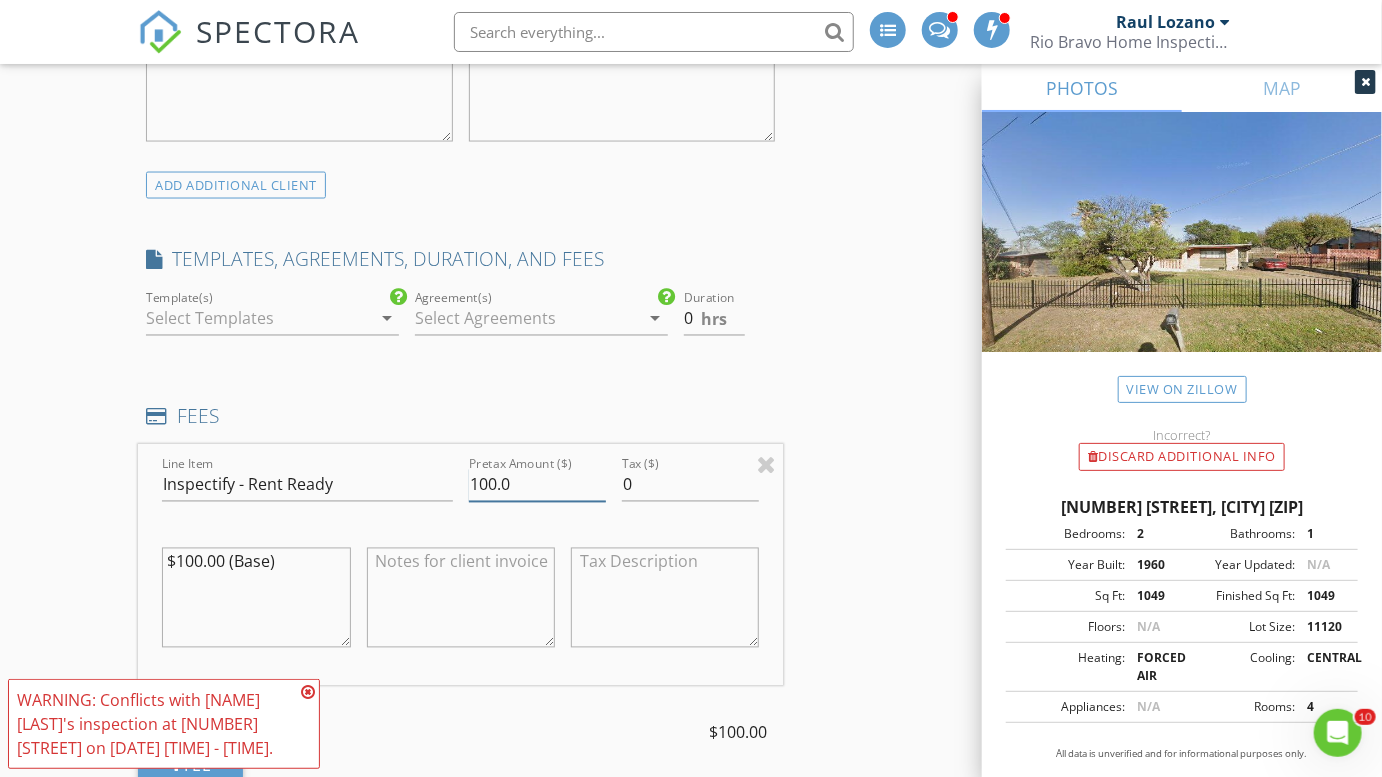 click on "100.0" at bounding box center [537, 485] 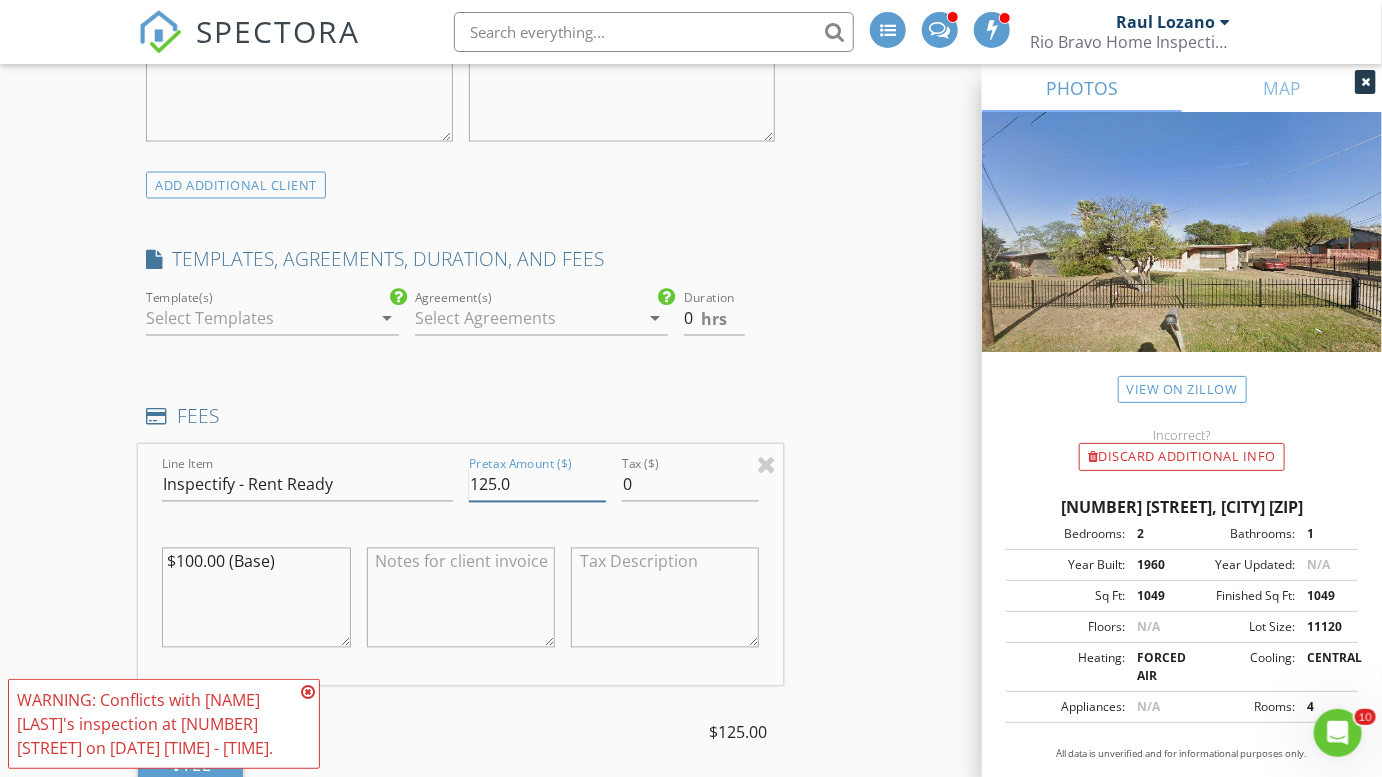 type on "125.0" 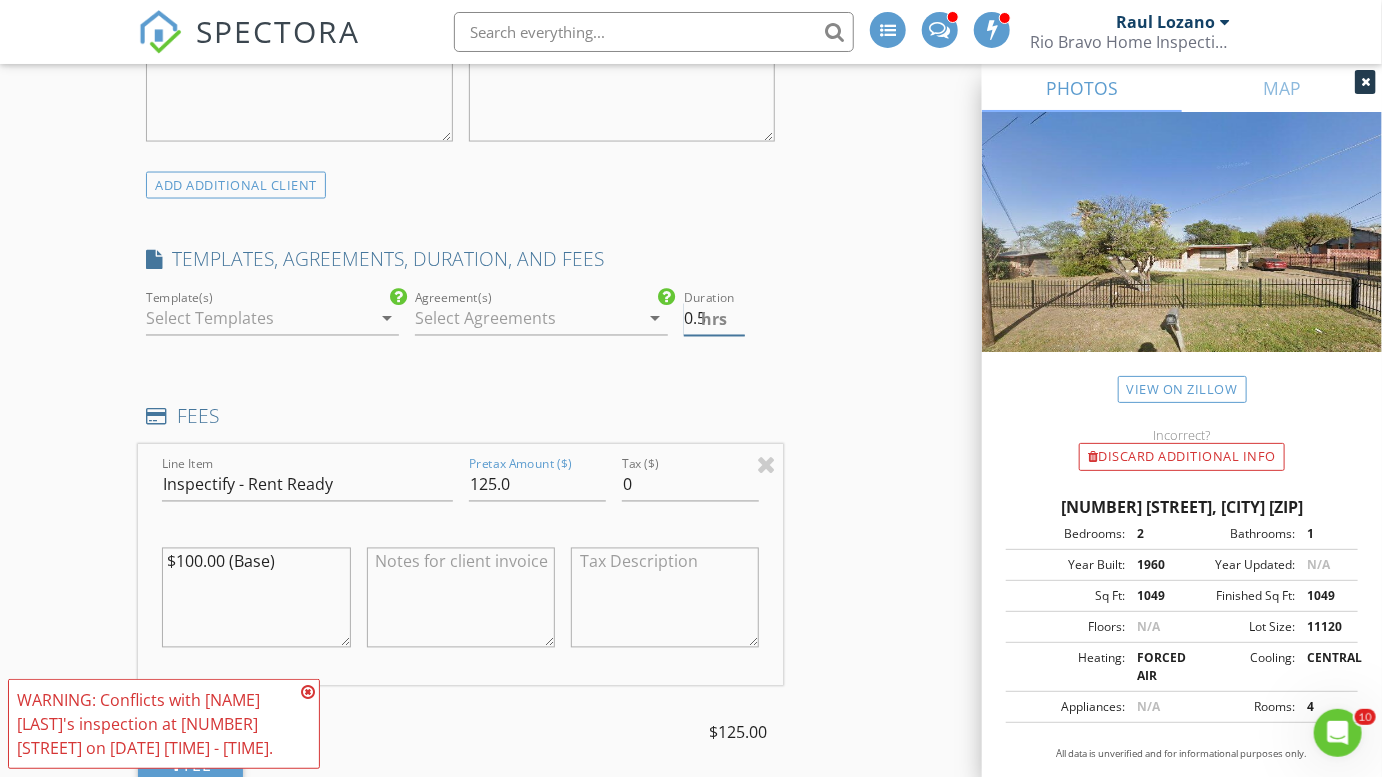 click on "0.5" at bounding box center (714, 319) 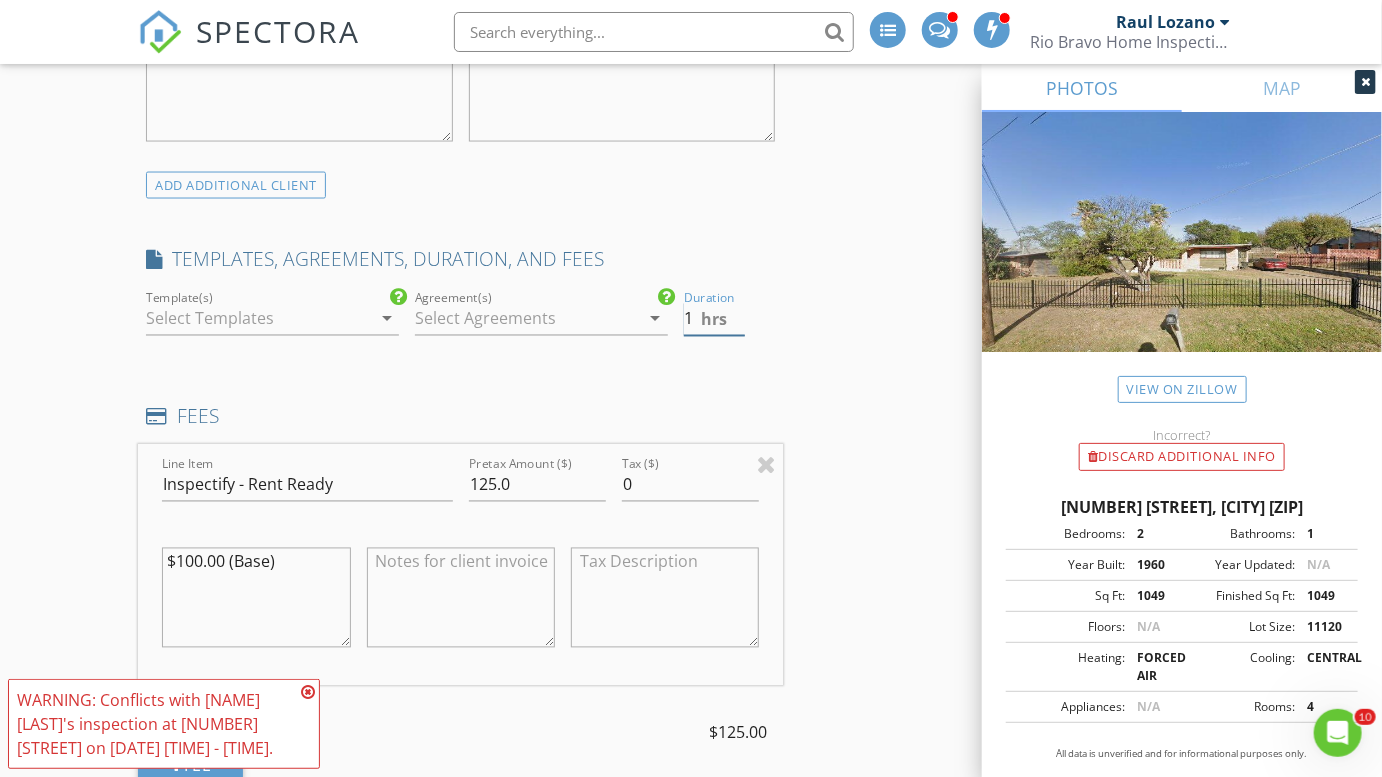 type on "1" 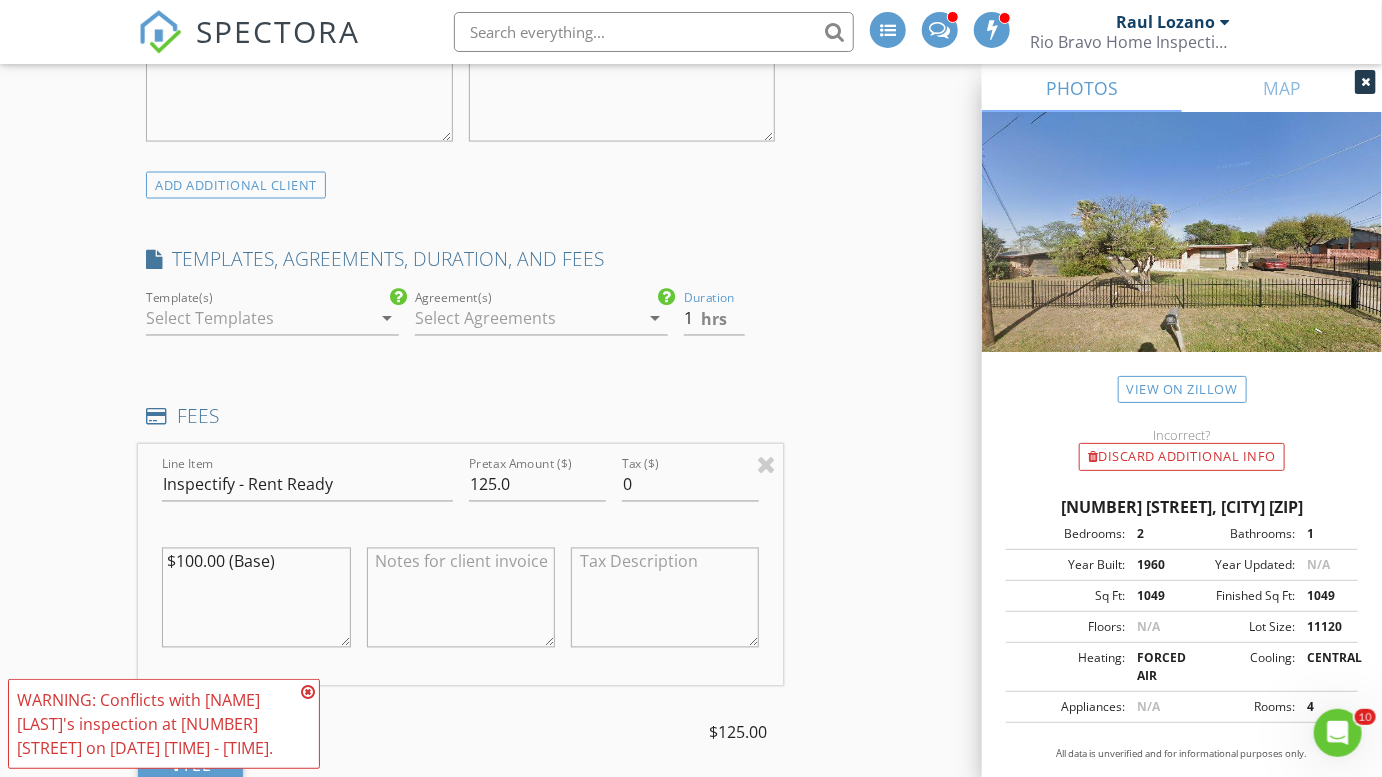 click on "INSPECTOR(S)
check_box_outline_blank   Charles Cole     check_box_outline_blank   Brad Test     check_box_outline_blank   Clint Nelson     check_box   Eddie Gonzalez   PRIMARY   Eddie Gonzalez arrow_drop_down   check_box_outline_blank Eddie Gonzalez specifically requested
Date/Time
08/04/2025 11:30 AM
Location
Address Search       Address 107 E Skyview Dr   Unit   City San Antonio   State TX   Zip 78228   County Bexar     Square Feet 1049   Year Built 1960   Foundation arrow_drop_down     Eddie Gonzalez     24.6 miles     (33 minutes)
client
check_box Enable Client CC email for this inspection   Client Search     check_box_outline_blank Client is a Company/Organization     First Name   Last Name   Email   CC Email   Phone         Tags         Notes   Private Notes
ADD ADDITIONAL client
check_box_outline_blank" at bounding box center [691, 787] 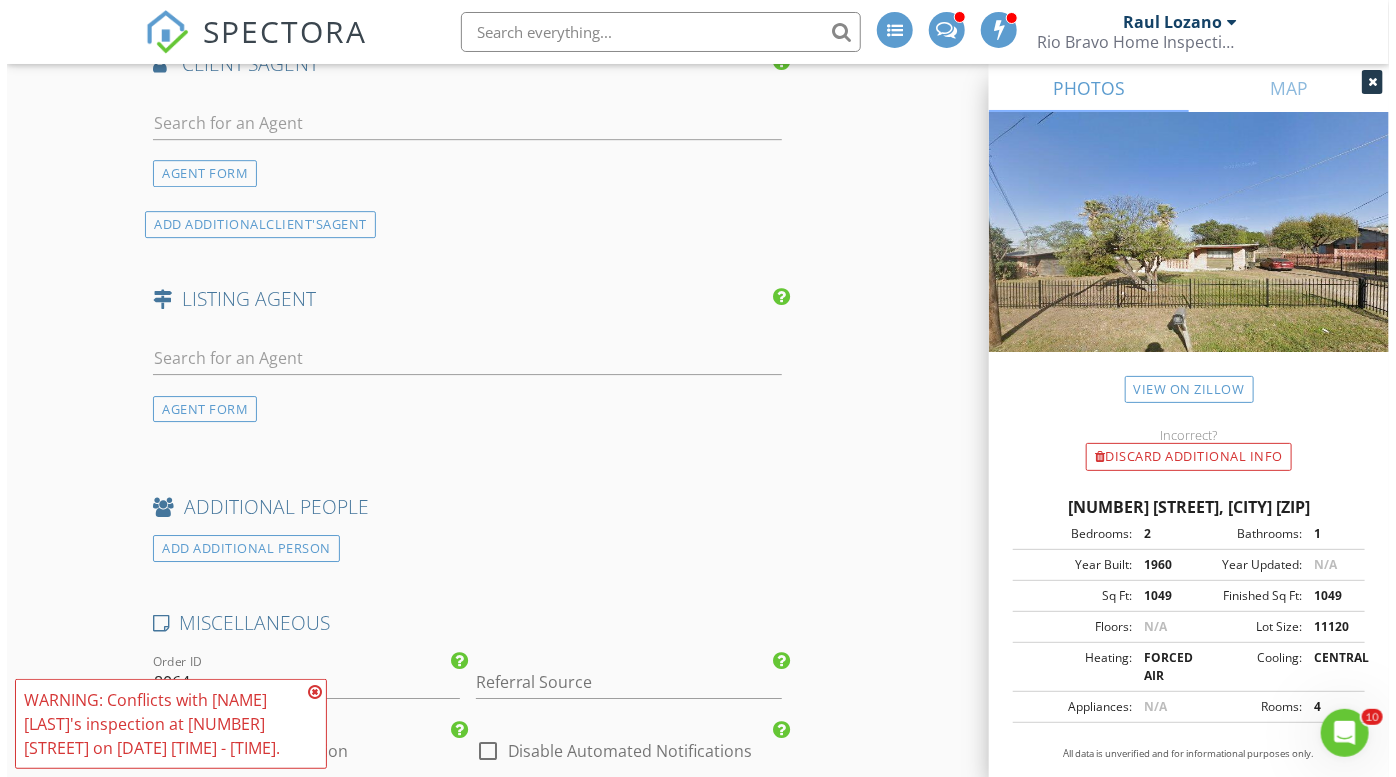 scroll, scrollTop: 3343, scrollLeft: 0, axis: vertical 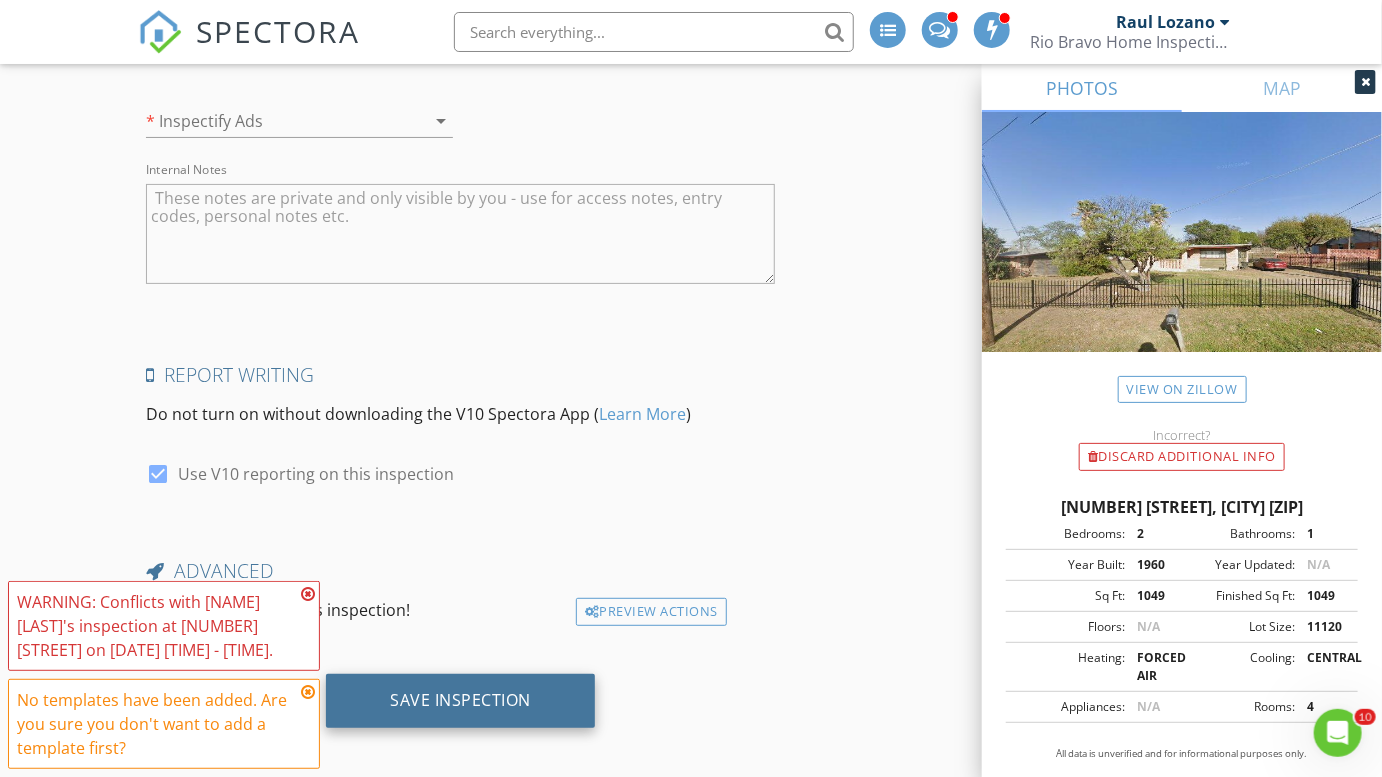 click on "Save Inspection" at bounding box center [460, 700] 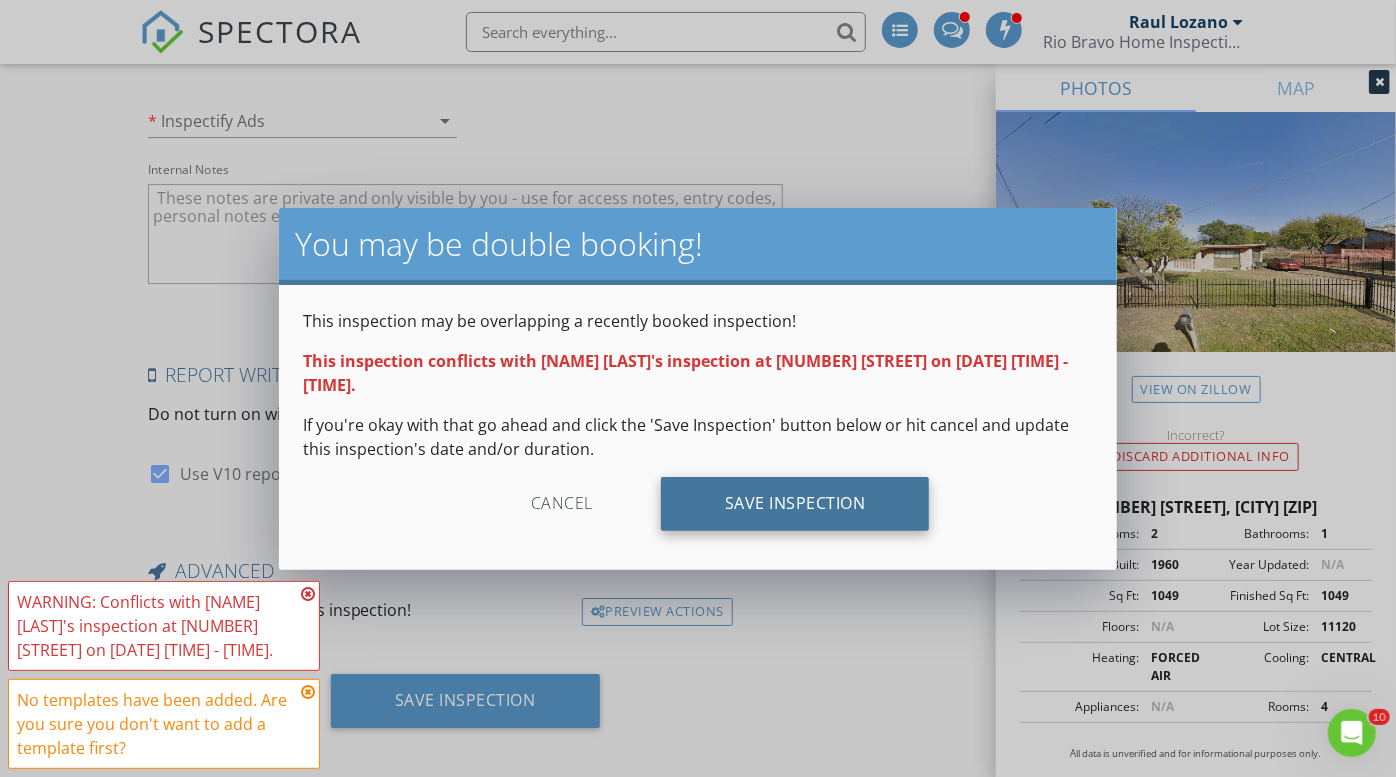 click on "Save Inspection" at bounding box center [795, 504] 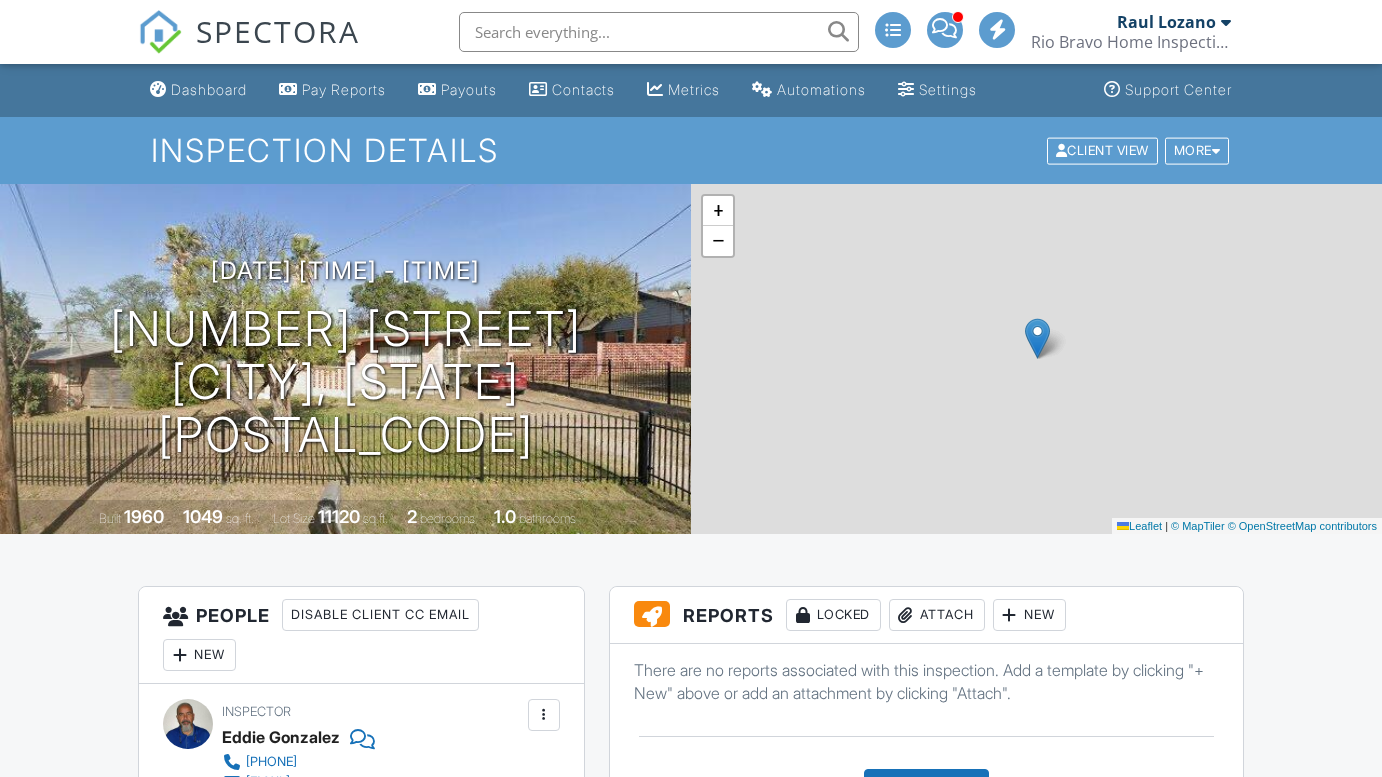 click at bounding box center [926, 1553] 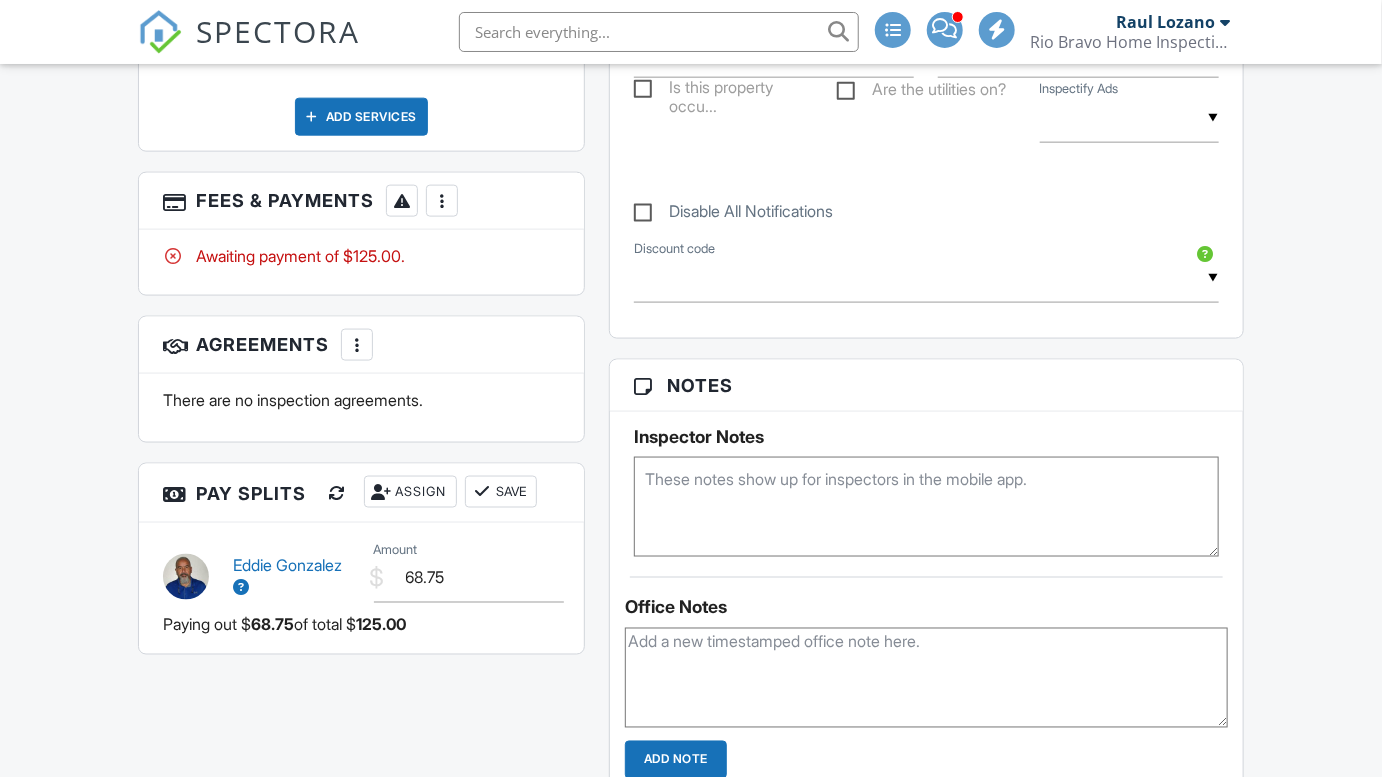 paste on "Lockbox code: 0216 on home" 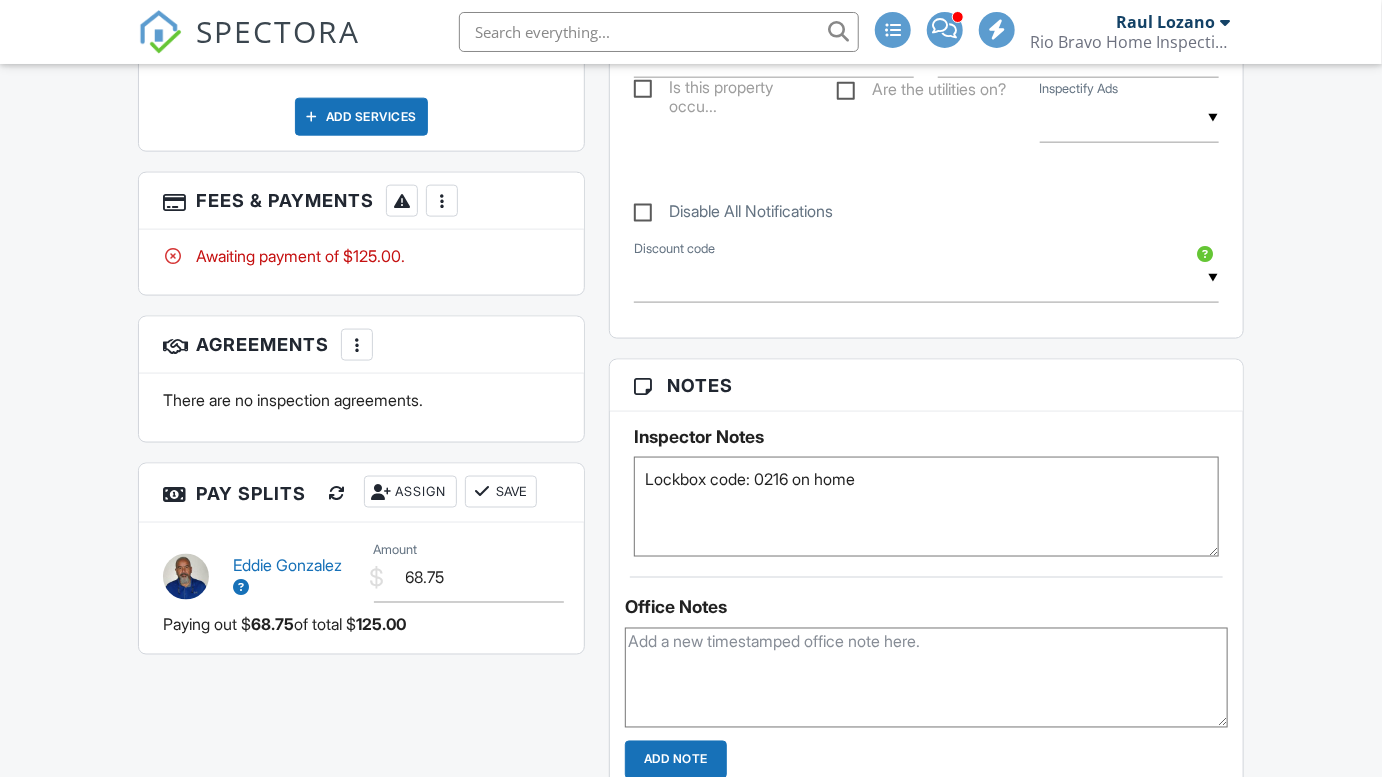type on "Lockbox code: 0216 on home" 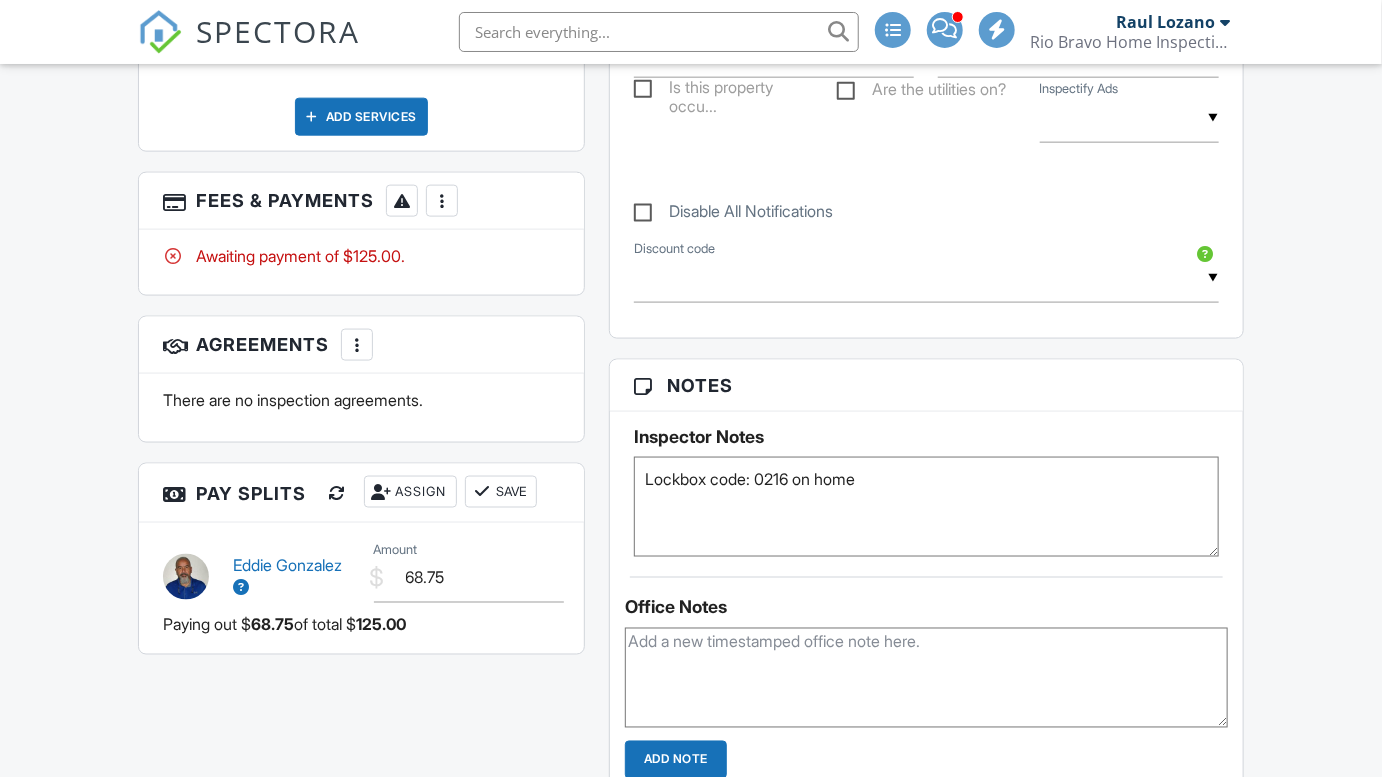 scroll, scrollTop: 1046, scrollLeft: 0, axis: vertical 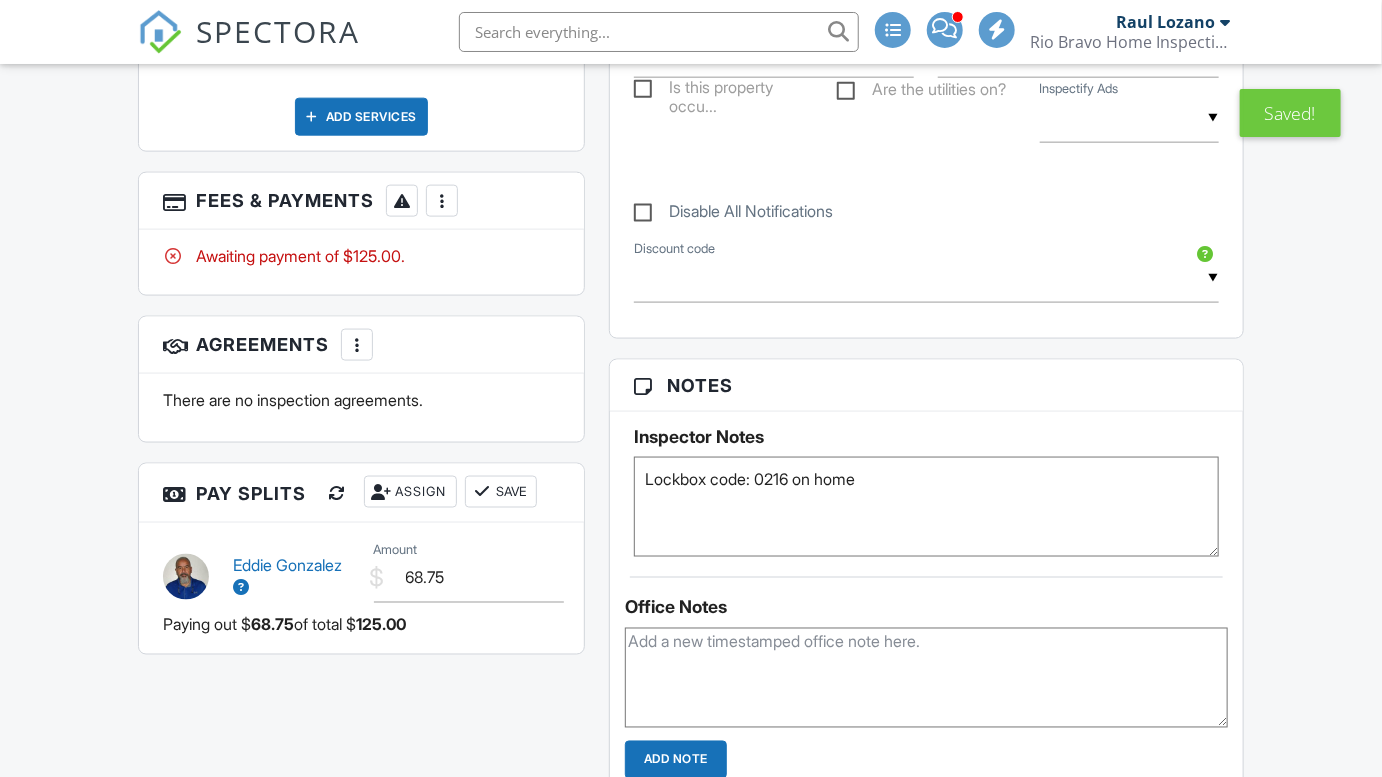 click on "SPECTORA" at bounding box center (278, 31) 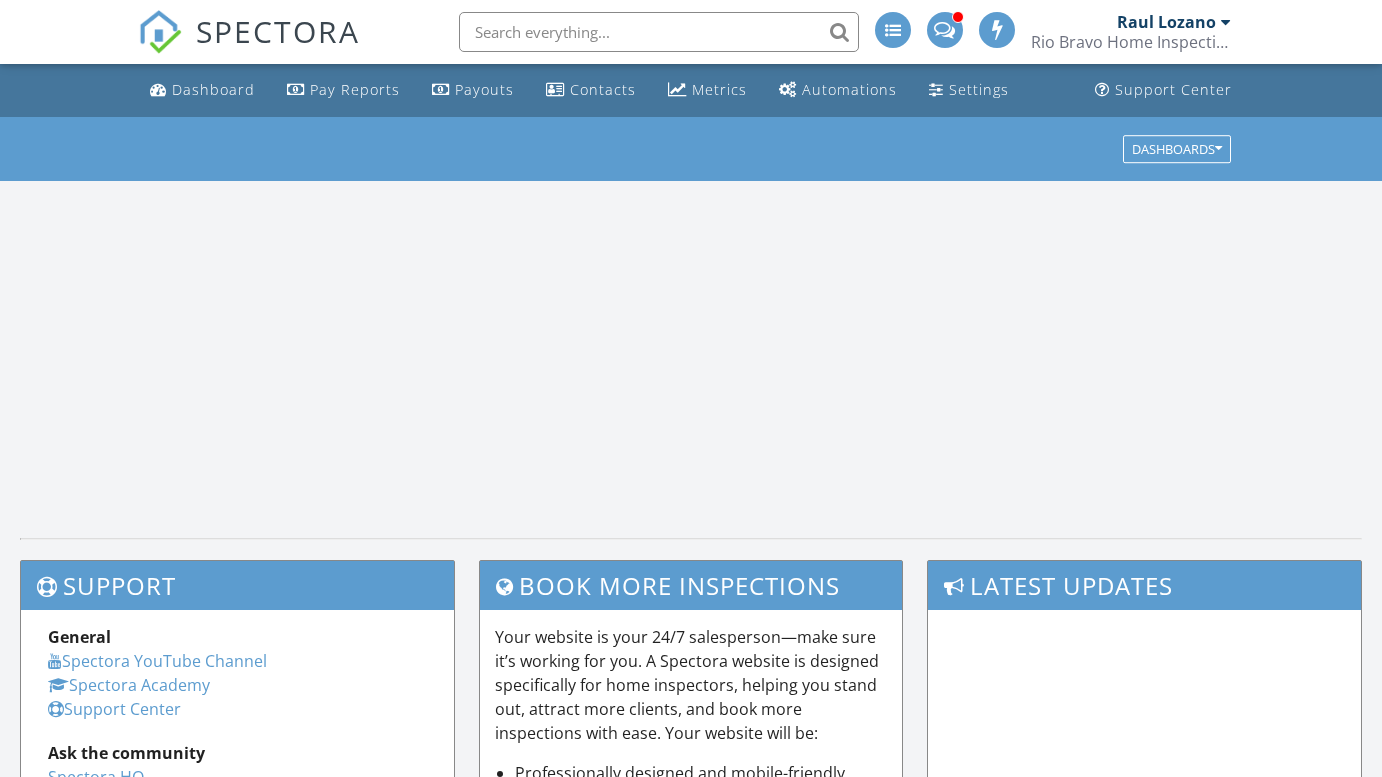 scroll, scrollTop: 0, scrollLeft: 0, axis: both 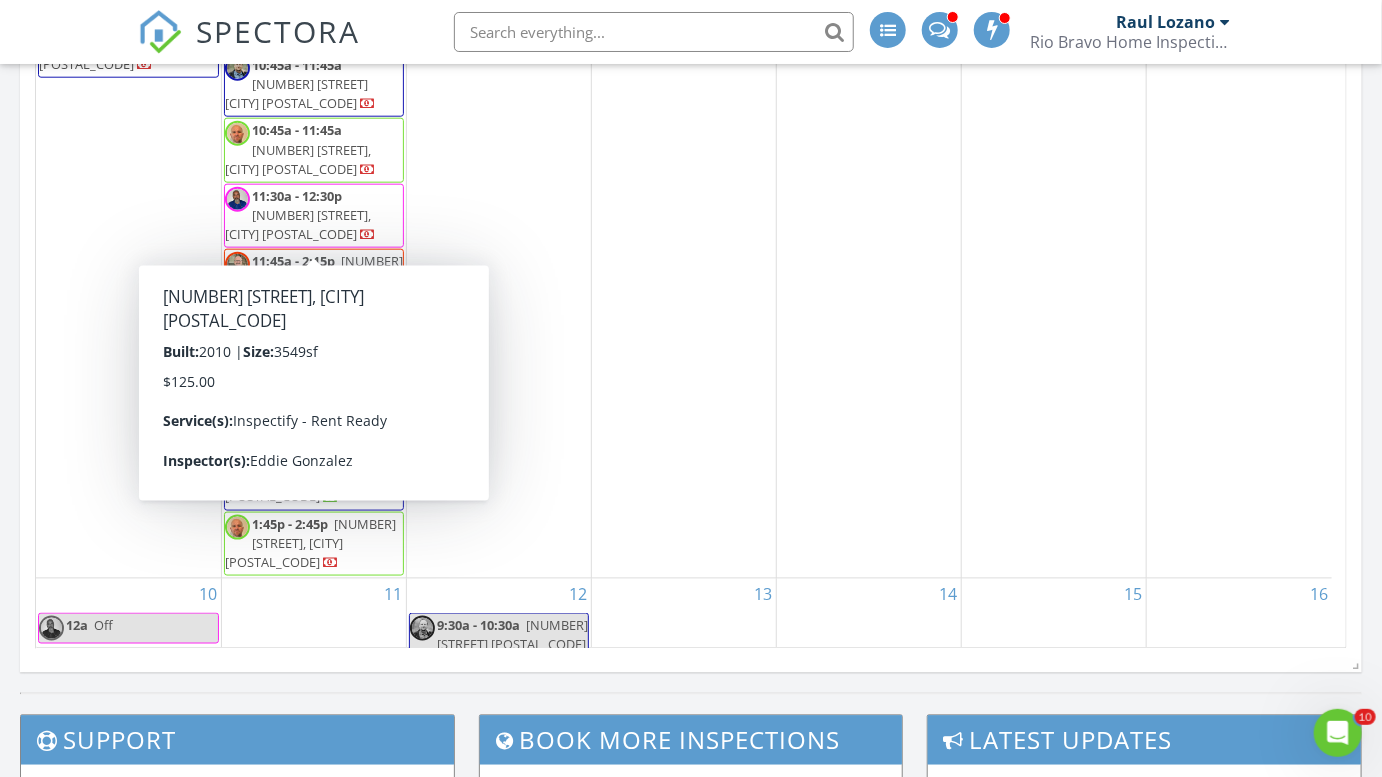 click on "2902 Dusseldorf, San Antonio 78230" at bounding box center (296, 346) 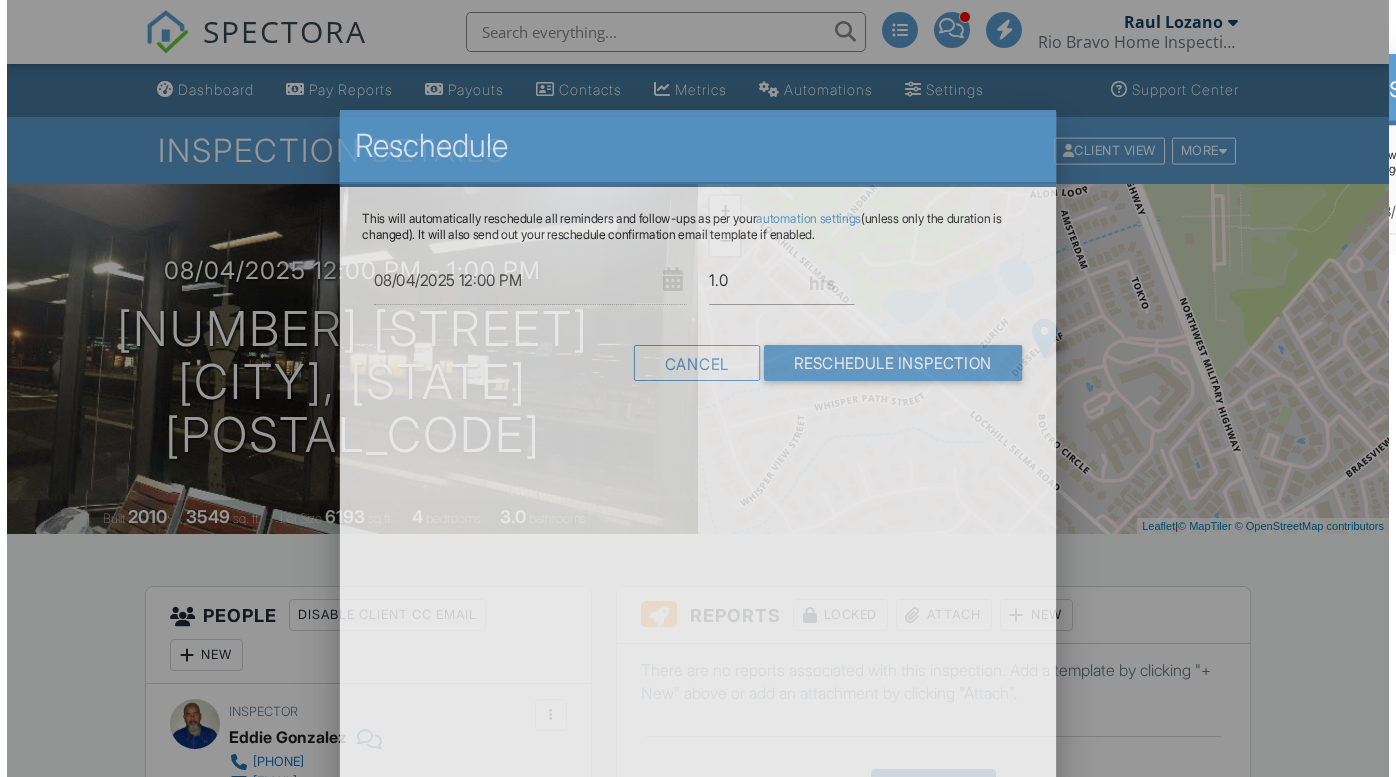 scroll, scrollTop: 0, scrollLeft: 0, axis: both 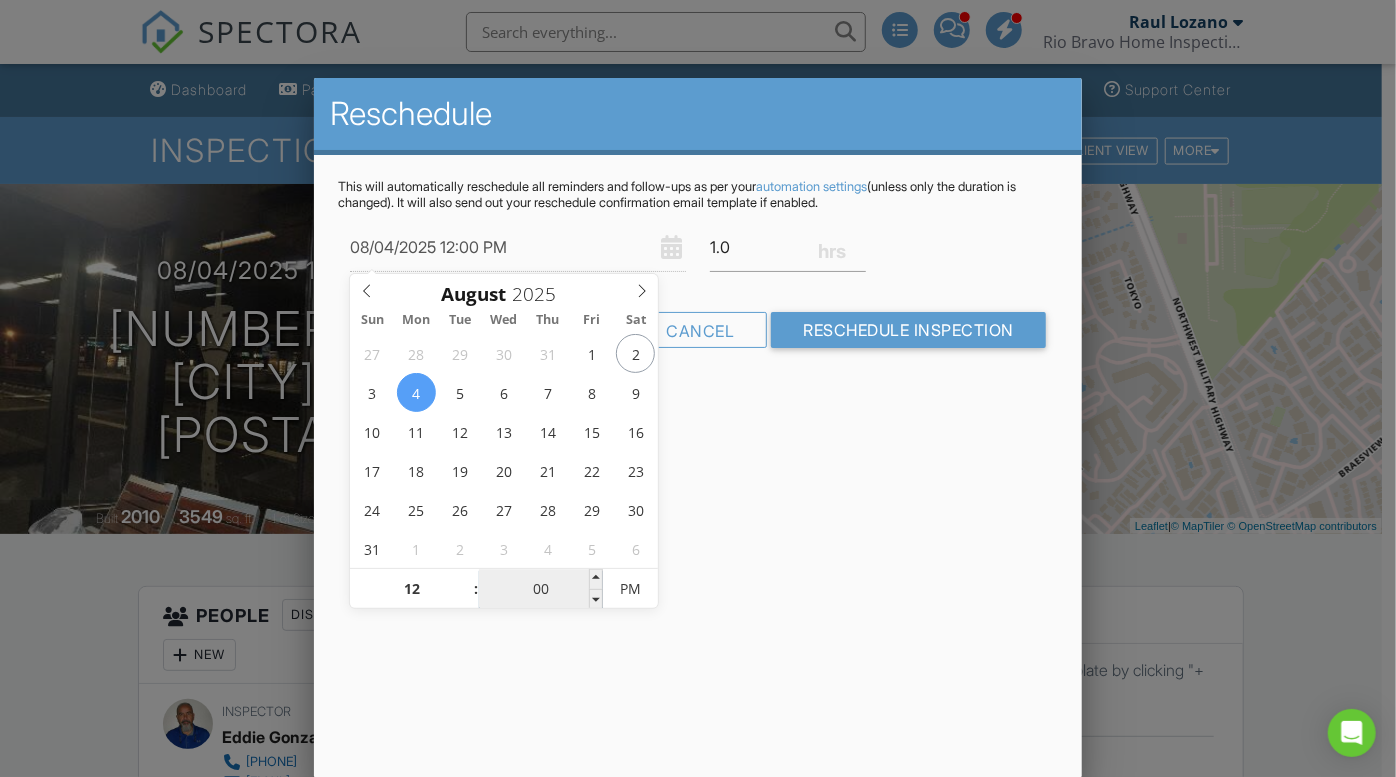 click on "00" at bounding box center (540, 590) 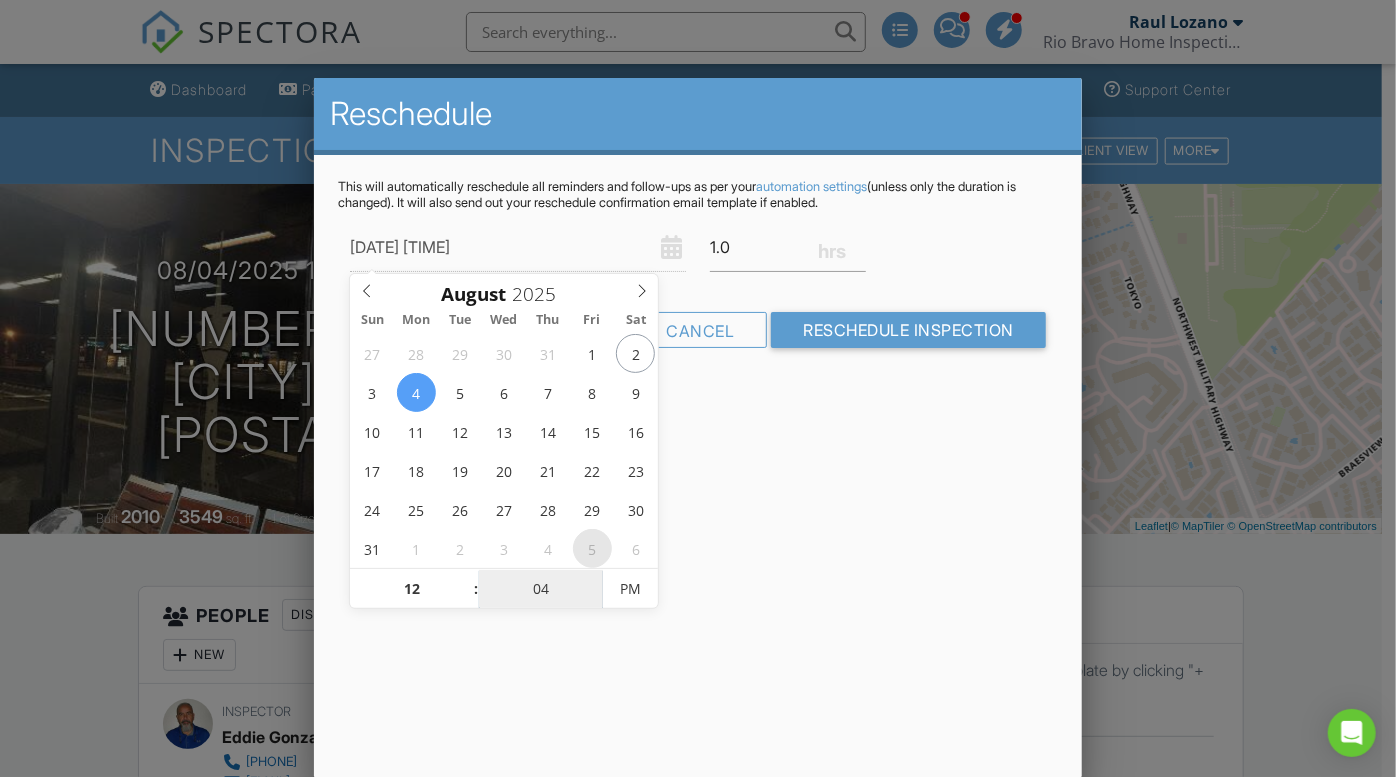 type on "08/04/2025 12:45 PM" 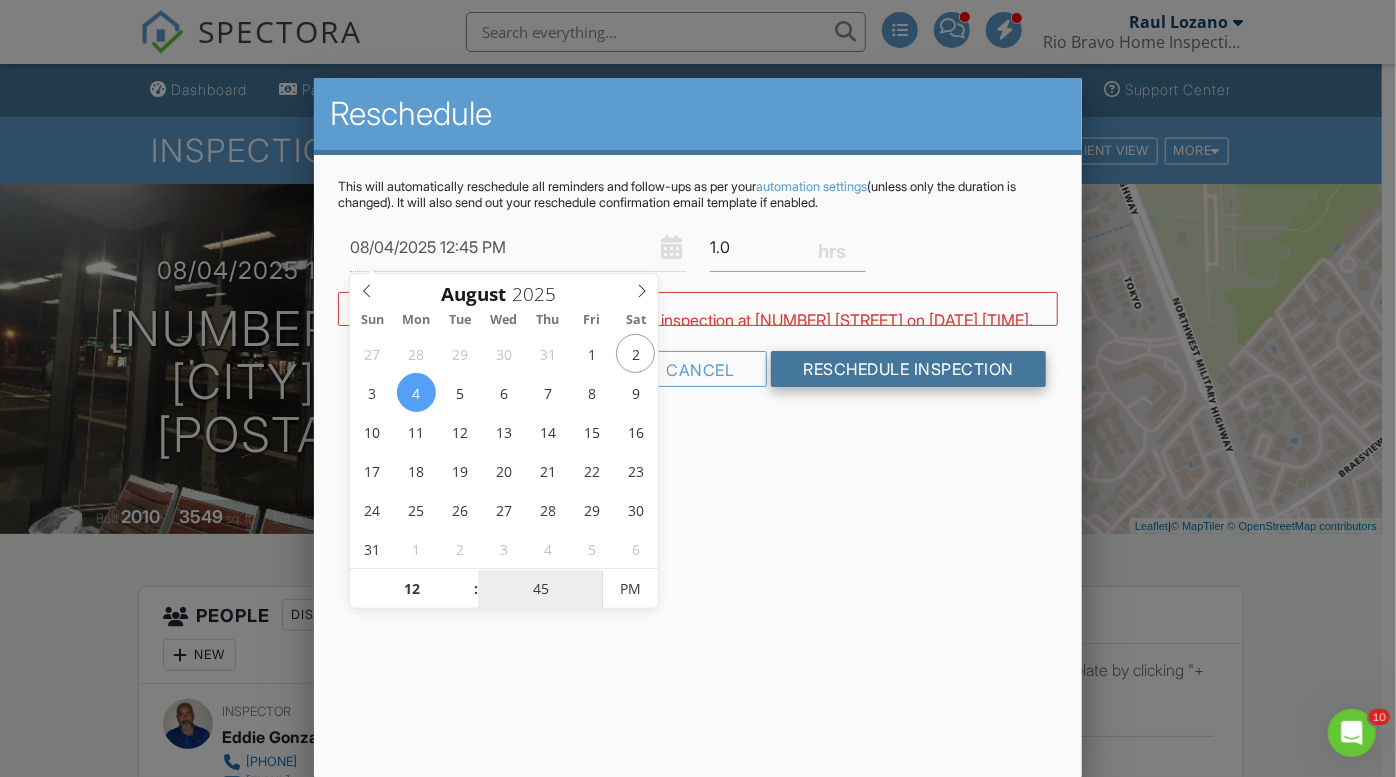 scroll, scrollTop: 0, scrollLeft: 0, axis: both 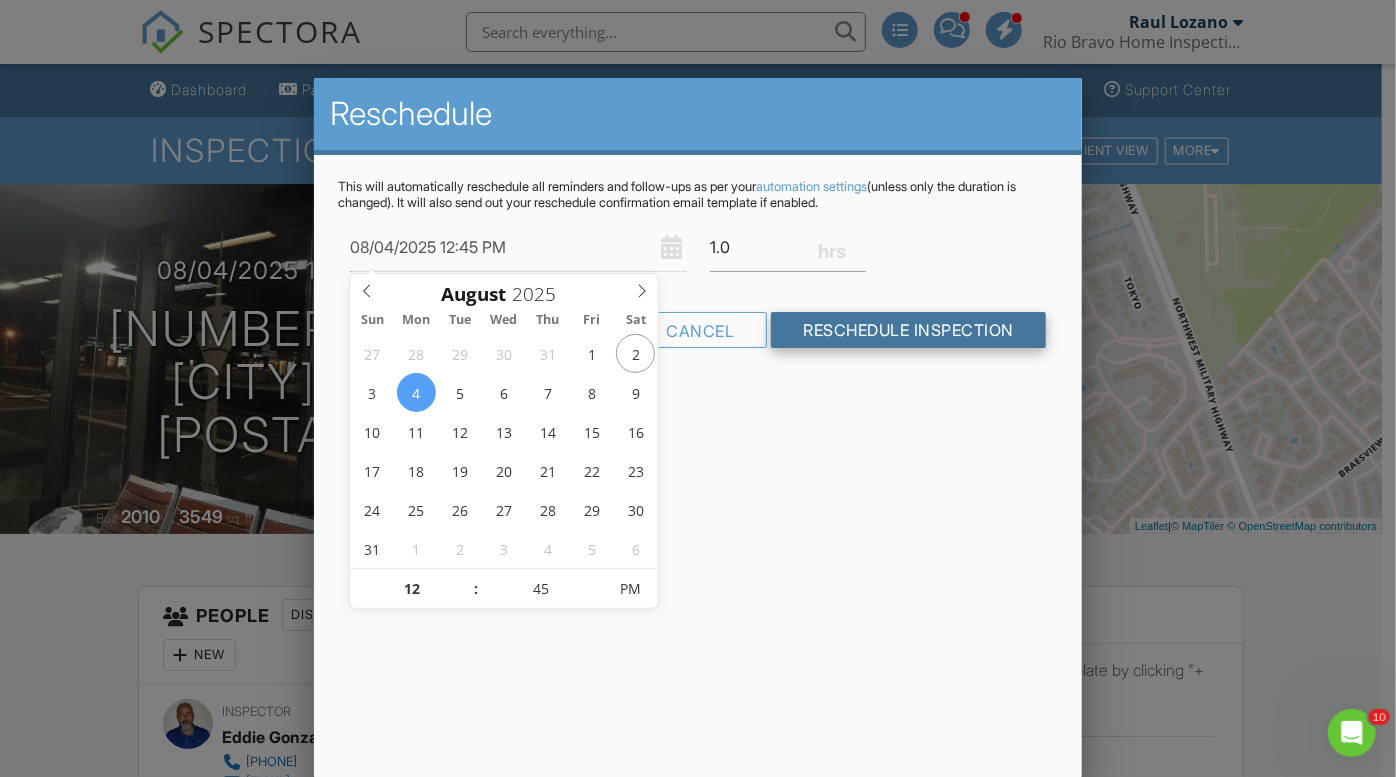 click on "Reschedule Inspection" at bounding box center (908, 330) 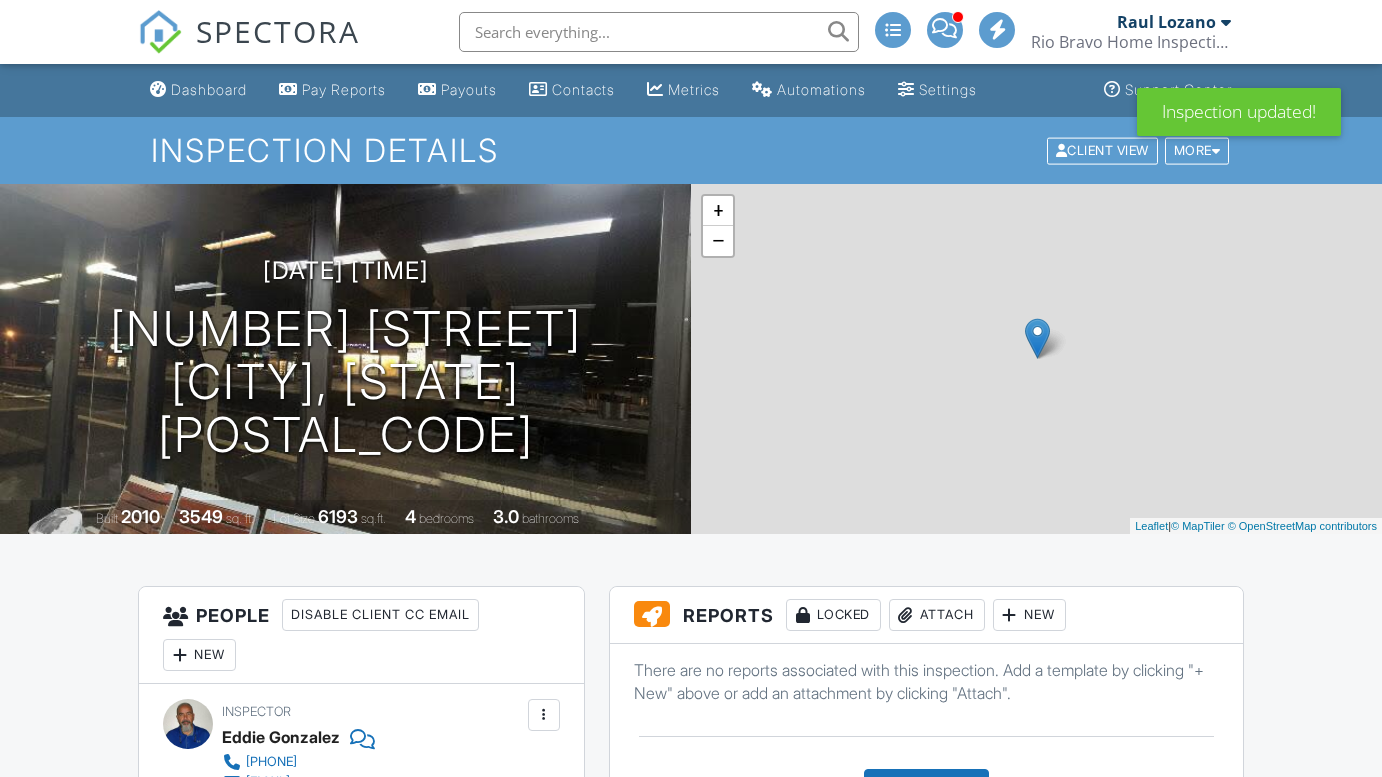 scroll, scrollTop: 0, scrollLeft: 0, axis: both 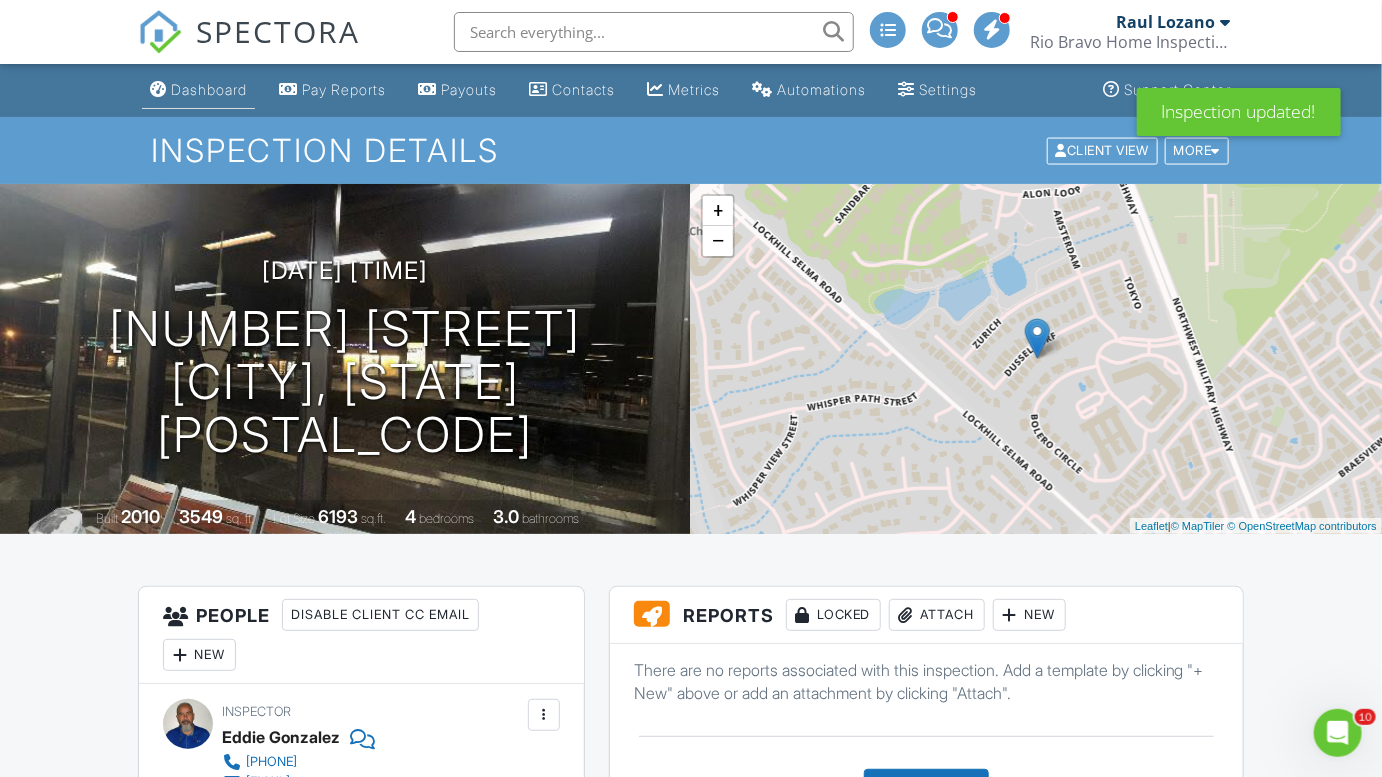 click on "Dashboard" at bounding box center (198, 90) 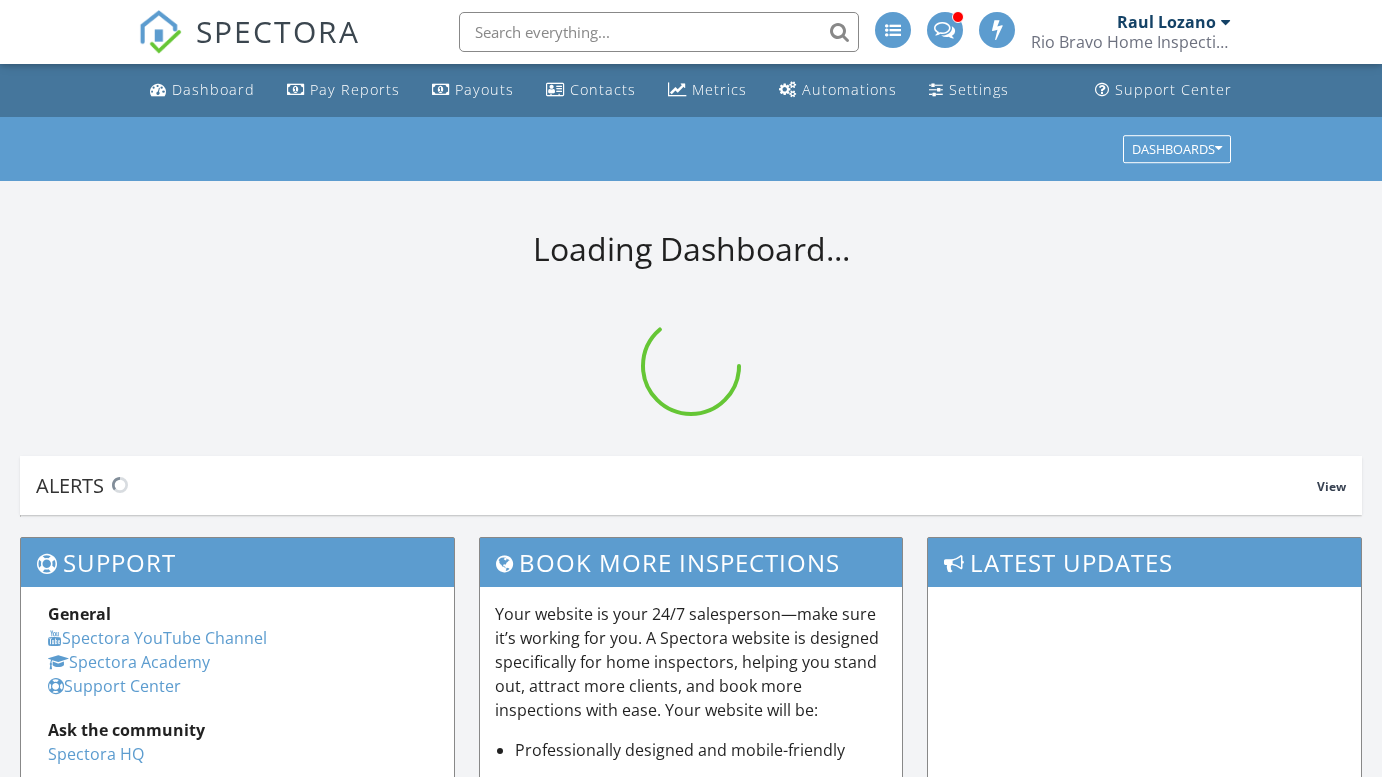 scroll, scrollTop: 0, scrollLeft: 0, axis: both 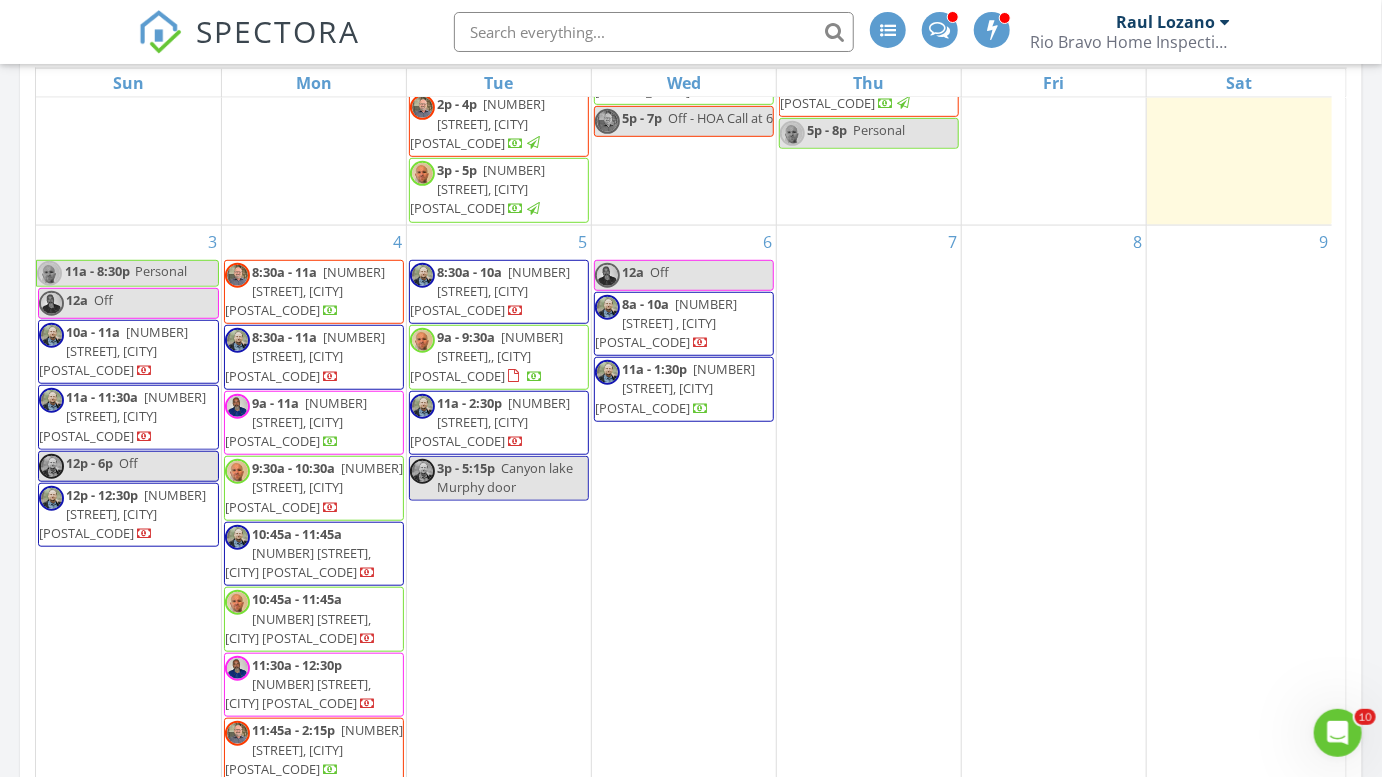 click on "4
8:30a - 11a
[NUMBER] [STREET], [CITY] [POSTAL_CODE]
8:30a - 11a
[NUMBER] [STREET], [CITY] [POSTAL_CODE]
9a - 11a
[NUMBER] [STREET], [CITY] [POSTAL_CODE]
9:30a - 10:30a
[NUMBER] [STREET], [CITY] [POSTAL_CODE]
10:45a - 11:45a
[NUMBER] [STREET], [CITY] [POSTAL_CODE]
10:45a - 11:45a" at bounding box center (314, 637) 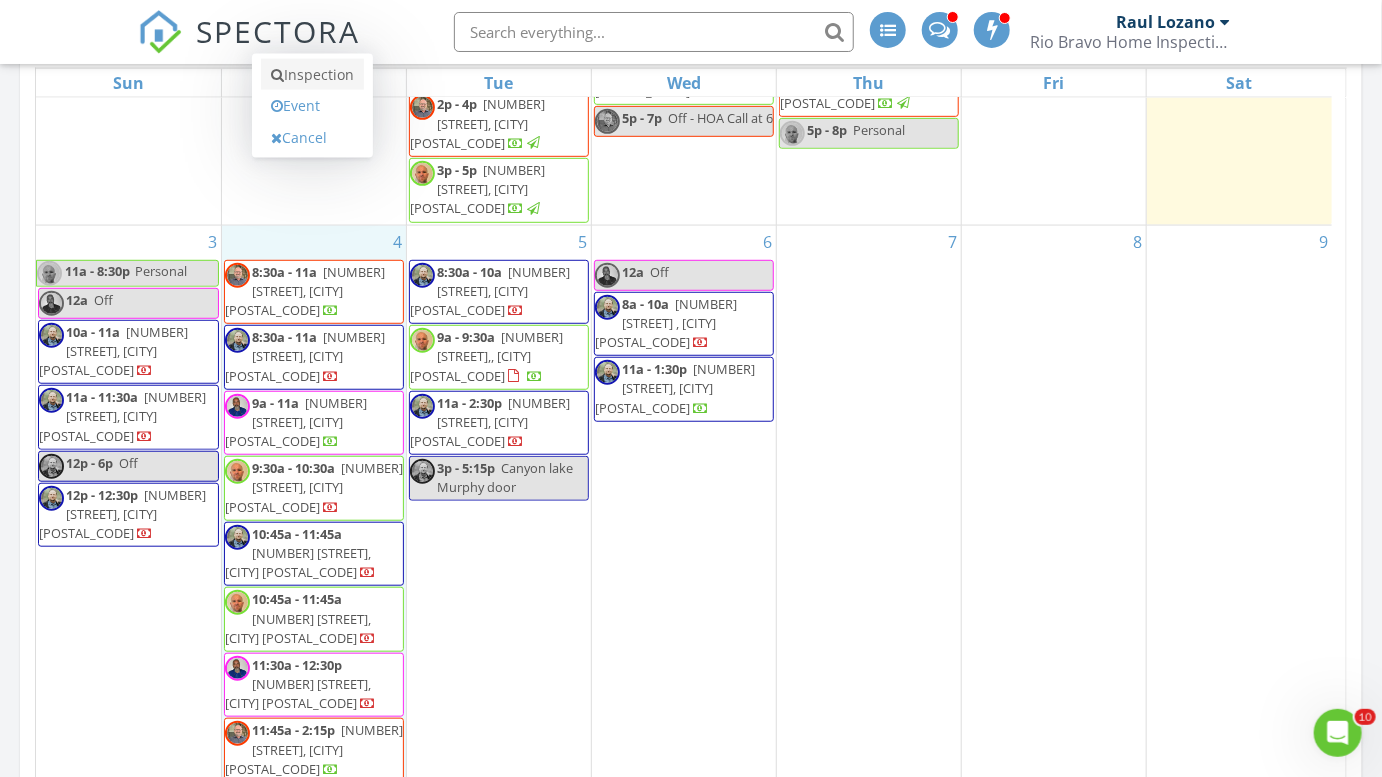 click on "Inspection" at bounding box center [312, 75] 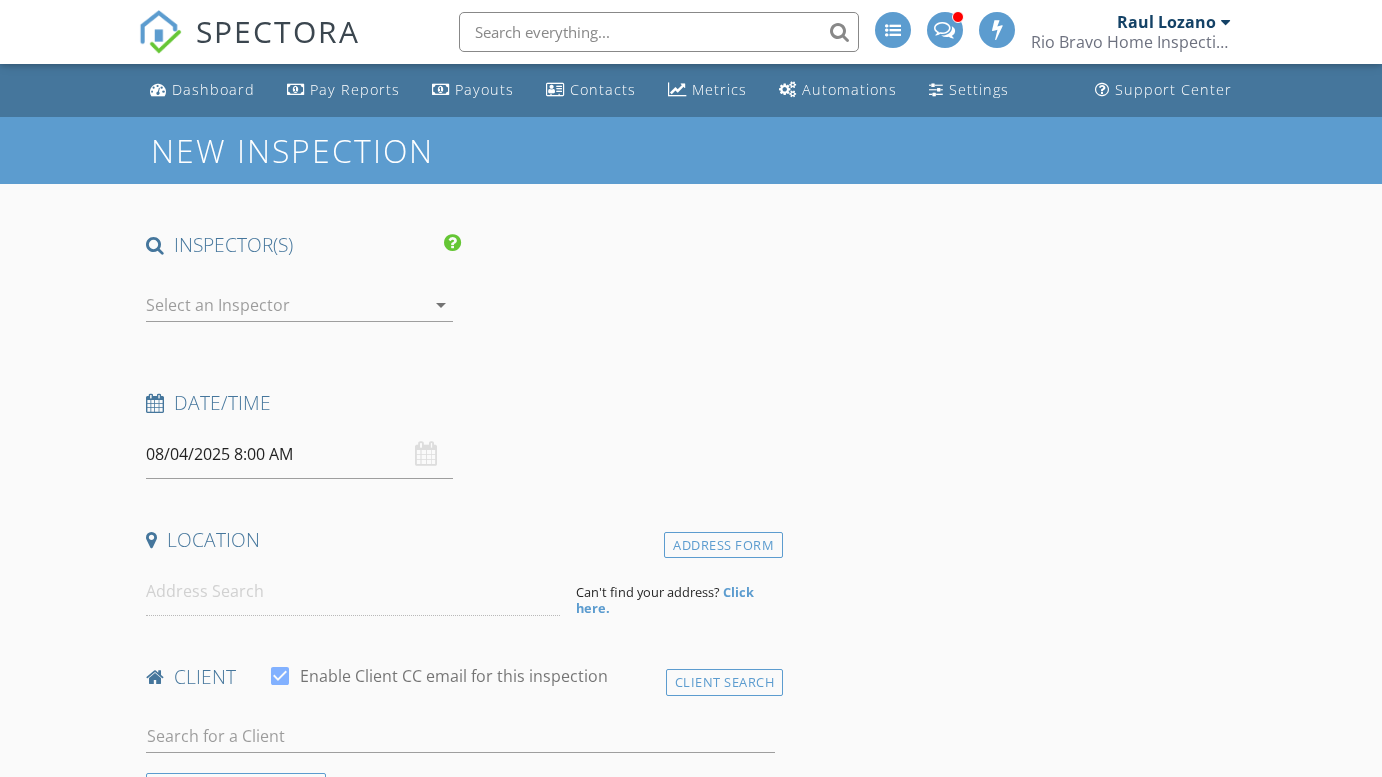 scroll, scrollTop: 0, scrollLeft: 0, axis: both 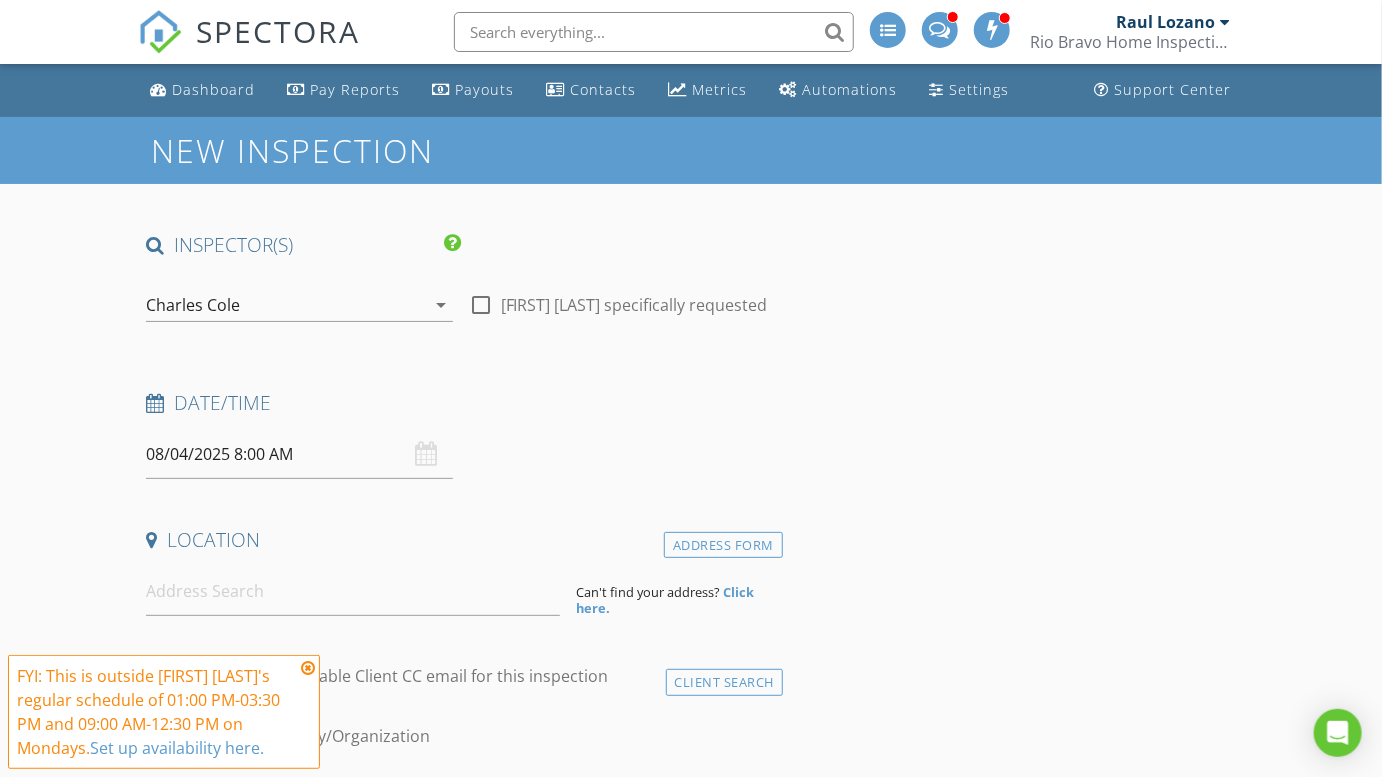 click on "Charles Cole" at bounding box center [193, 305] 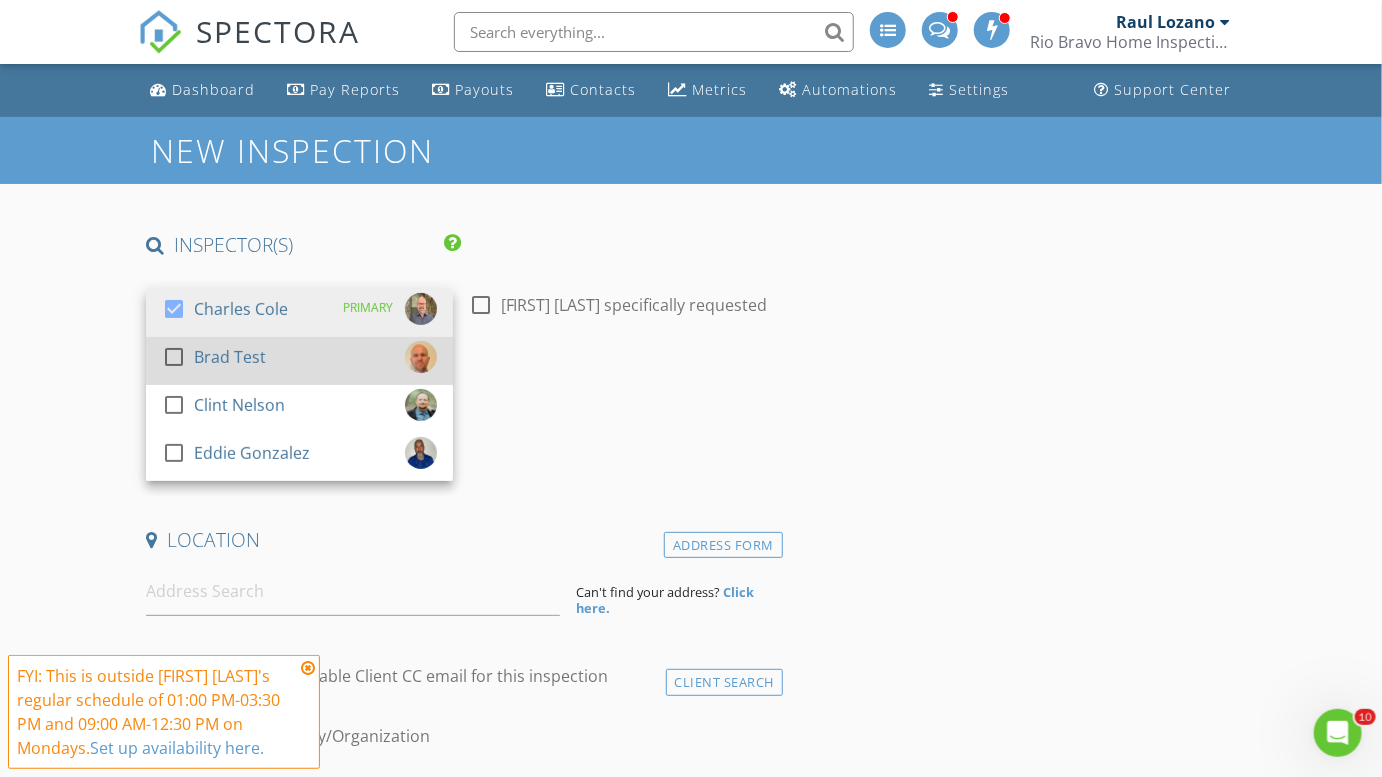 scroll, scrollTop: 0, scrollLeft: 0, axis: both 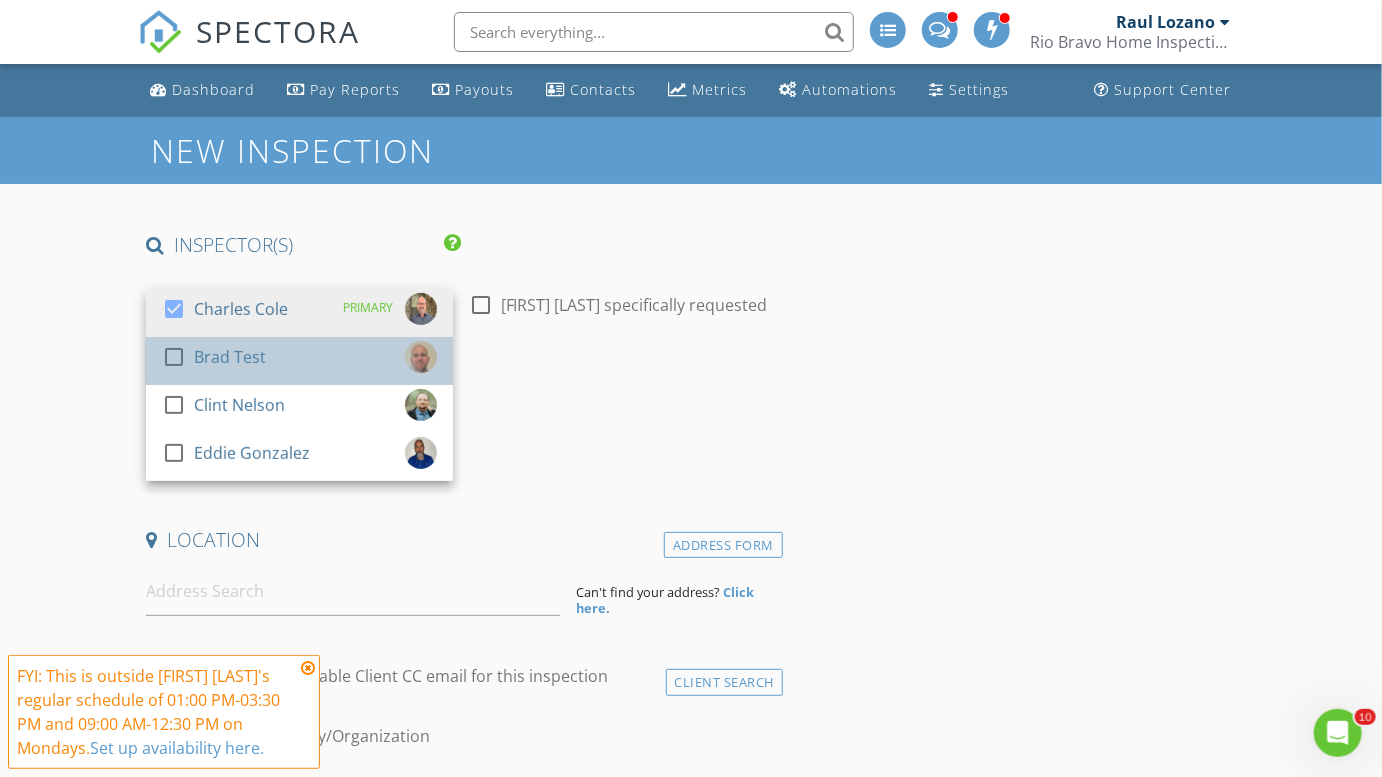 click on "check_box_outline_blank   Brad Test" at bounding box center (214, 361) 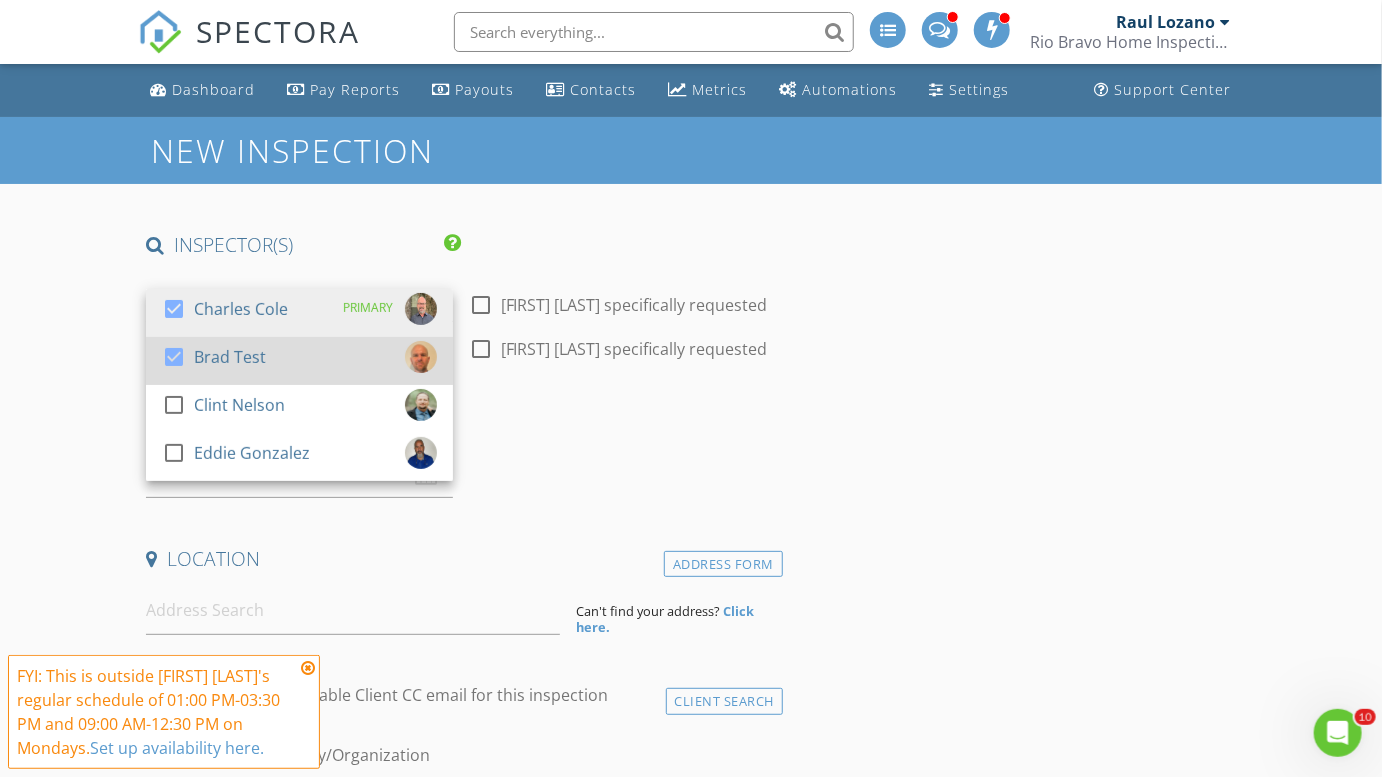click on "Brad Test" at bounding box center [230, 357] 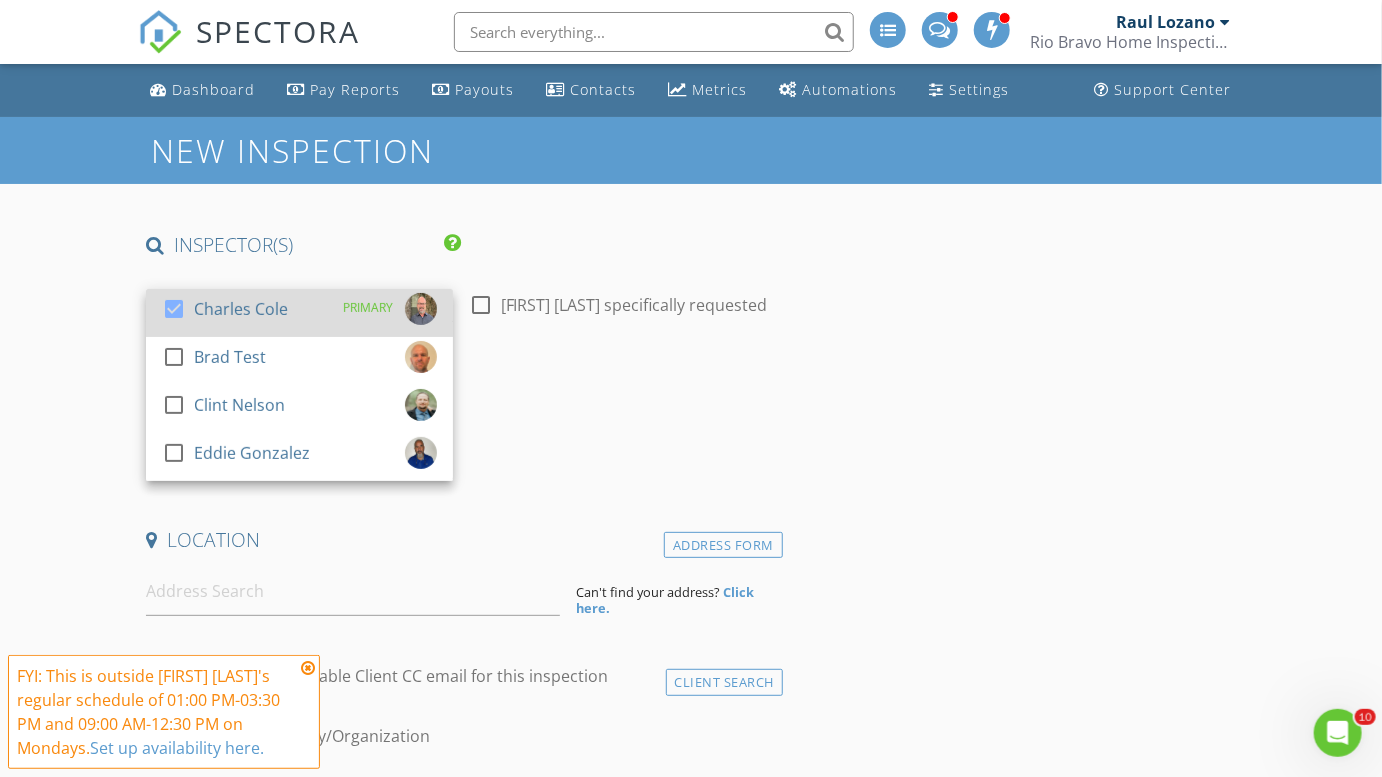 click at bounding box center (178, 327) 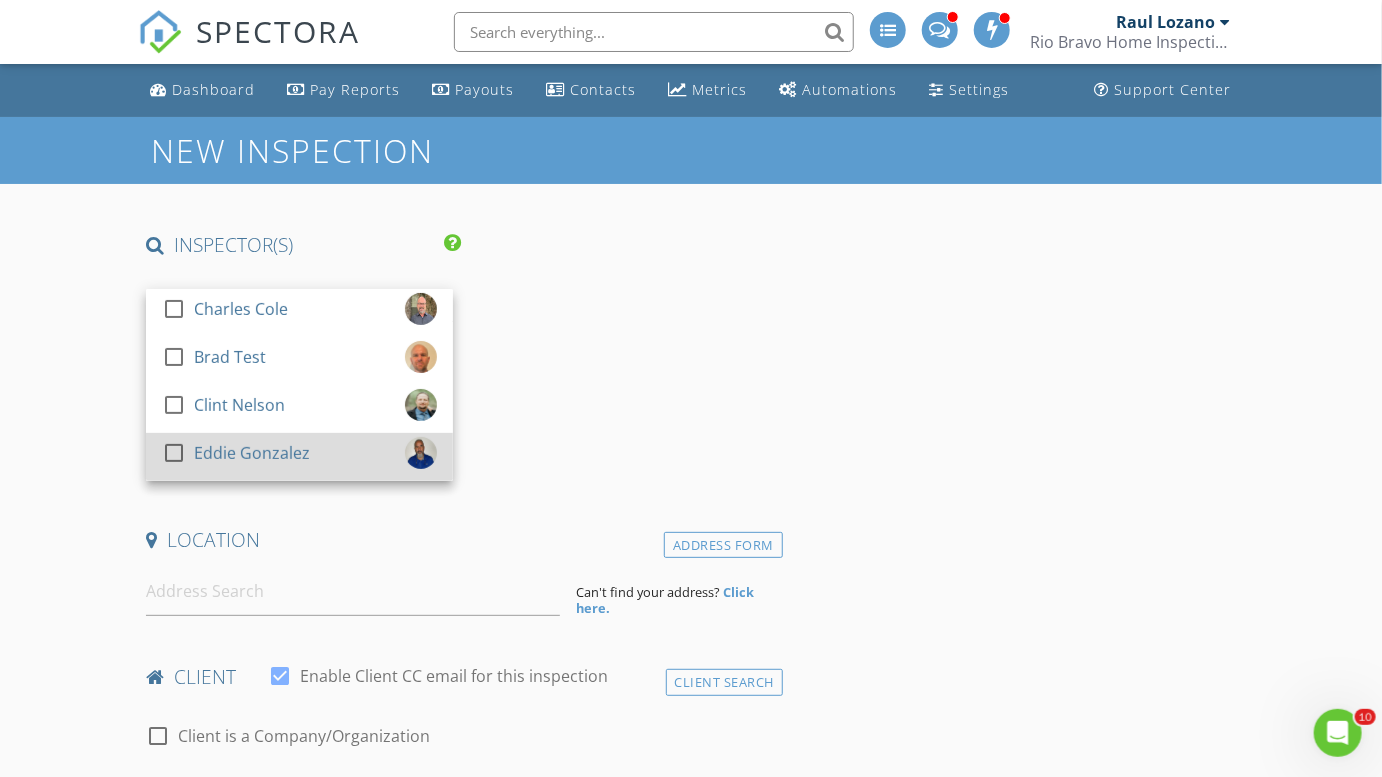 click on "Eddie Gonzalez" at bounding box center [252, 453] 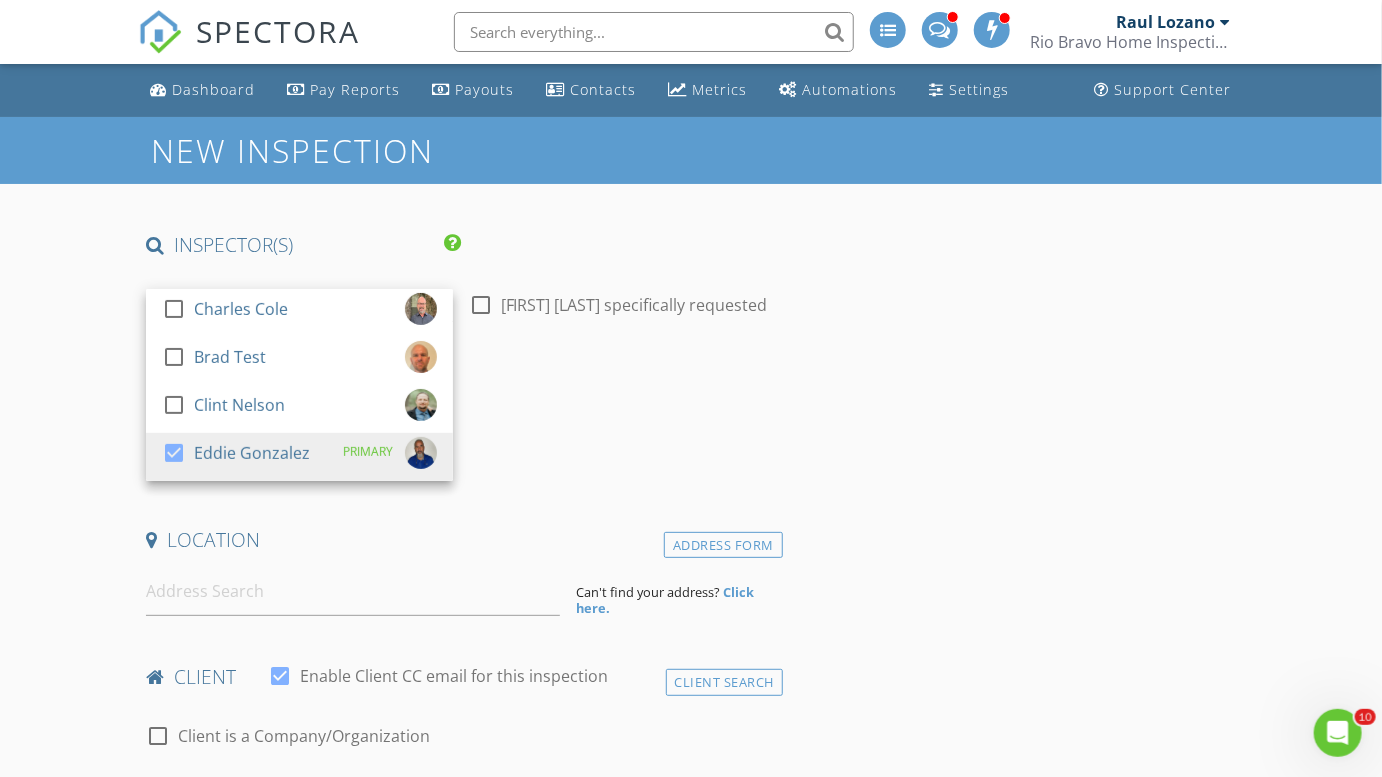 click on "New Inspection
INSPECTOR(S)
check_box_outline_blank   Charles Cole     check_box_outline_blank   Brad Test     check_box_outline_blank   Clint Nelson     check_box   Eddie Gonzalez   PRIMARY   Eddie Gonzalez arrow_drop_down   check_box_outline_blank Eddie Gonzalez specifically requested
Date/Time
08/04/2025 8:00 AM
Location
Address Form       Can't find your address?   Click here.
client
check_box Enable Client CC email for this inspection   Client Search     check_box_outline_blank Client is a Company/Organization     First Name   Last Name   Email   CC Email   Phone         Tags         Notes   Private Notes
ADD ADDITIONAL client
SERVICES
check_box_outline_blank   Residential Inspection   check_box_outline_blank   Residential Inspection - New Build" at bounding box center (691, 1811) 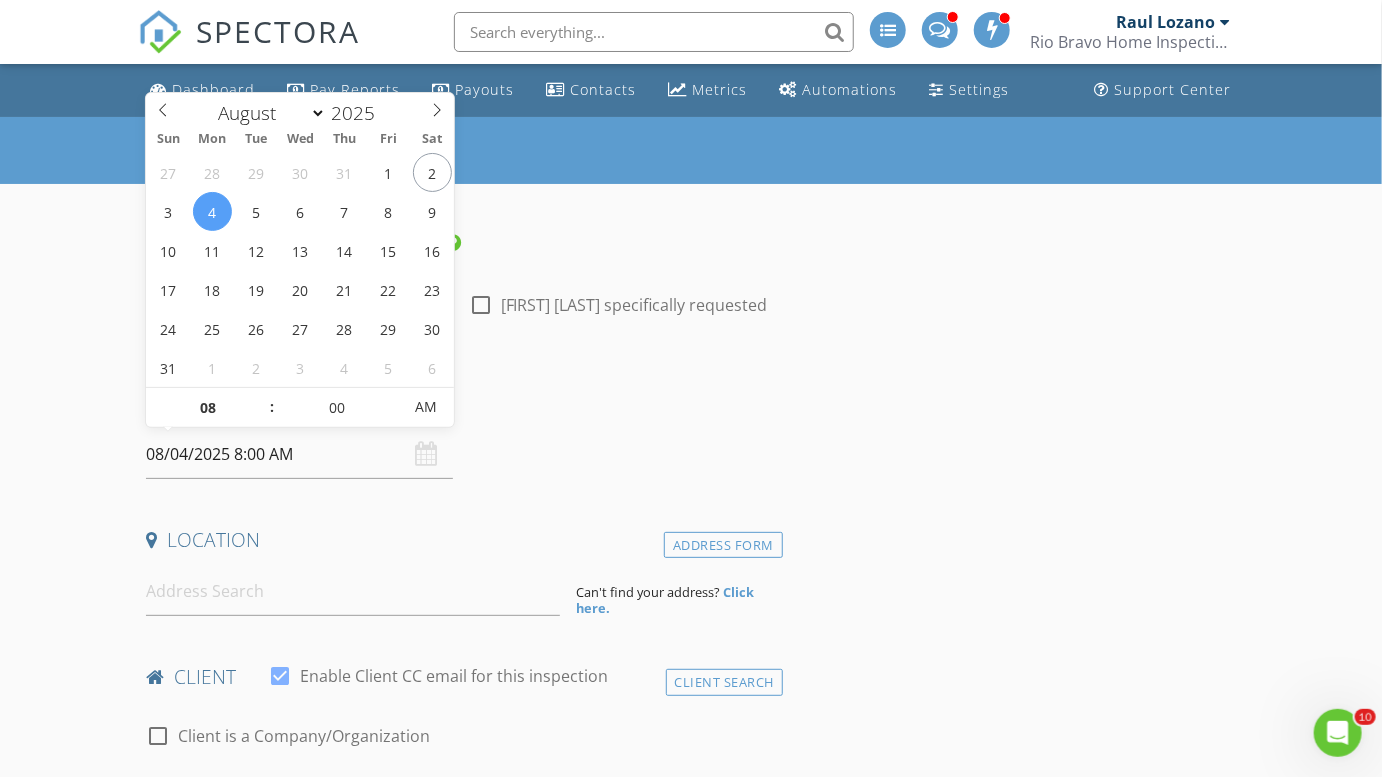 click on "08/04/2025 8:00 AM" at bounding box center [299, 454] 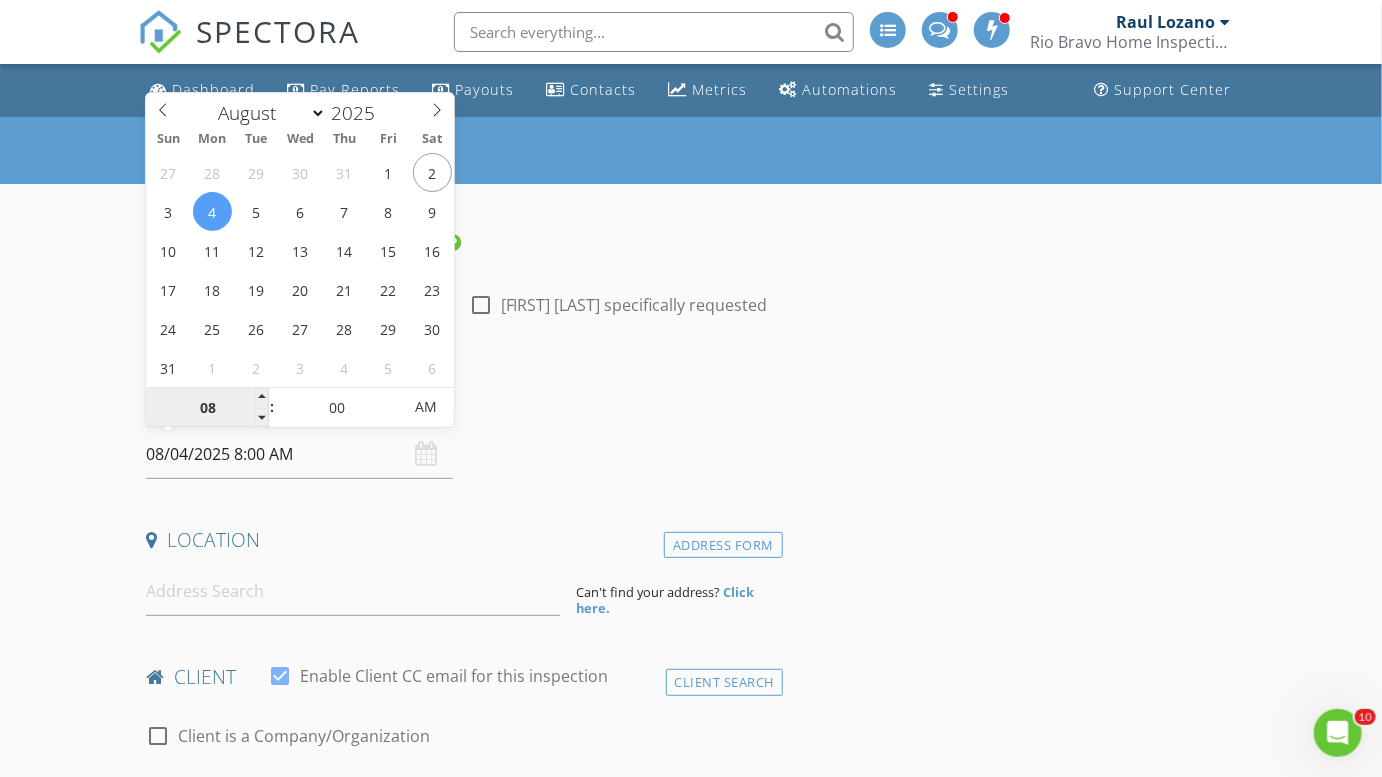 click on "08" at bounding box center [207, 408] 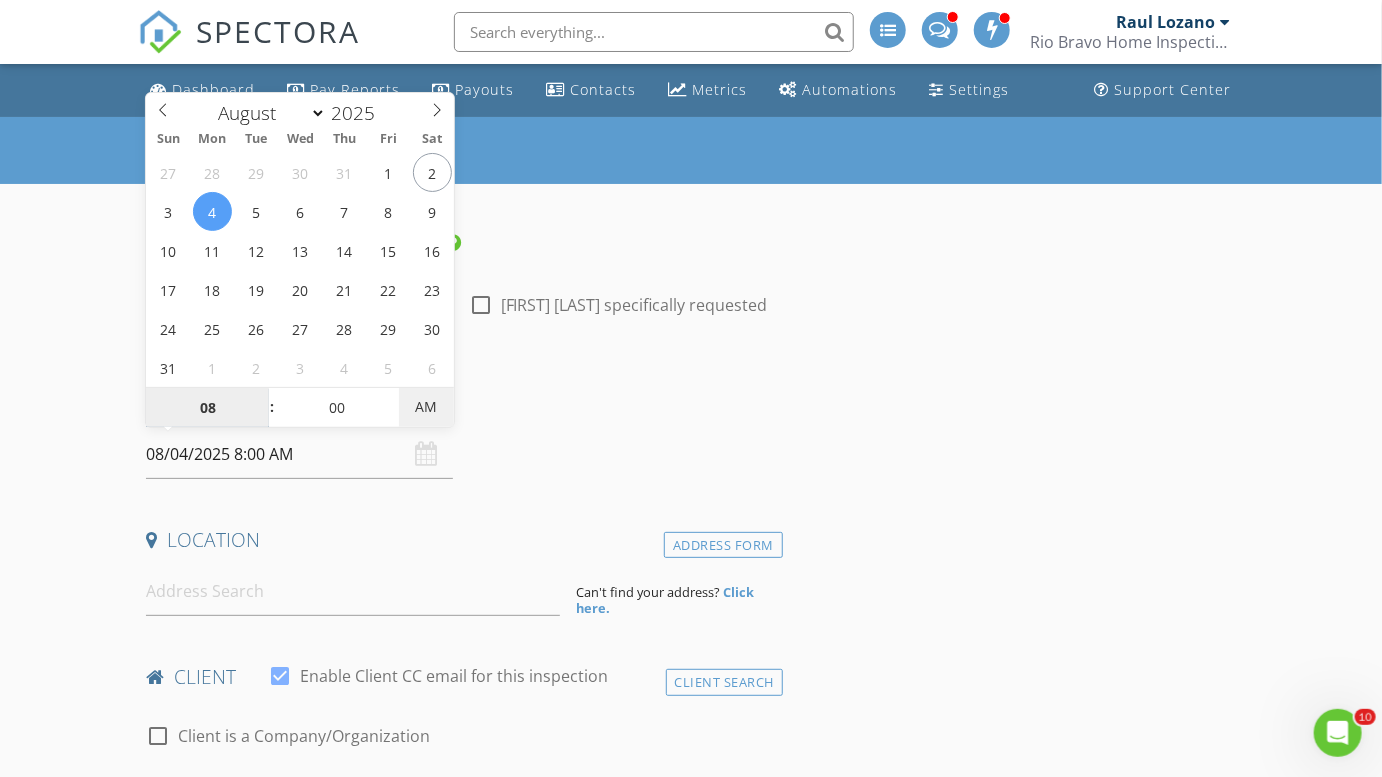 type on "4" 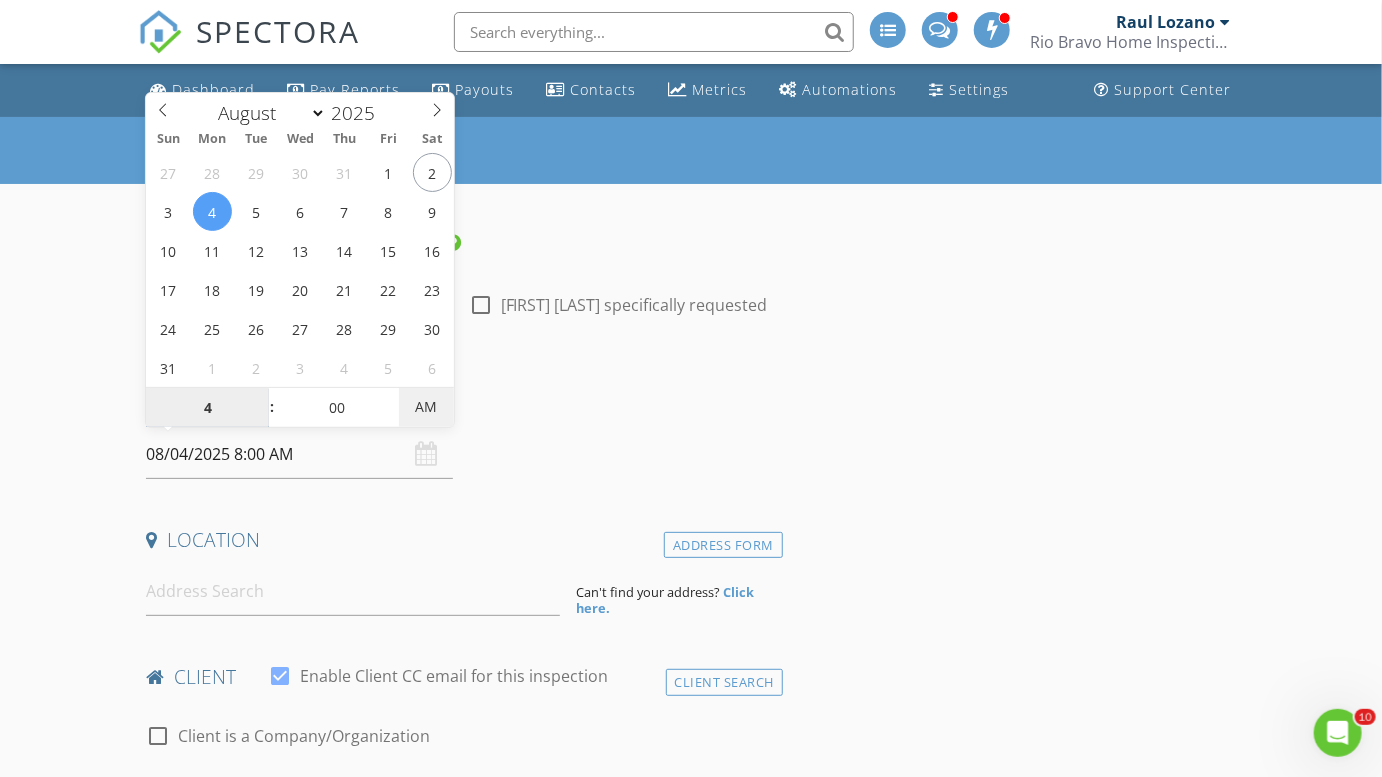type on "08/04/2025 4:00 PM" 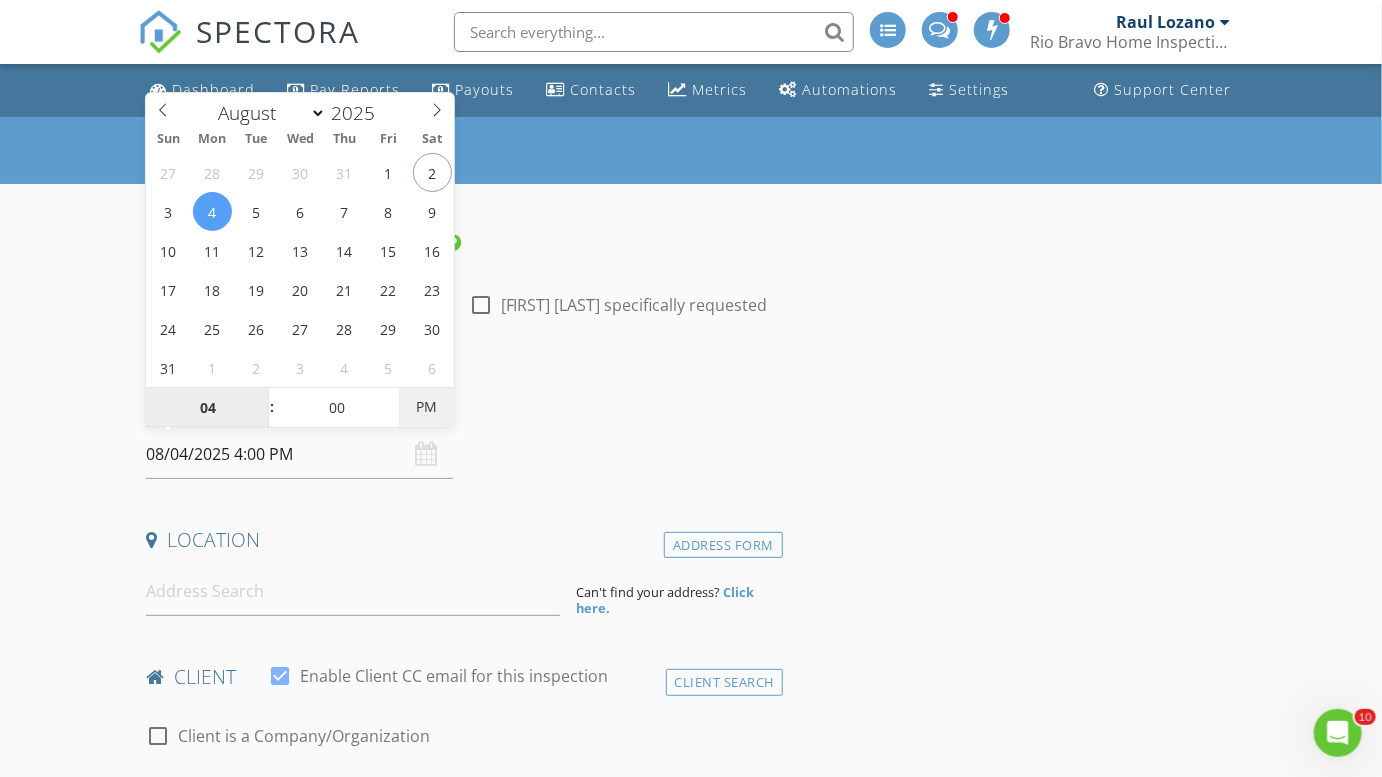 click on "PM" at bounding box center [426, 407] 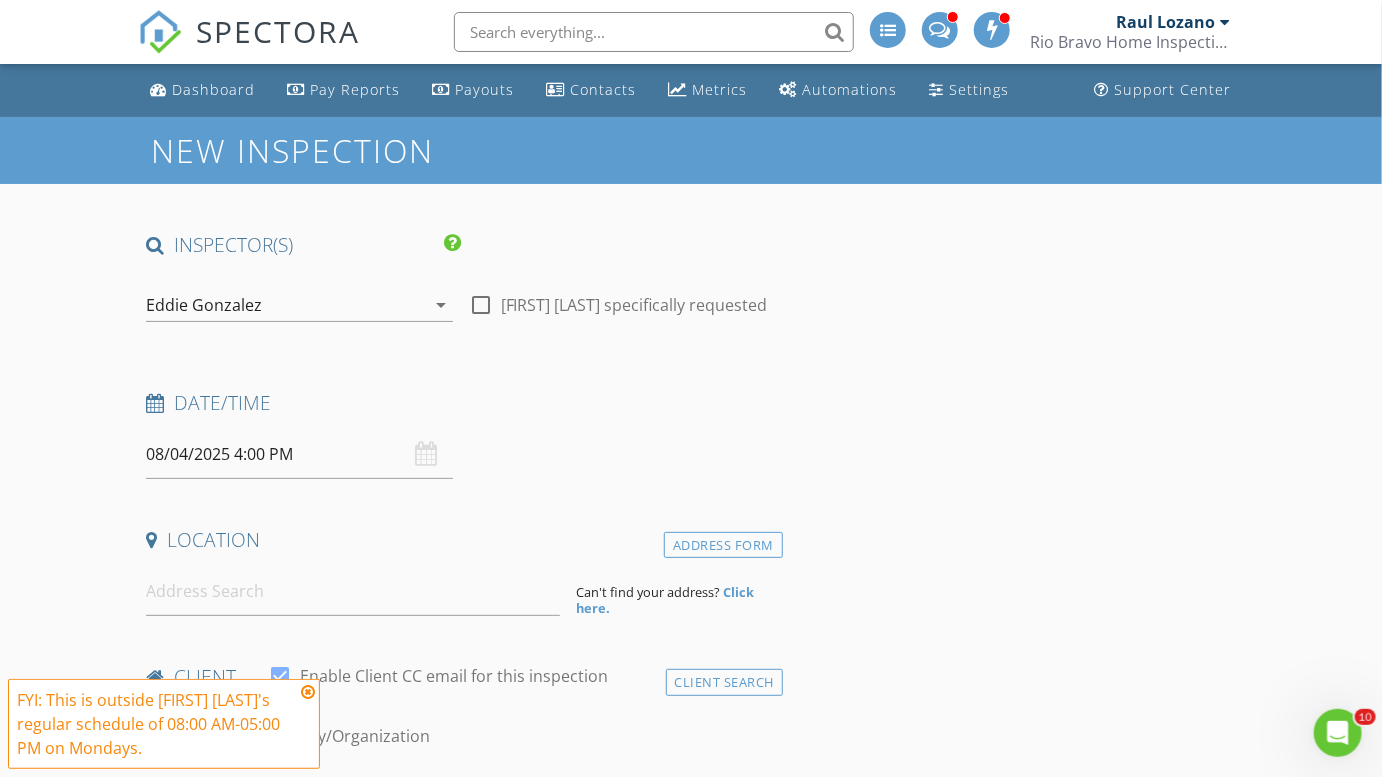 click on "Location" at bounding box center [460, 547] 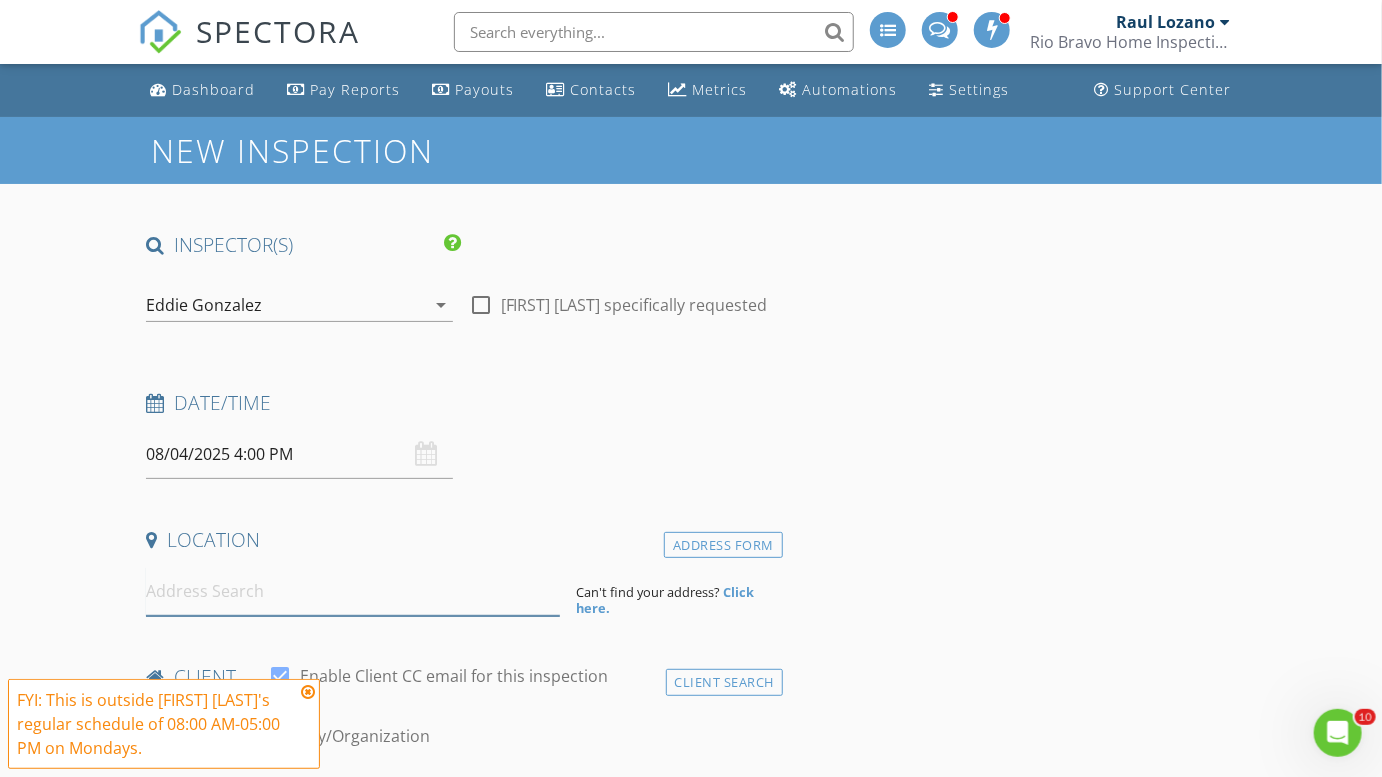 click at bounding box center (353, 591) 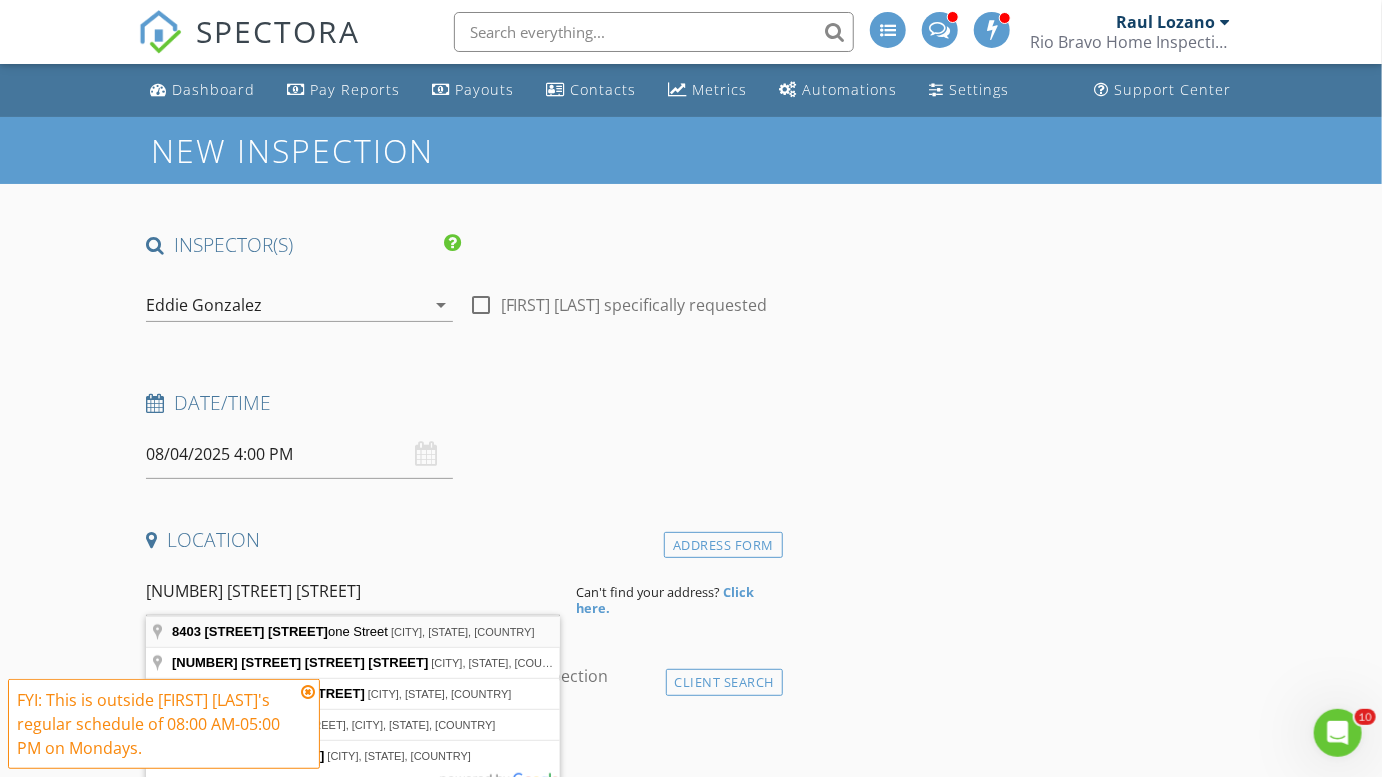 type on "8403 Ridge Stone Street, San Antonio, TX, USA" 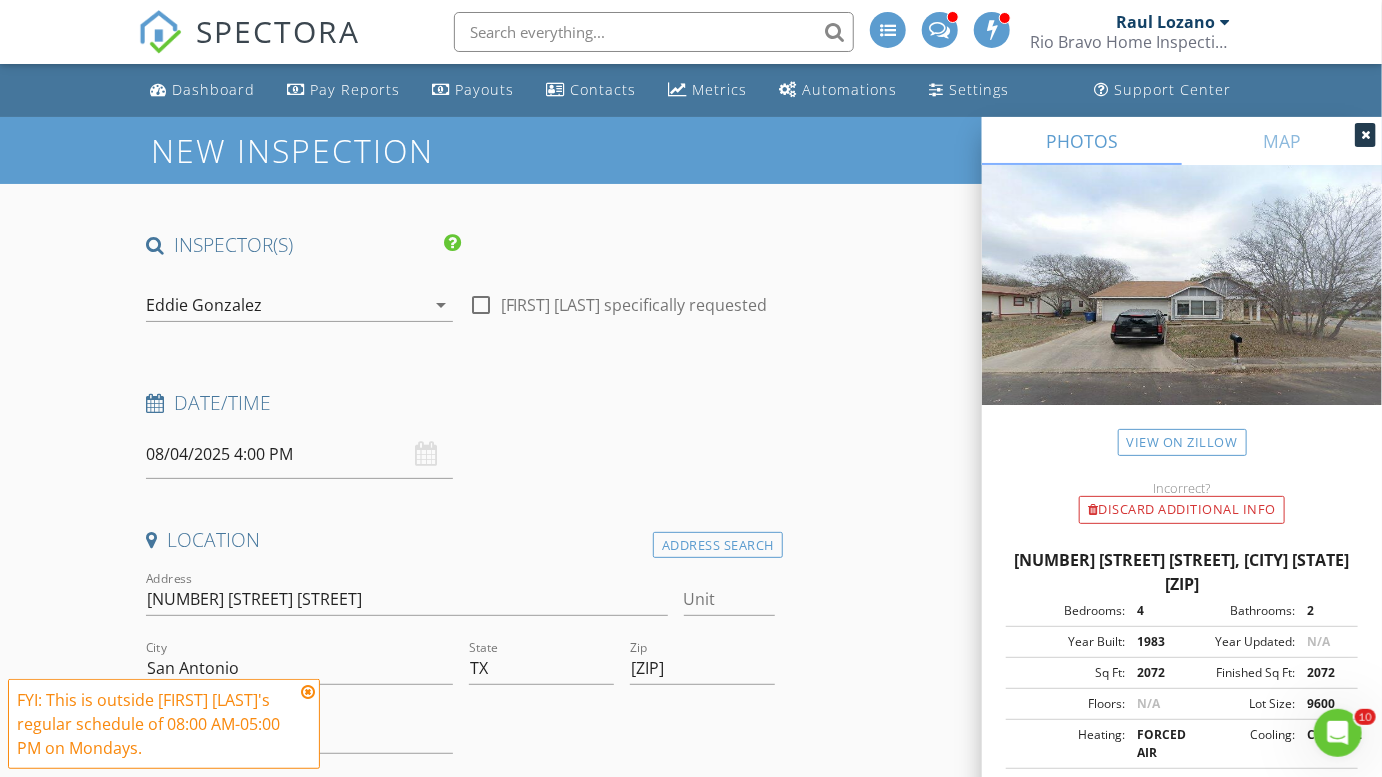click on "08/04/2025 4:00 PM" at bounding box center [299, 454] 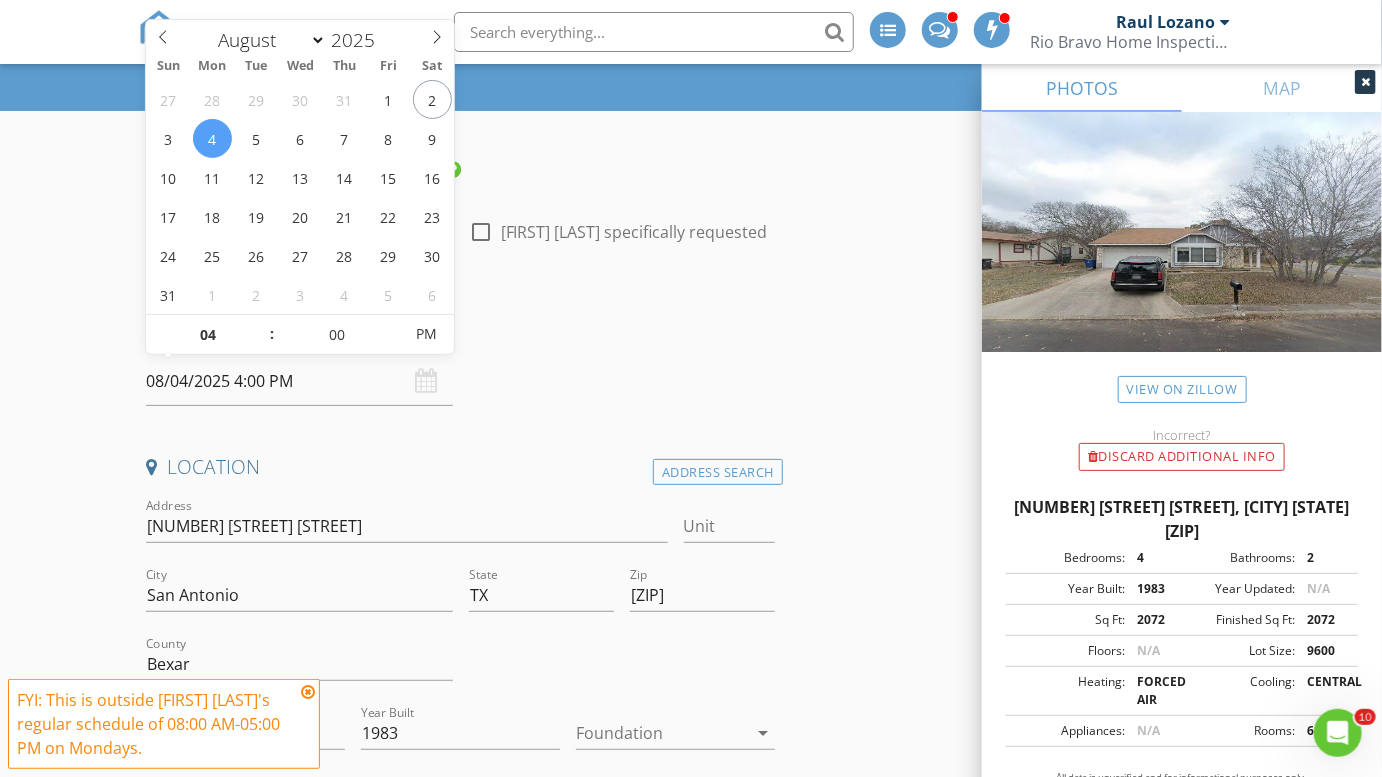 scroll, scrollTop: 74, scrollLeft: 0, axis: vertical 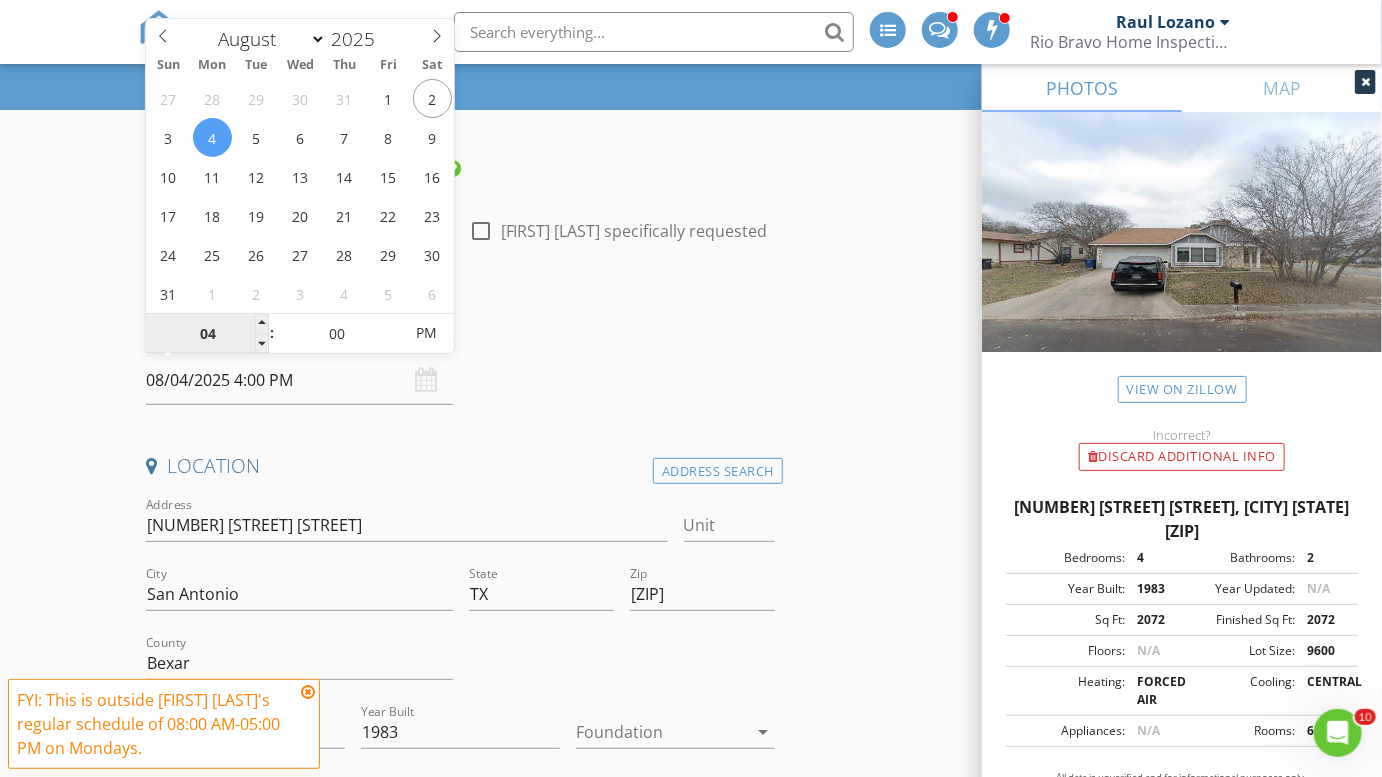 click on "04" at bounding box center [207, 334] 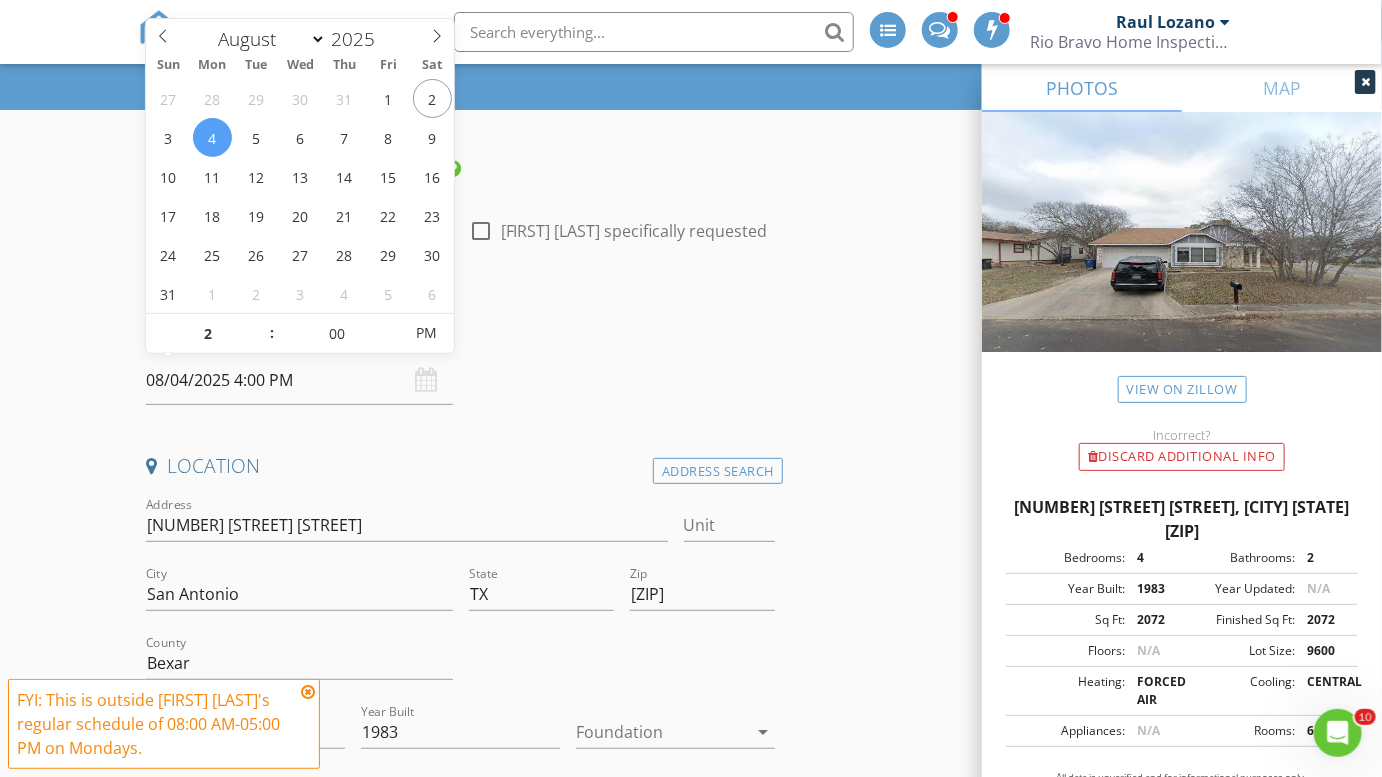 type on "08/04/2025 2:00 PM" 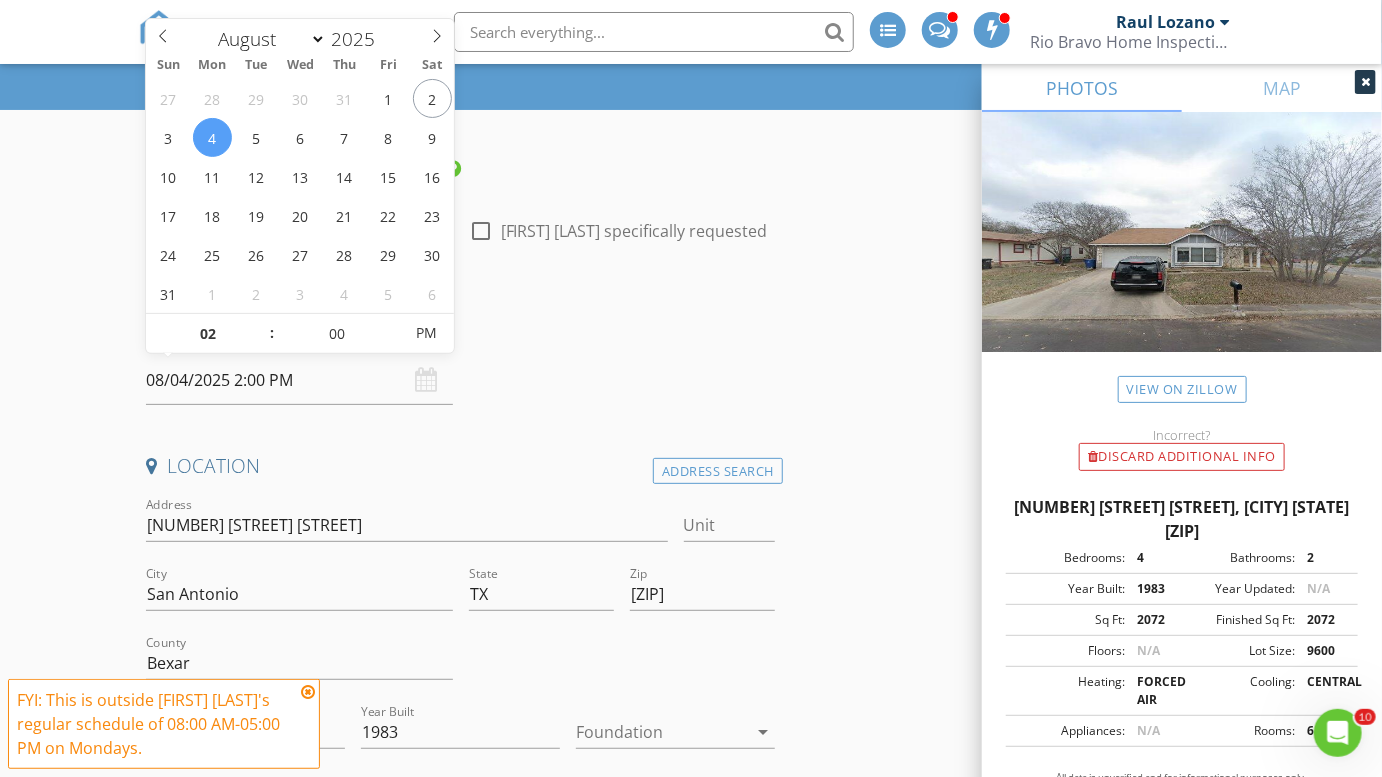 click on "Date/Time
08/04/2025 2:00 PM" at bounding box center [460, 360] 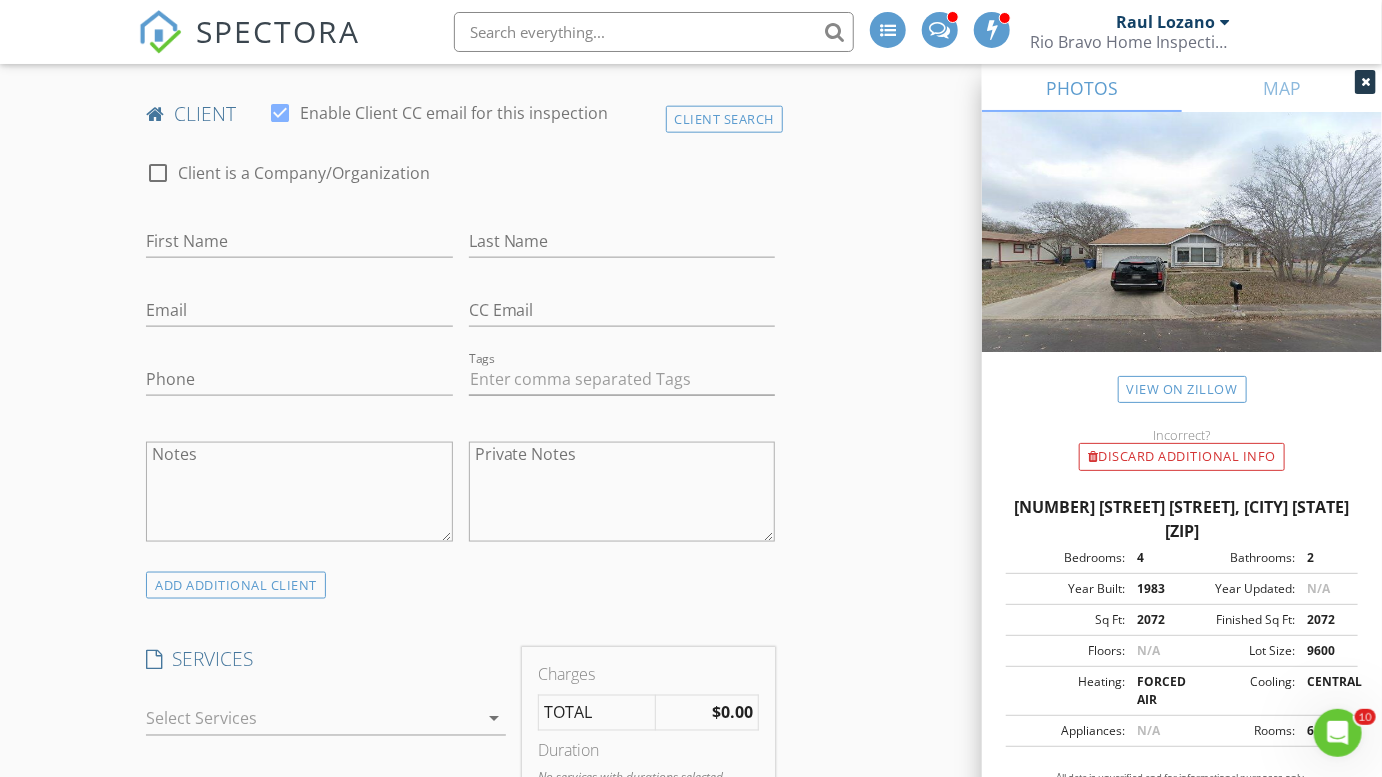scroll, scrollTop: 1150, scrollLeft: 0, axis: vertical 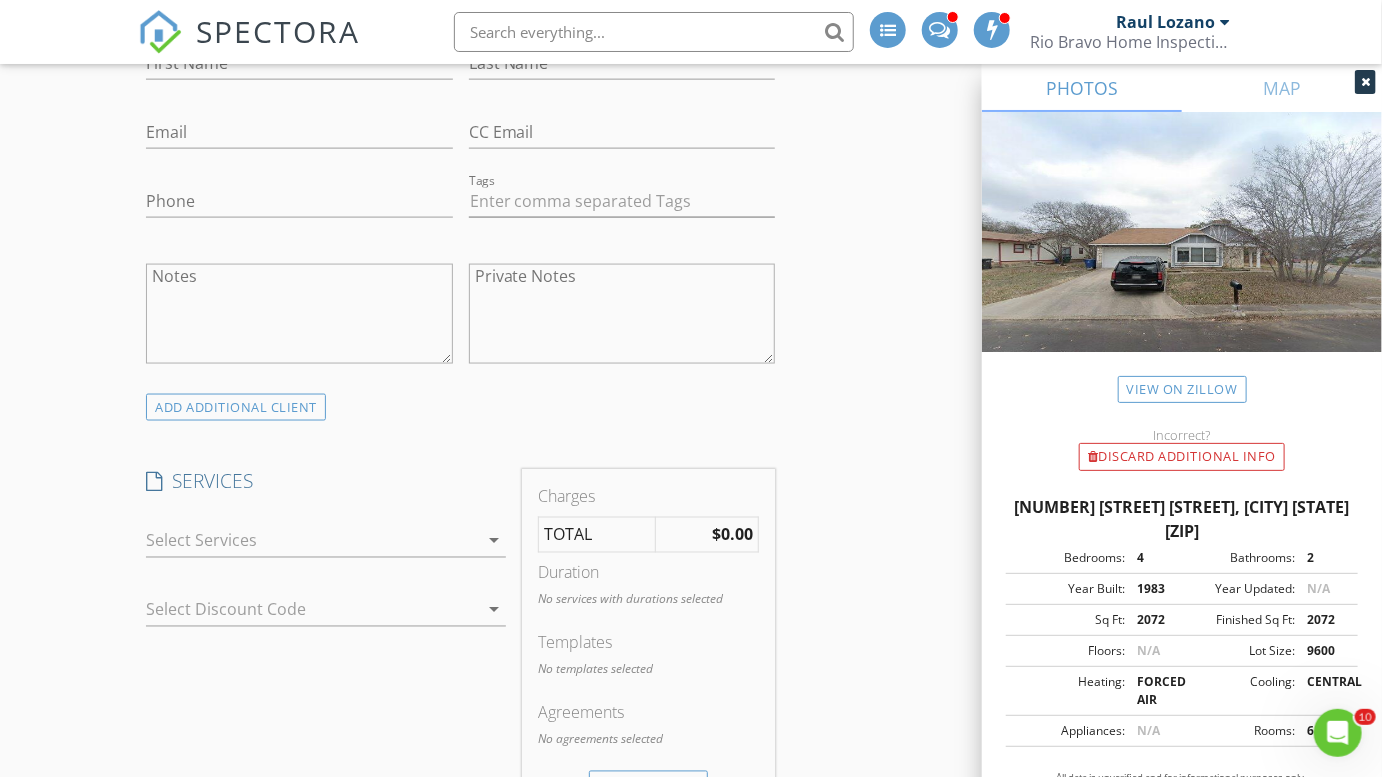 click at bounding box center (312, 541) 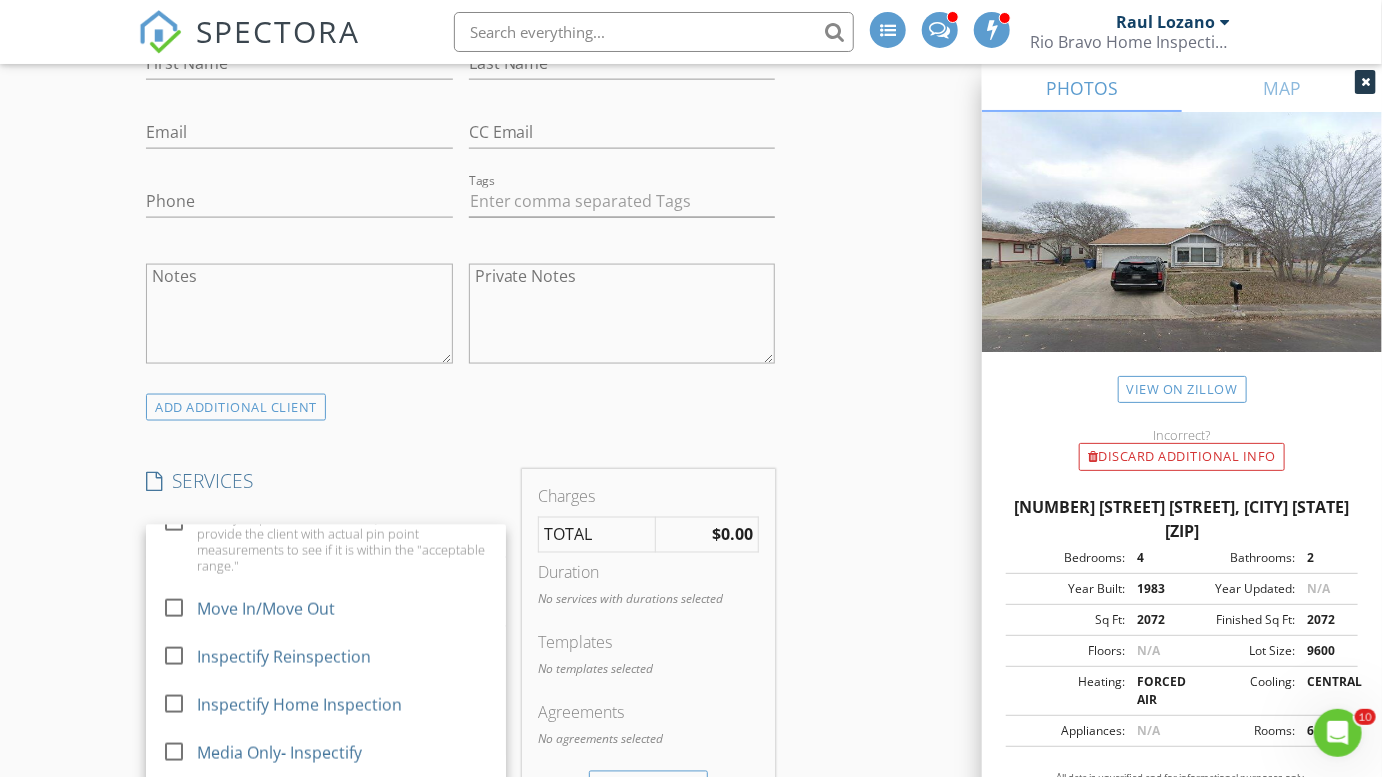 scroll, scrollTop: 1424, scrollLeft: 0, axis: vertical 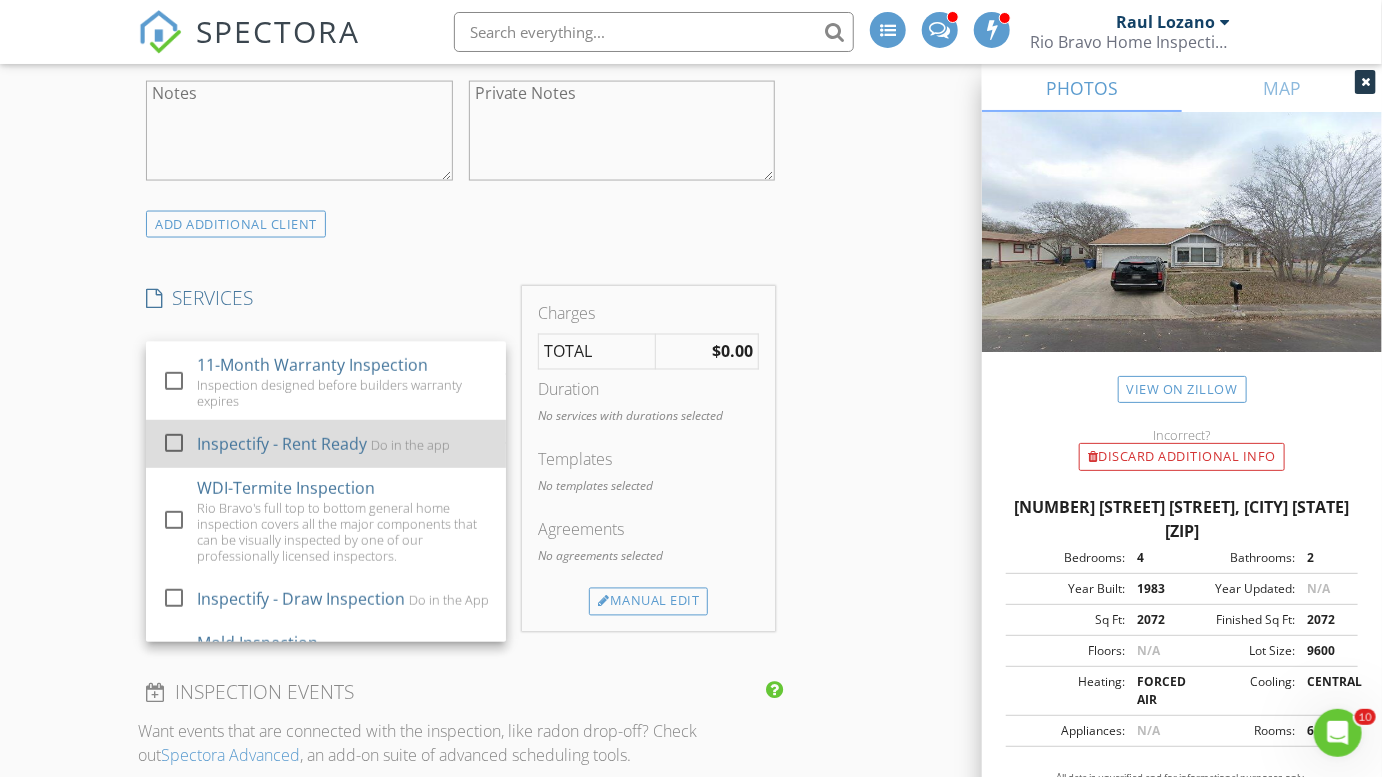 click on "Inspectify - Rent Ready" at bounding box center (283, 444) 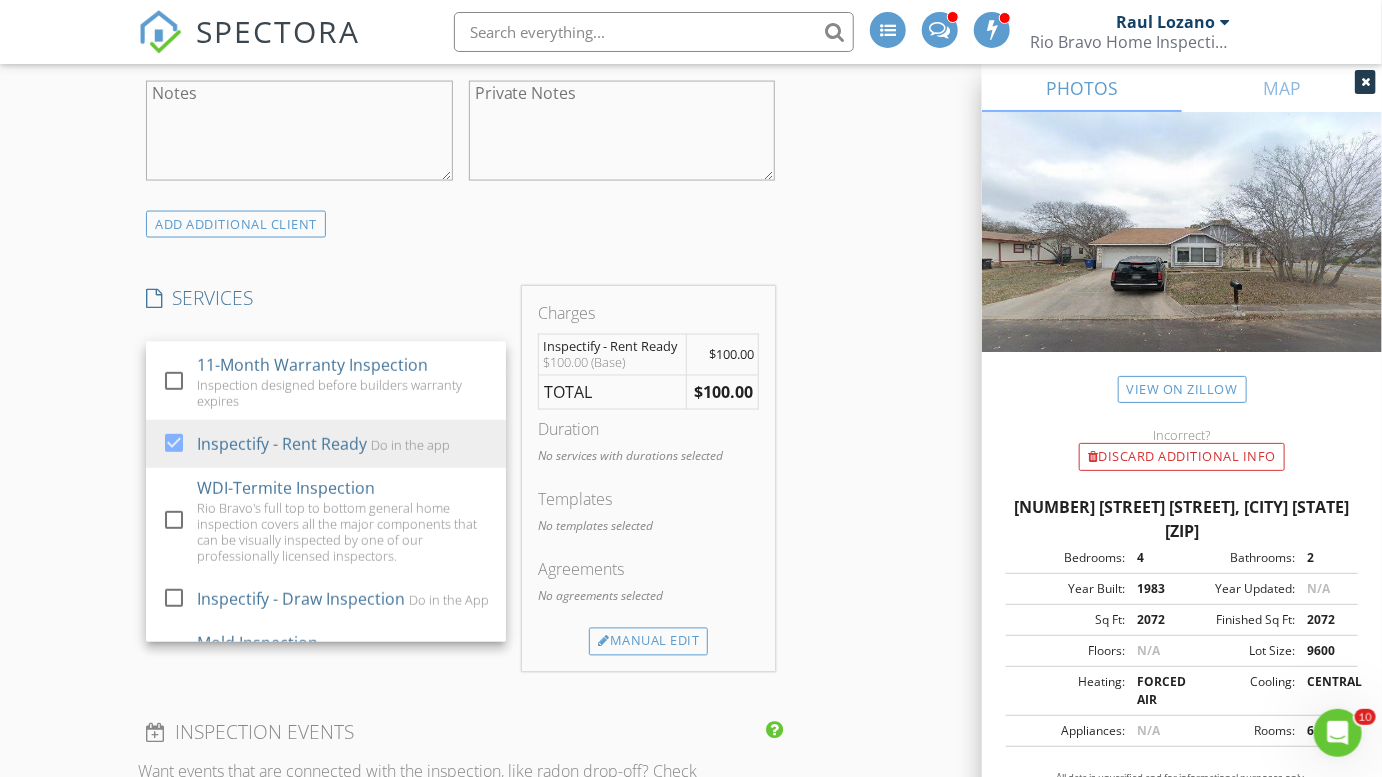 click on "INSPECTOR(S)
check_box_outline_blank   Charles Cole     check_box_outline_blank   Brad Test     check_box_outline_blank   Clint Nelson     check_box   Eddie Gonzalez   PRIMARY   Eddie Gonzalez arrow_drop_down   check_box_outline_blank Eddie Gonzalez specifically requested
Date/Time
08/04/2025 2:00 PM
Location
Address Search       Address 8403 Ridge Stone St   Unit   City San Antonio   State TX   Zip 78251   County Bexar     Square Feet 2072   Year Built 1983   Foundation arrow_drop_down     Eddie Gonzalez     13.3 miles     (22 minutes)
client
check_box Enable Client CC email for this inspection   Client Search     check_box_outline_blank Client is a Company/Organization     First Name   Last Name   Email   CC Email   Phone         Tags         Notes   Private Notes
ADD ADDITIONAL client
check_box_outline_blank" at bounding box center [460, 678] 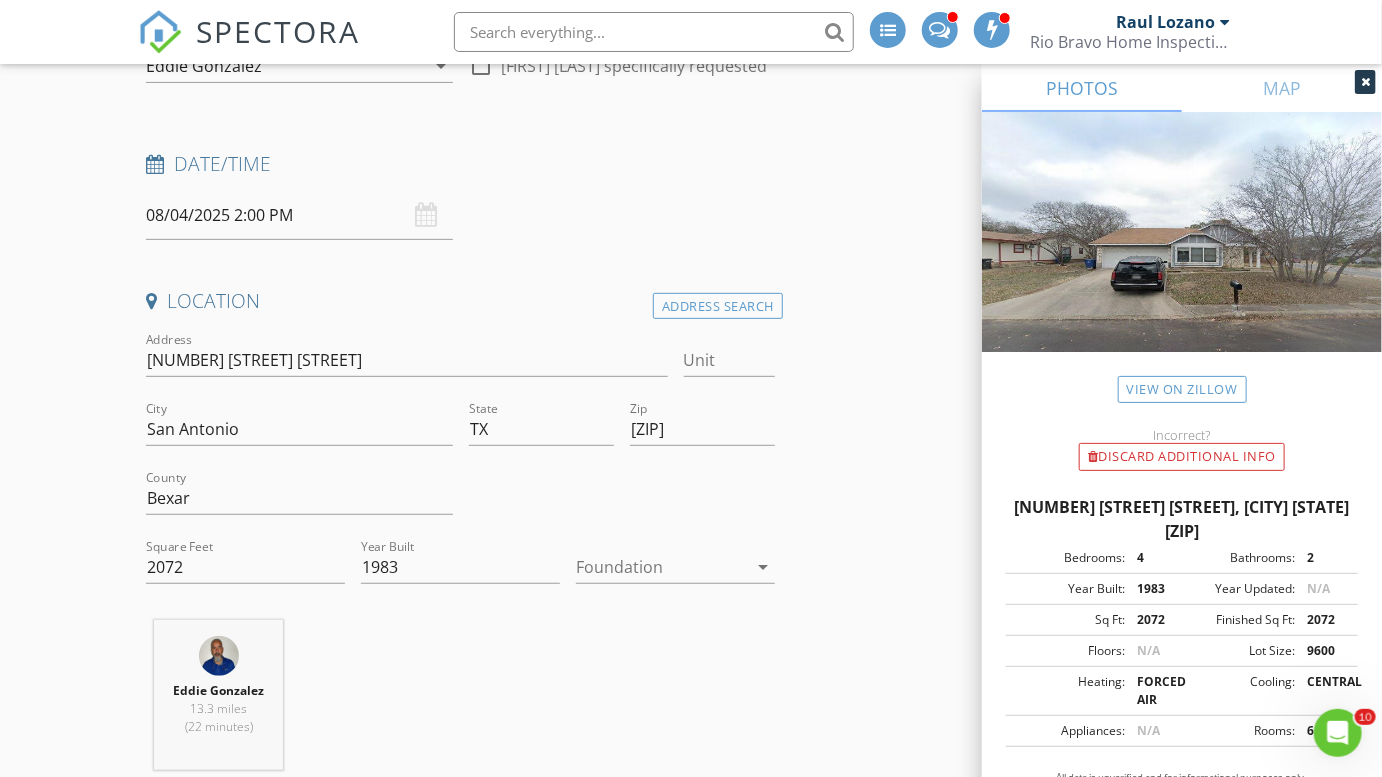 scroll, scrollTop: 238, scrollLeft: 0, axis: vertical 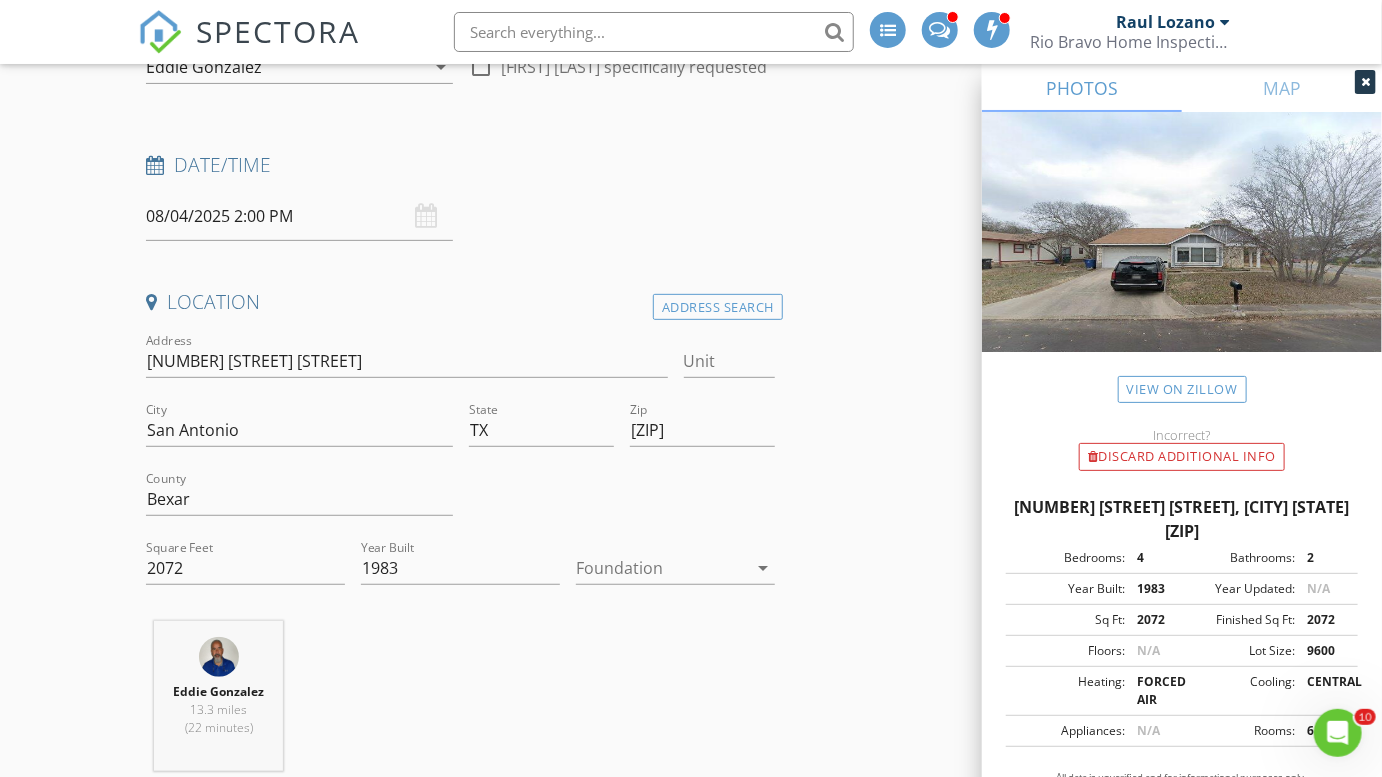 click on "SPECTORA
Raul Lozano
Rio Bravo Home Inspections
Role:
Inspector
Change Role
Dashboard
New Inspection
Inspections
Calendar
Template Editor
Contacts
Automations
Team
Metrics
Payments
Data Exports
Billing
Conversations
Tasks
Reporting
Advanced
Equipment
Settings
What's New
Sign Out
Change Active Role
Your account has more than one possible role. Please choose how you'd like to view the site:
Company/Agency
City
Role
Dashboard
Pay Reports
Payouts
Contacts
Metrics
Automations
Settings
Support Center
Basement Slab Crawlspace Yes No                     KELLYBARTA25" at bounding box center [691, 1740] 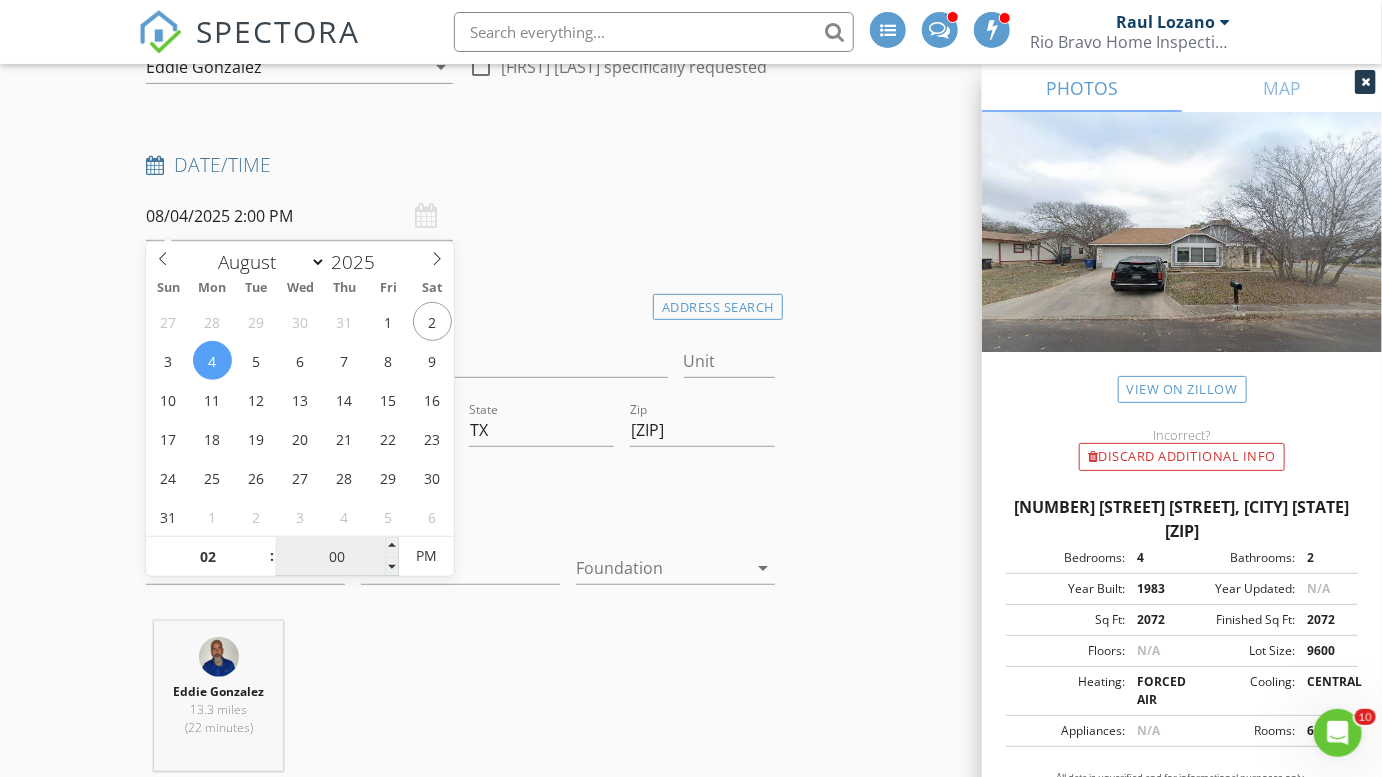 click on "00" at bounding box center (337, 557) 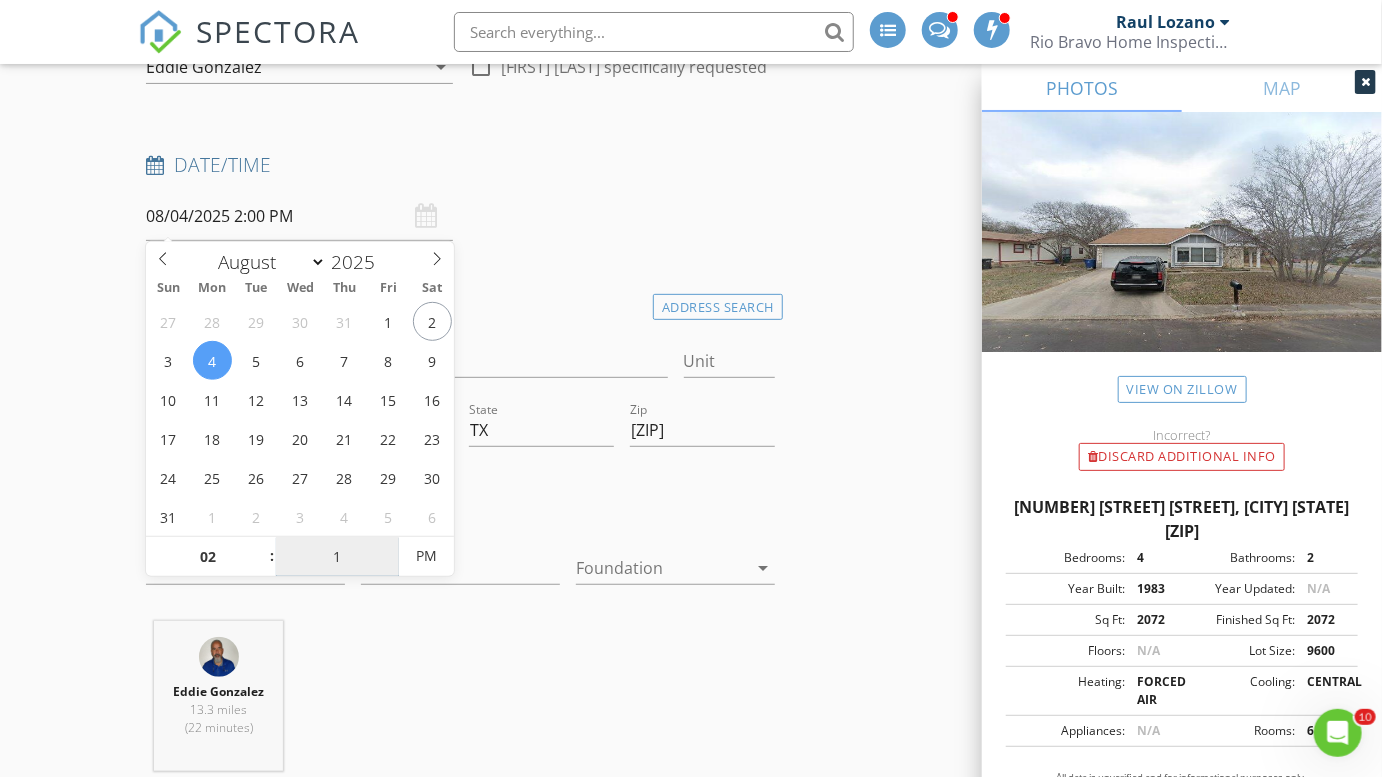 type on "15" 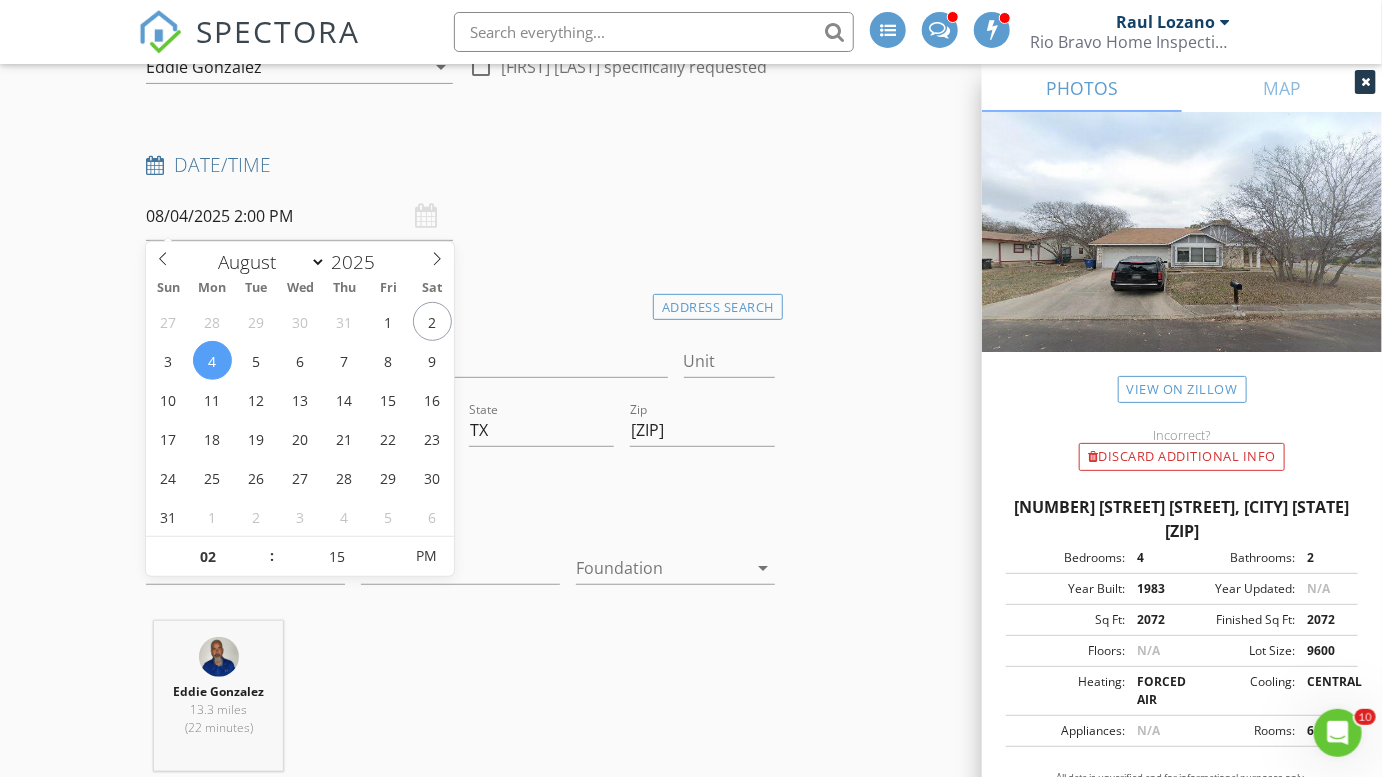 type on "08/04/2025 2:15 PM" 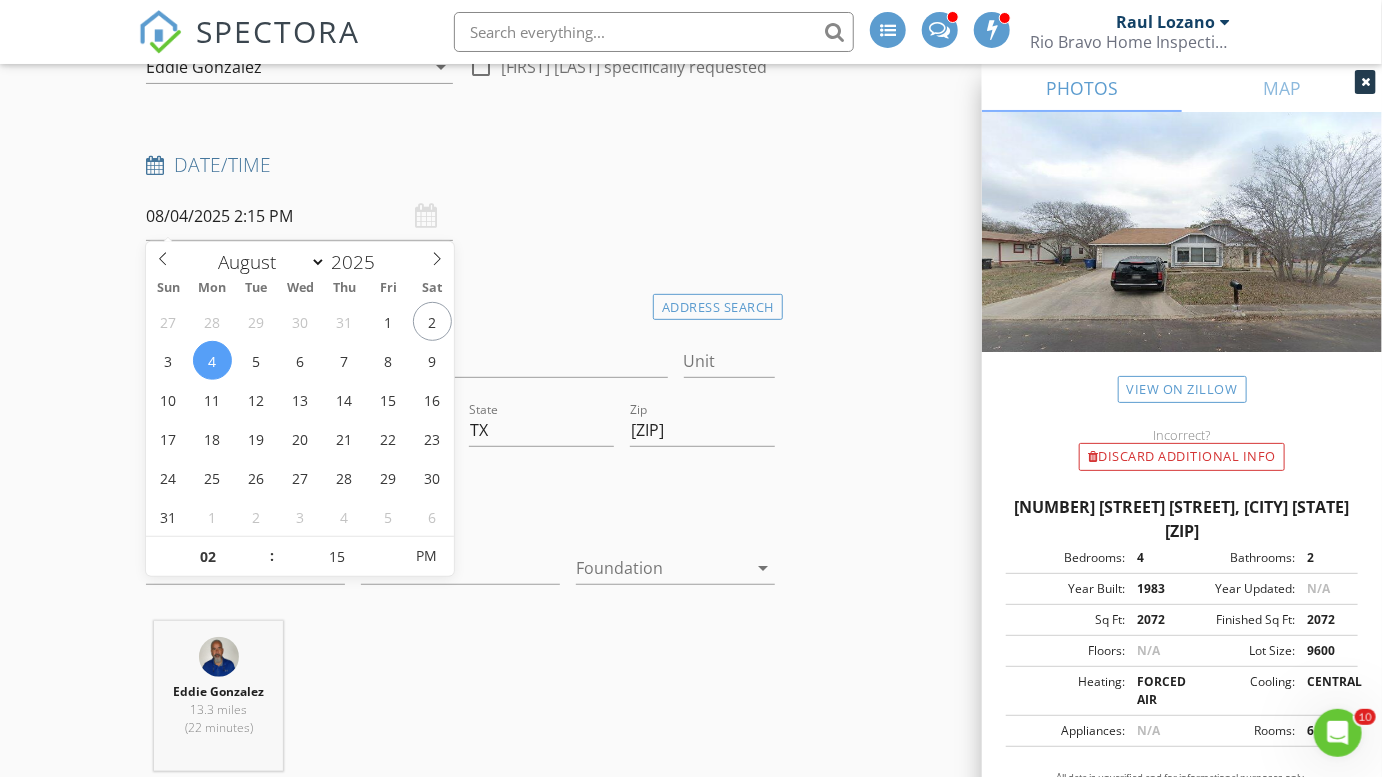 click on "Eddie Gonzalez     13.3 miles     (22 minutes)" at bounding box center [460, 704] 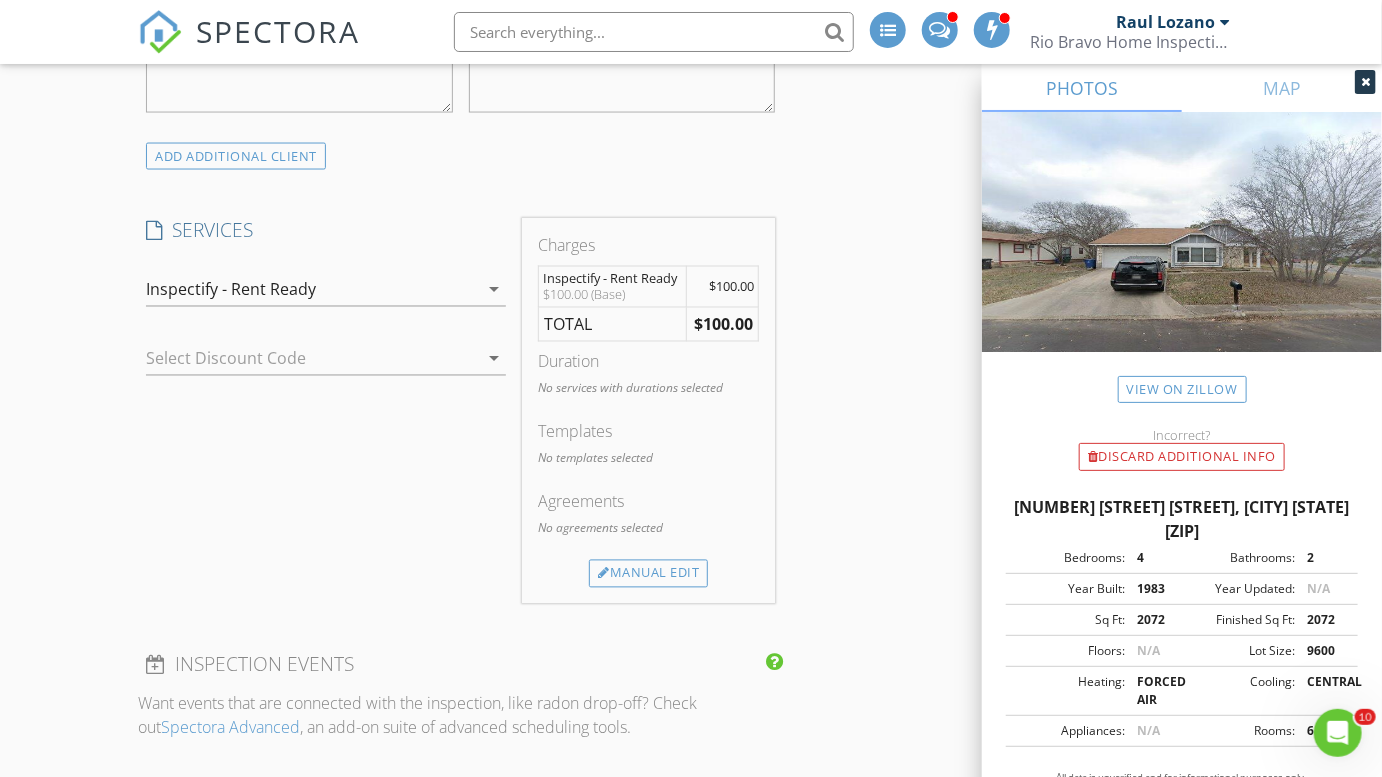scroll, scrollTop: 1401, scrollLeft: 0, axis: vertical 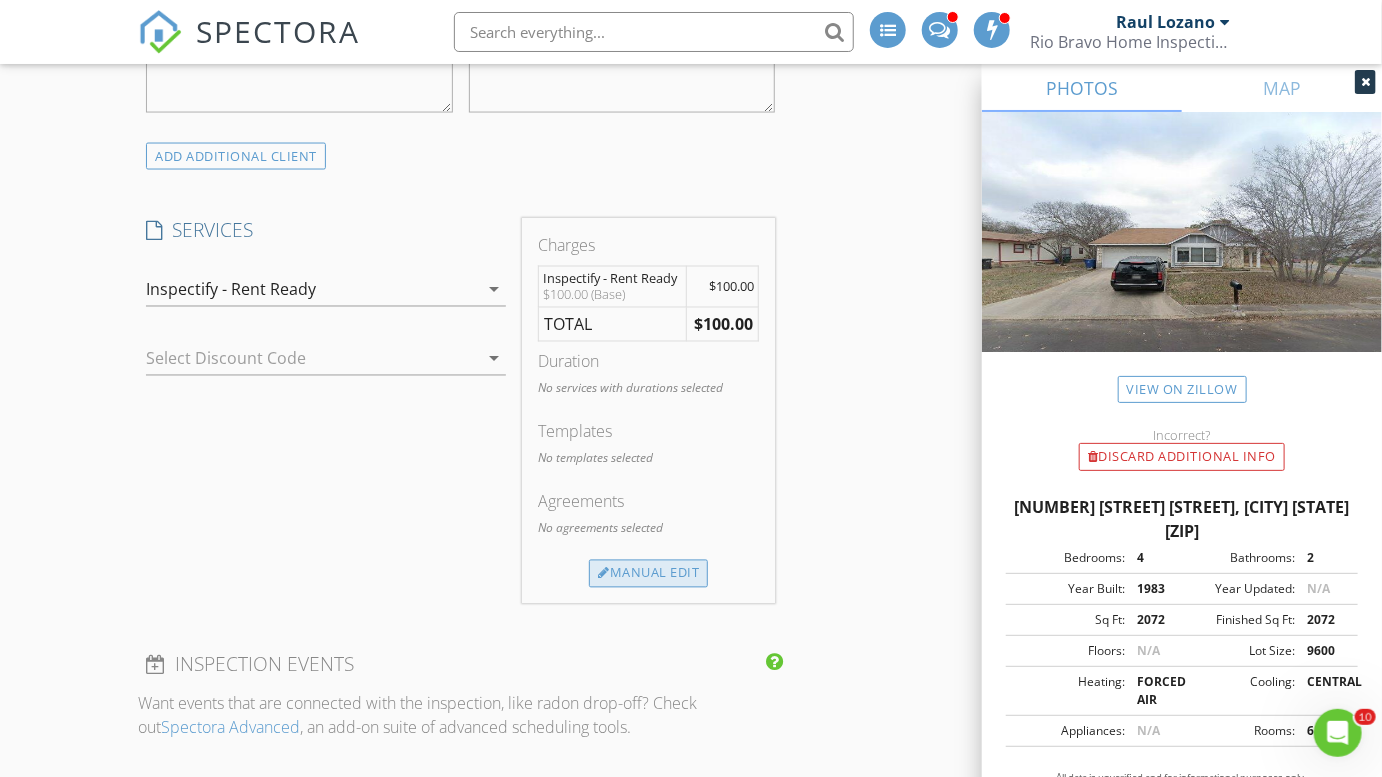 click on "Manual Edit" at bounding box center (648, 574) 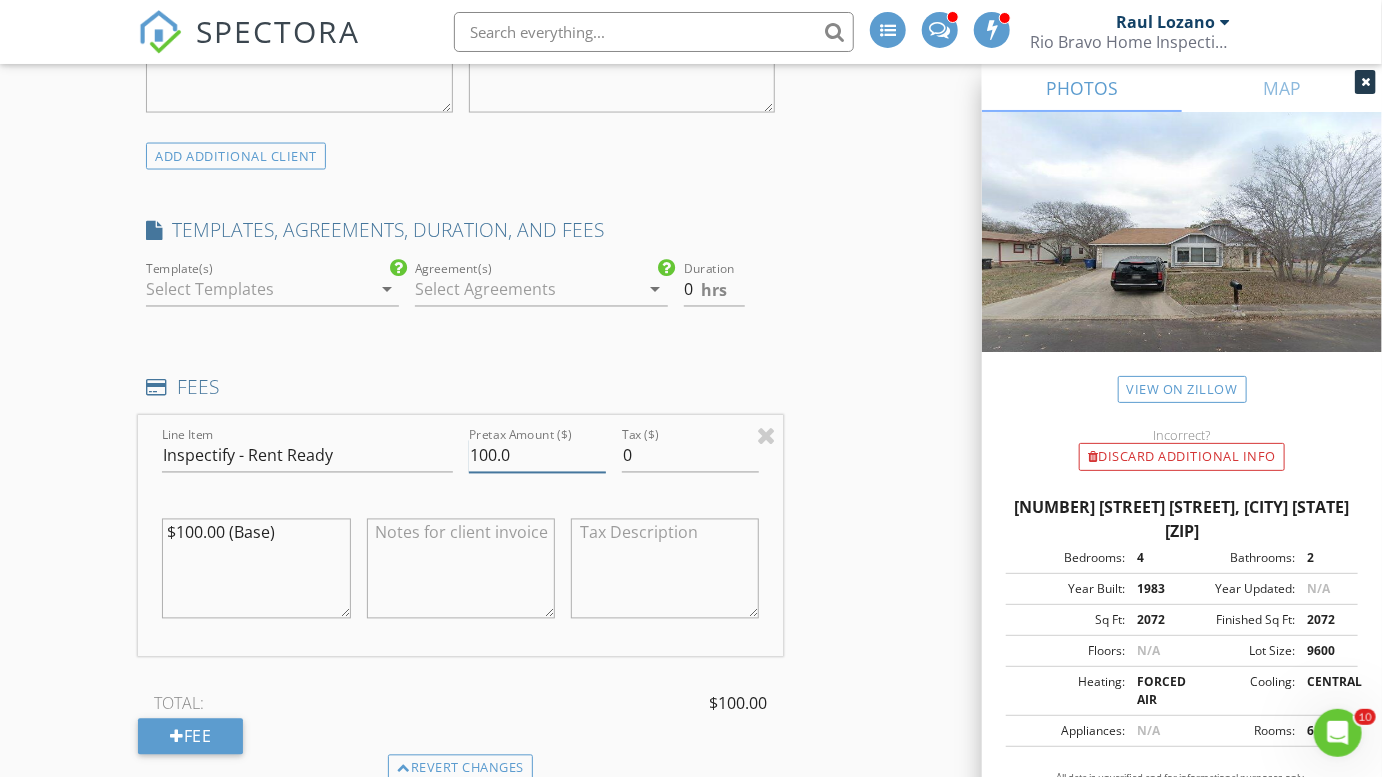click on "100.0" at bounding box center (537, 456) 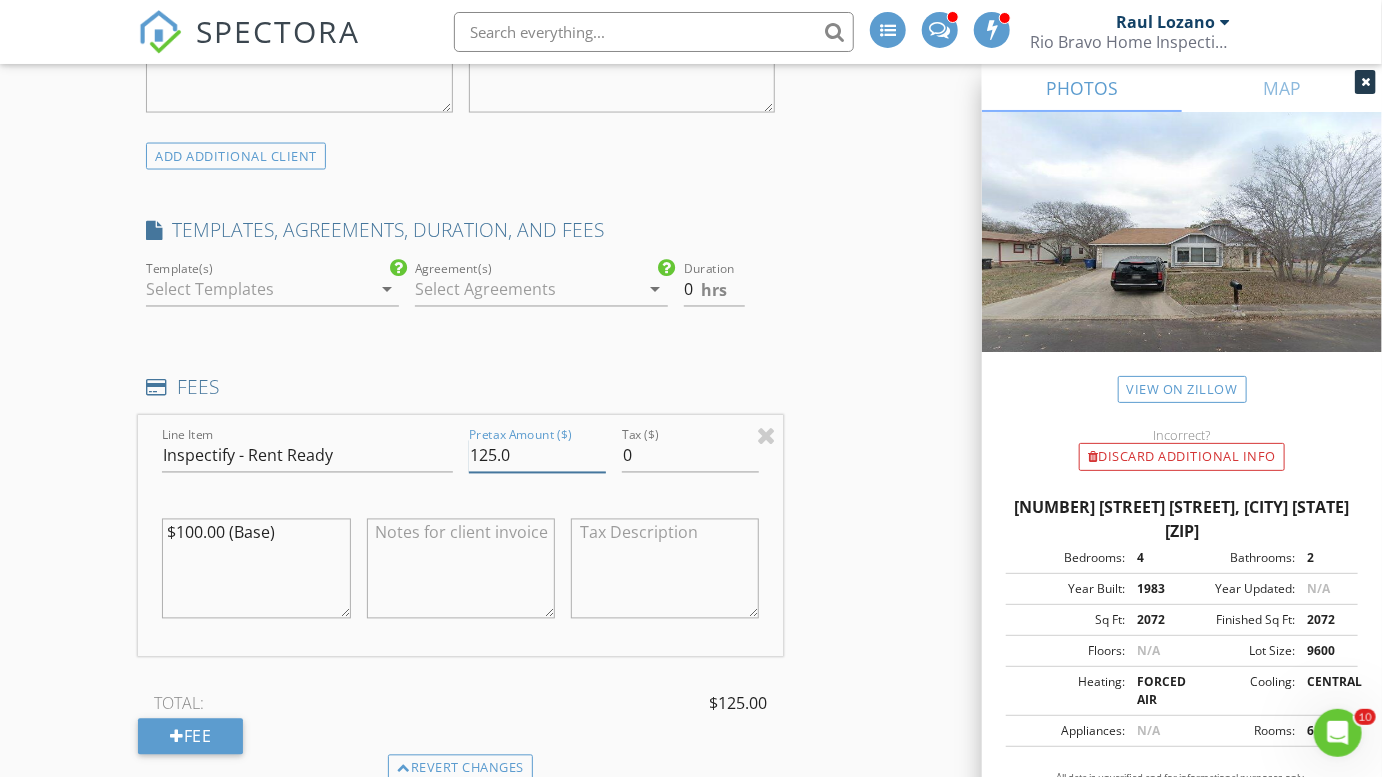 type on "125.0" 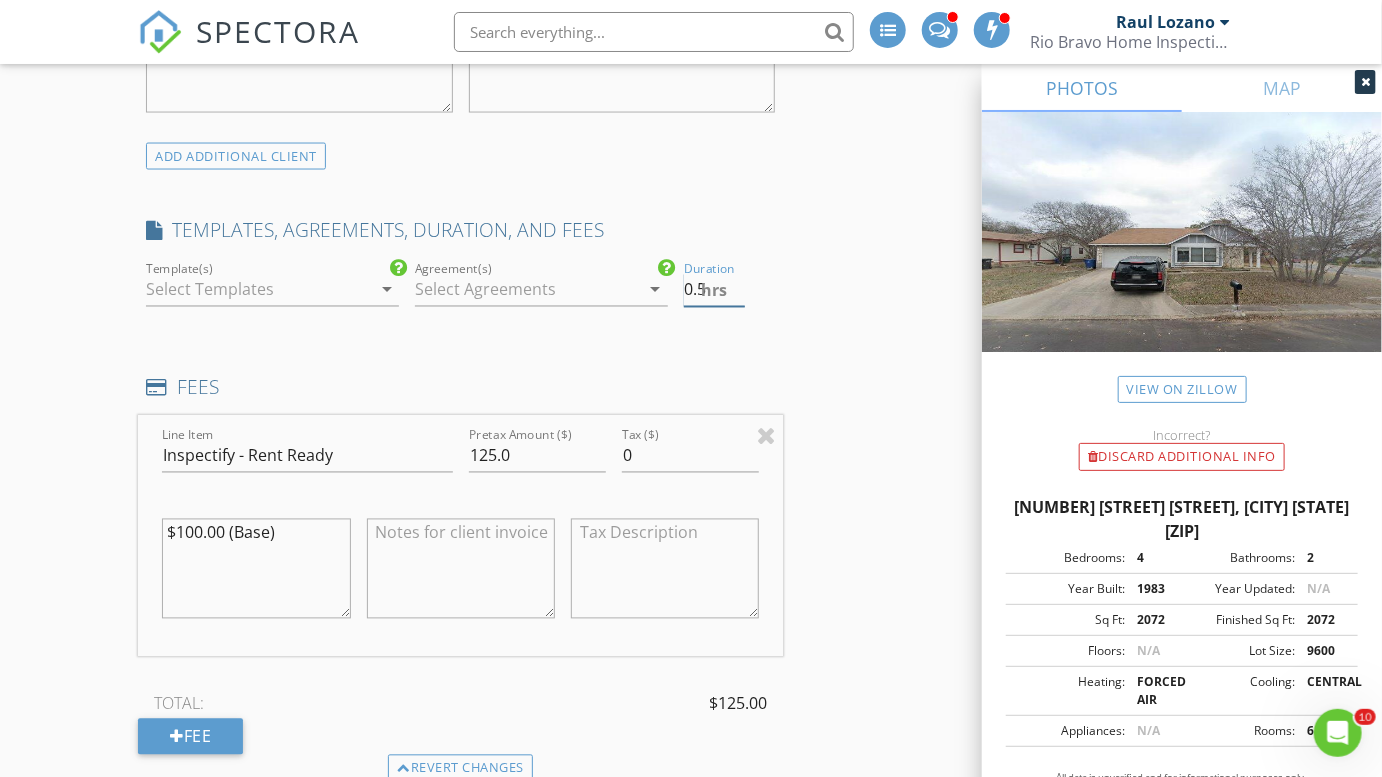 click on "0.5" at bounding box center [714, 290] 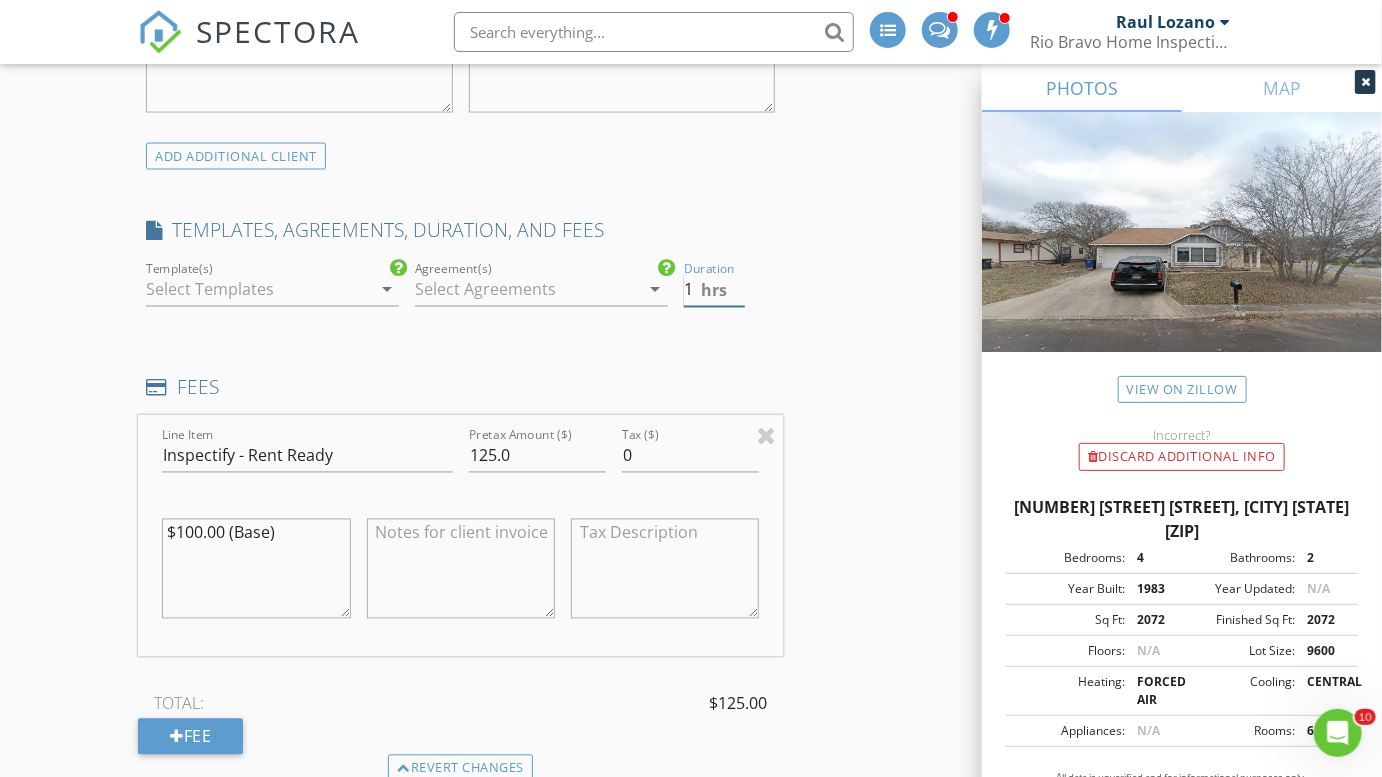 type on "1" 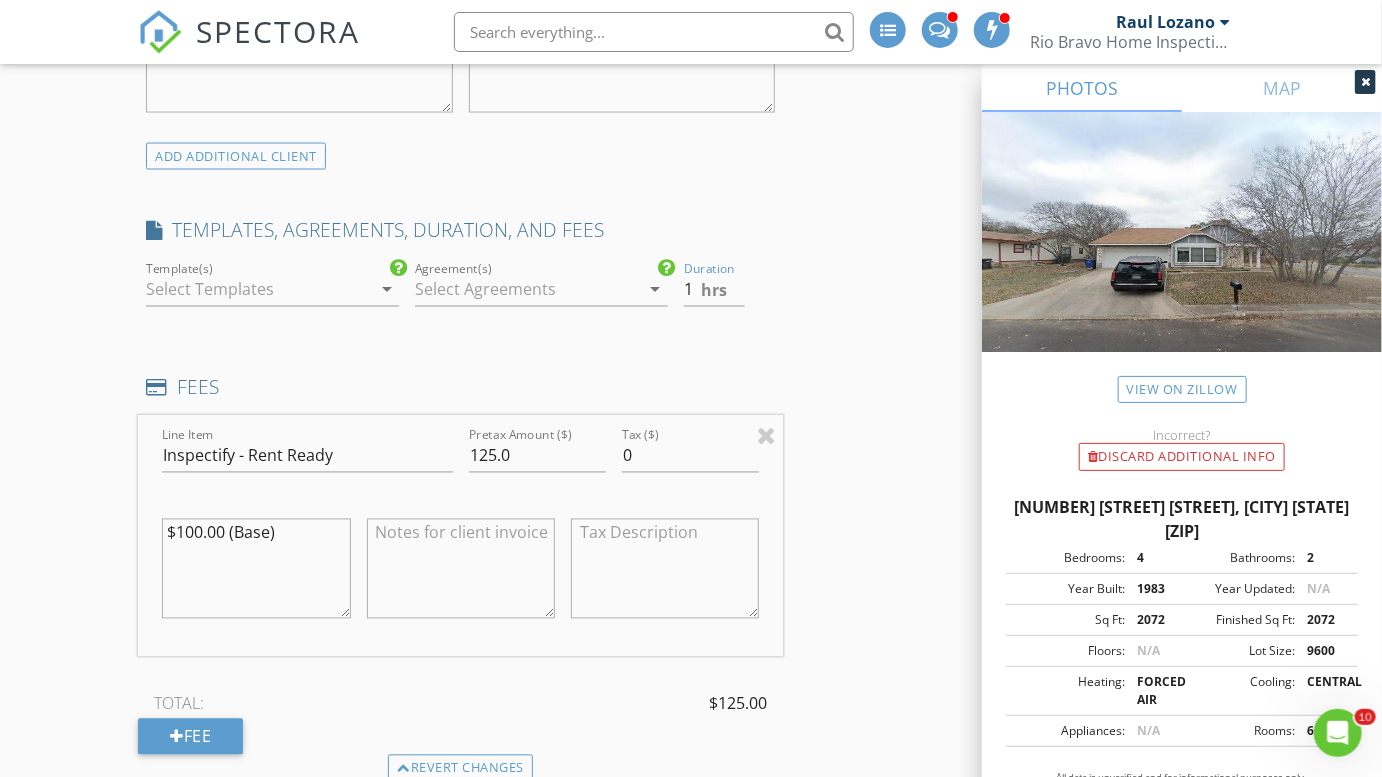 click at bounding box center [729, 321] 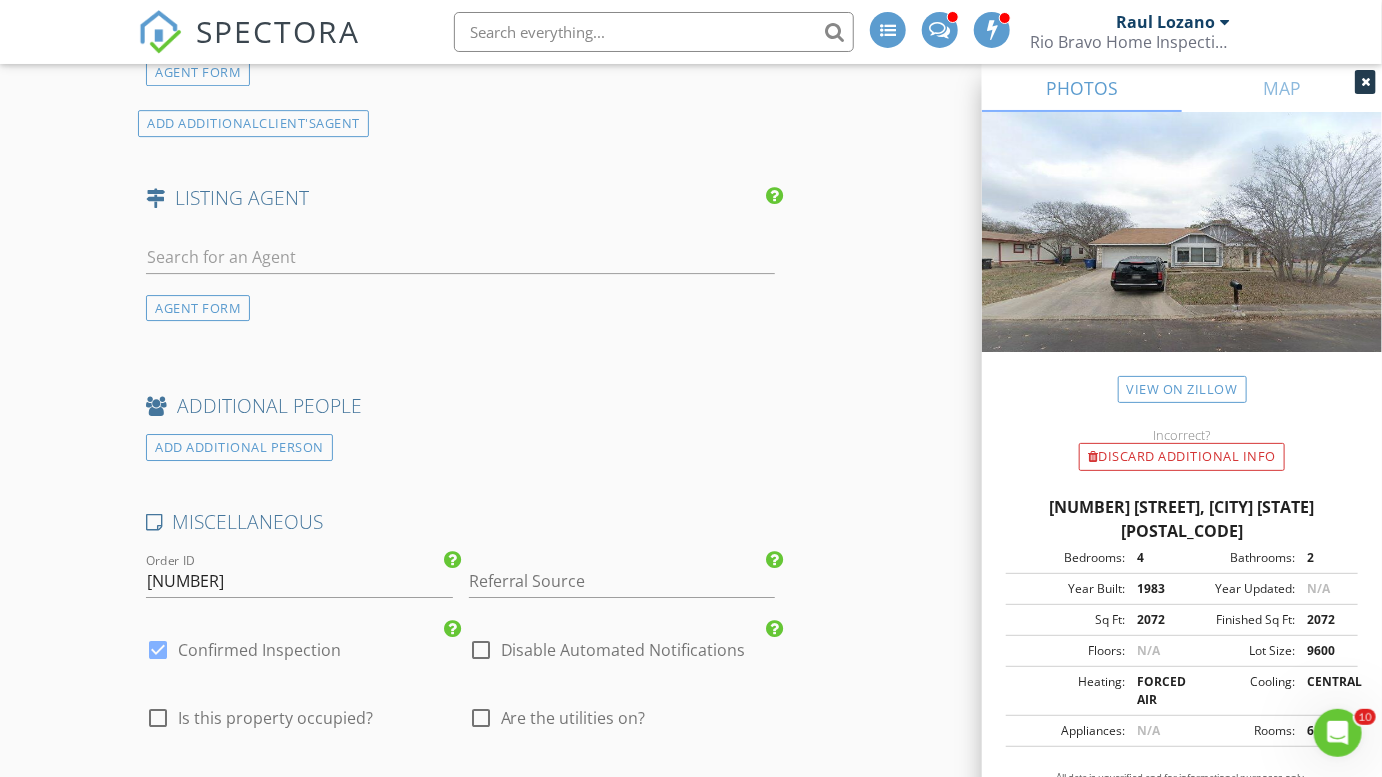 scroll, scrollTop: 3343, scrollLeft: 0, axis: vertical 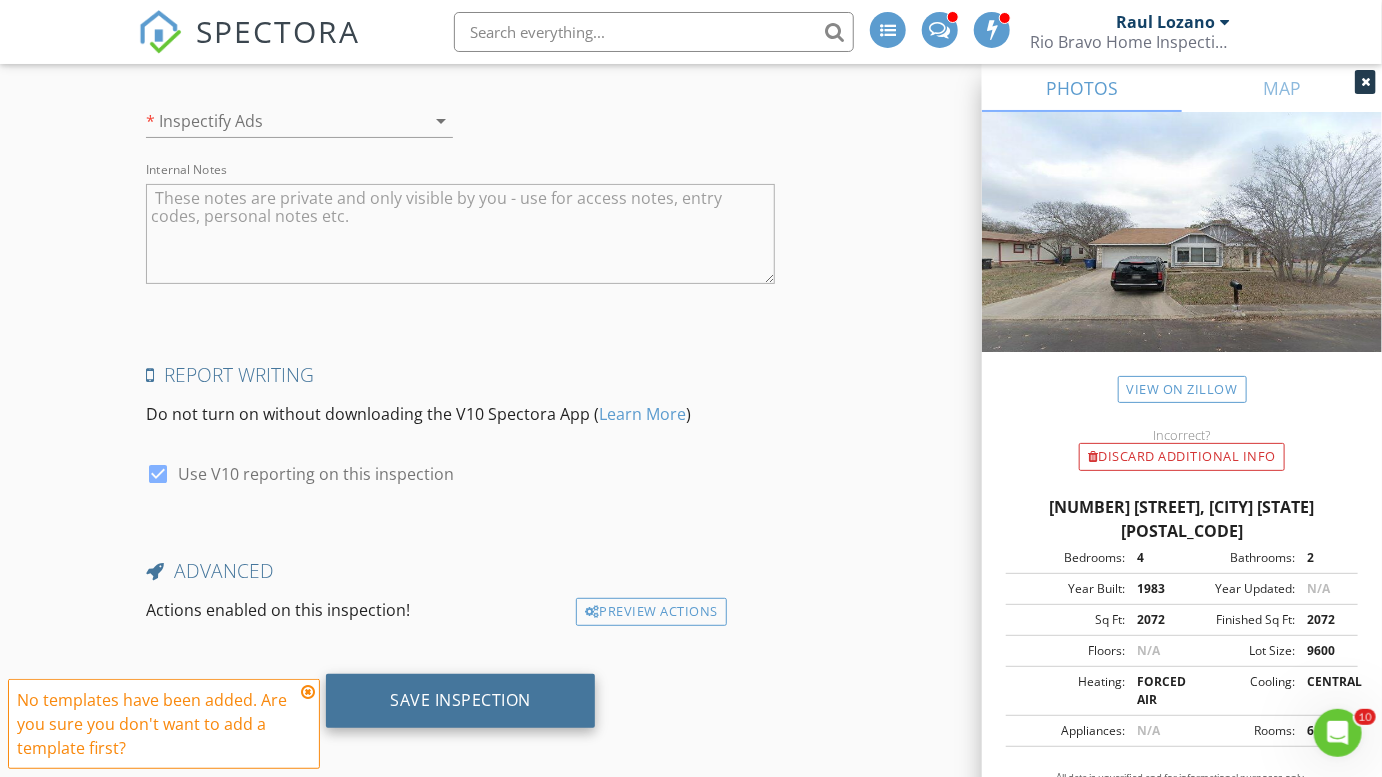click on "Save Inspection" 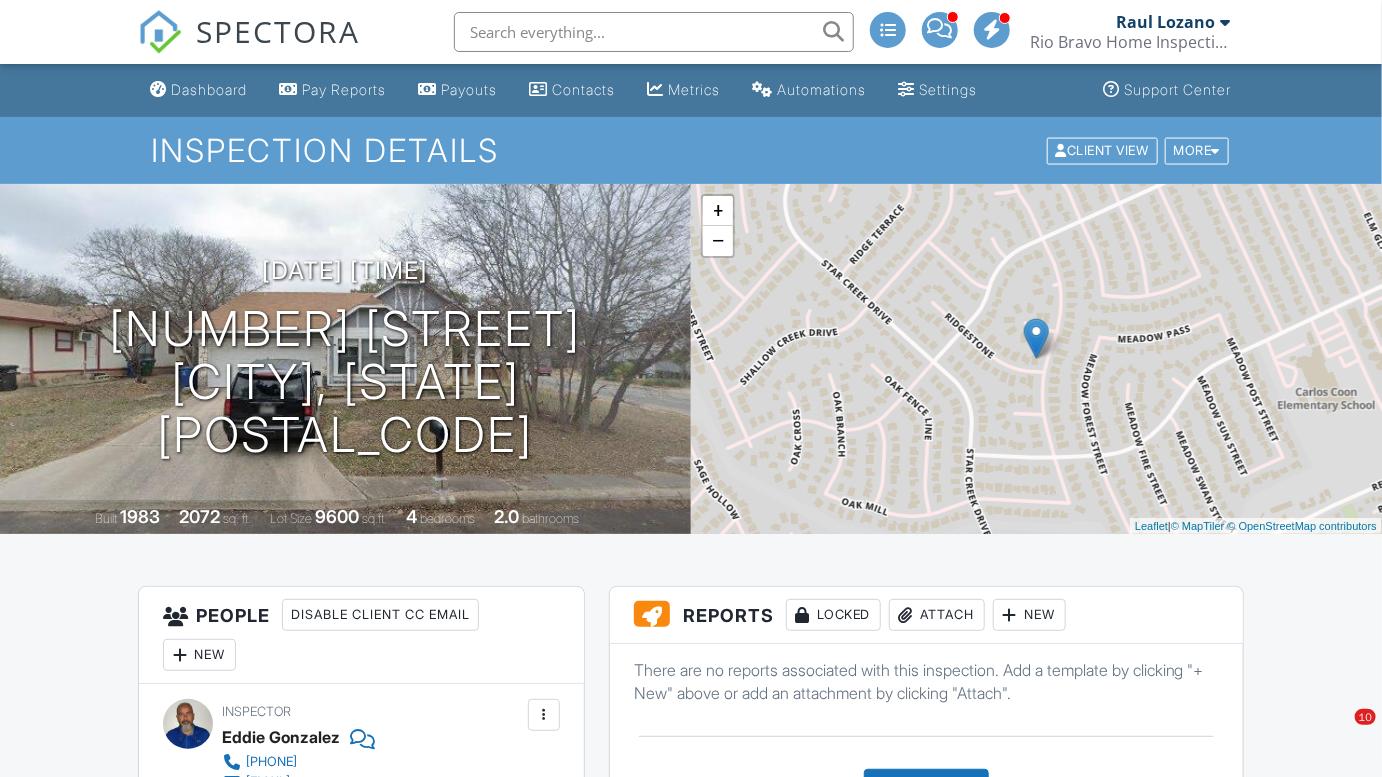 scroll, scrollTop: 0, scrollLeft: 0, axis: both 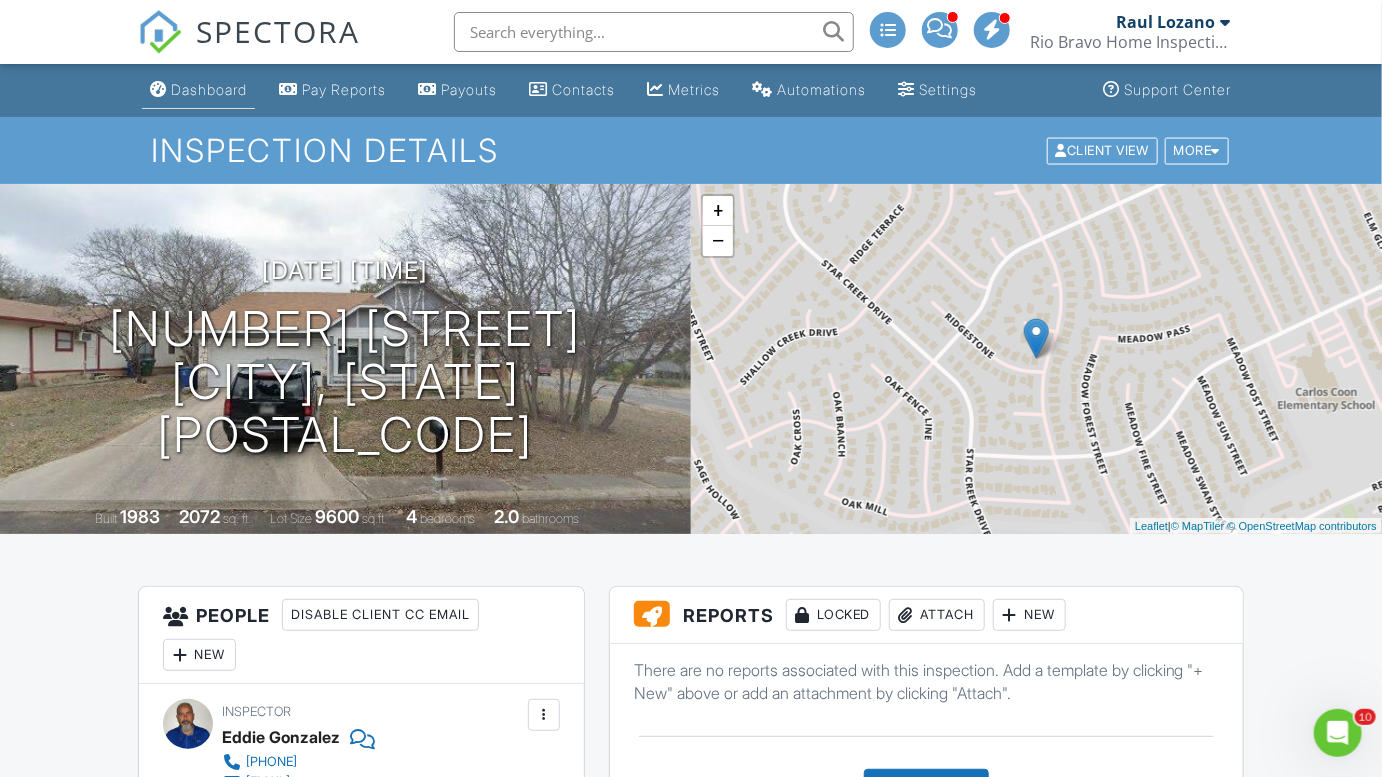 click at bounding box center (158, 89) 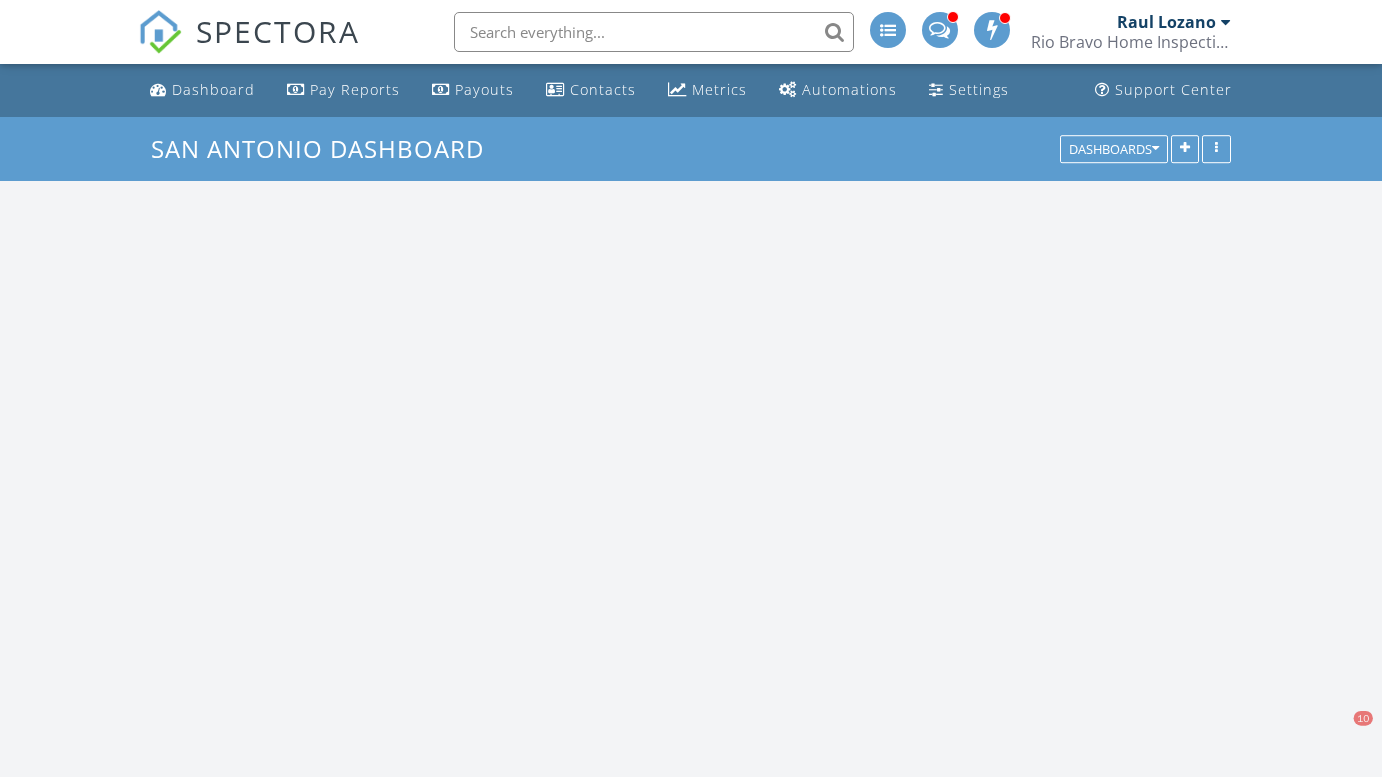 scroll, scrollTop: 0, scrollLeft: 0, axis: both 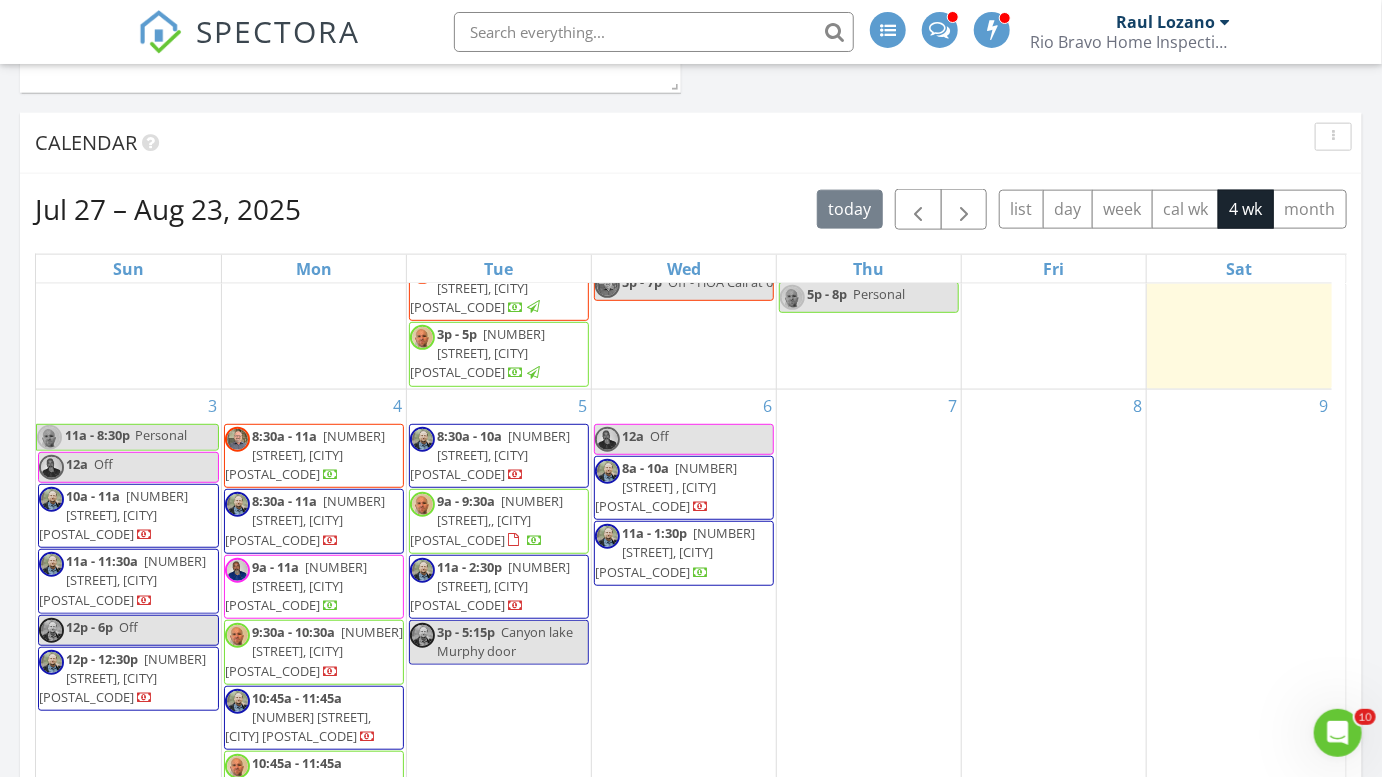 click on "4
8:30a - 11a
13415 Stairock St, San Antonio 78248
8:30a - 11a
221 Park Ln, Universal City 78148
9a - 11a
317 Rustic Grv, Boerne 78006
9:30a - 10:30a
504 Hunstock Ave, San Antonio 78210
10:45a - 11:45a
5410 Vista Run Dr, San Antonio 78247
10:45a - 11:45a" at bounding box center (314, 833) 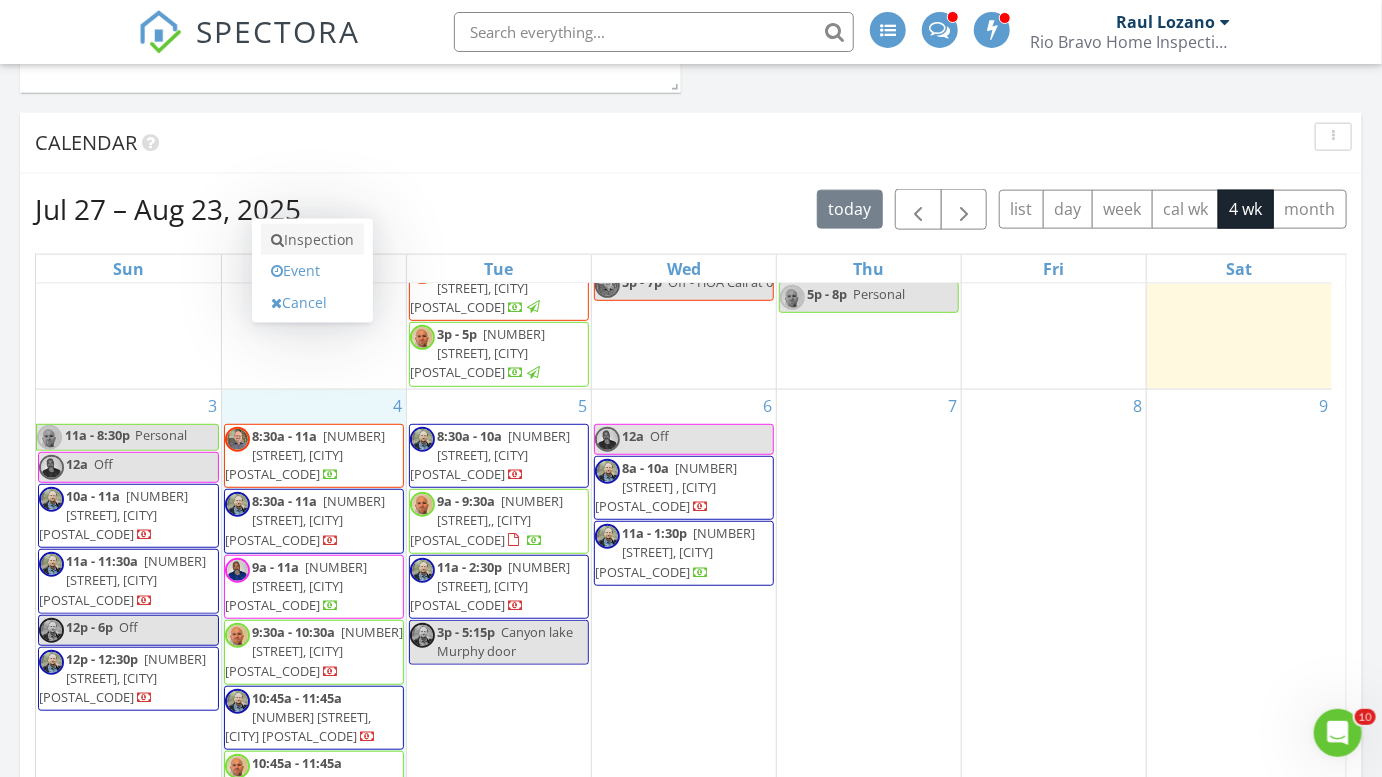 click on "Inspection" at bounding box center (312, 240) 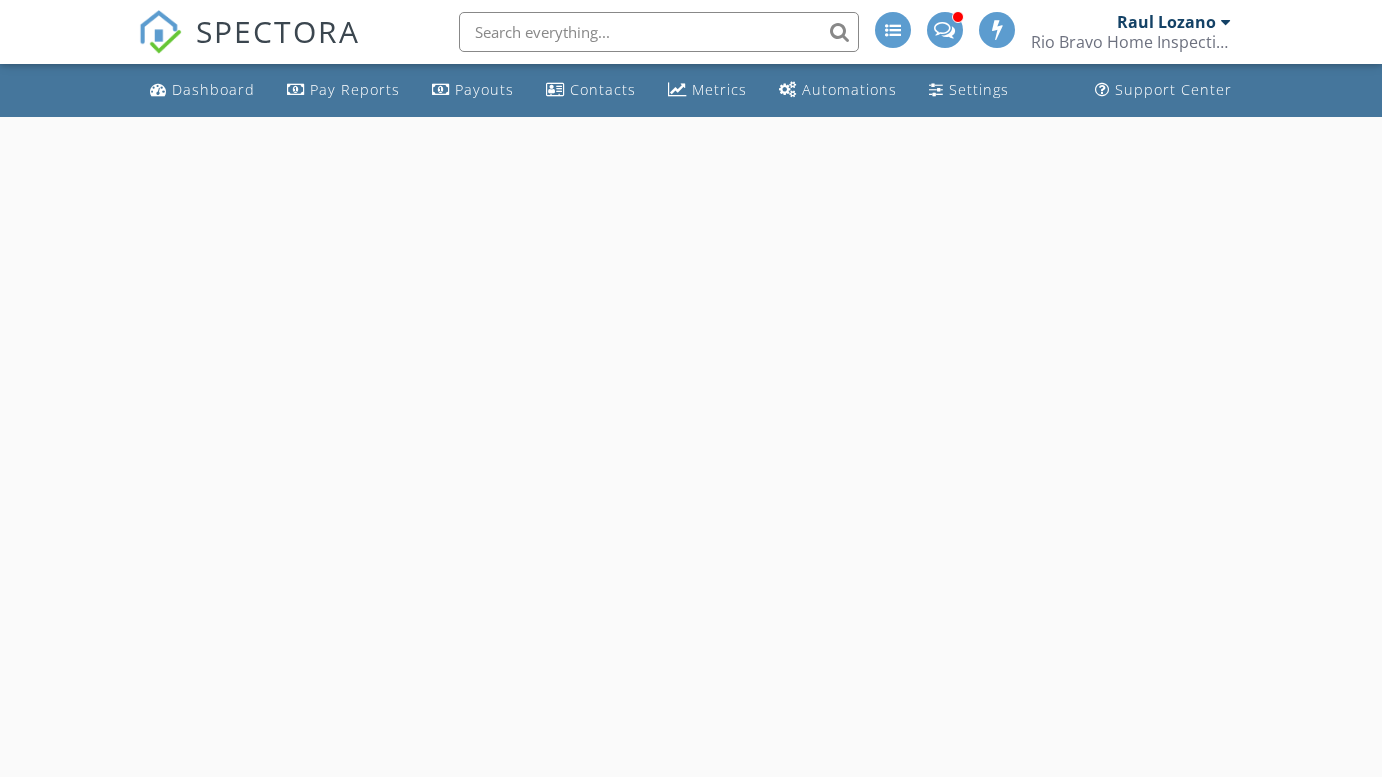 scroll, scrollTop: 0, scrollLeft: 0, axis: both 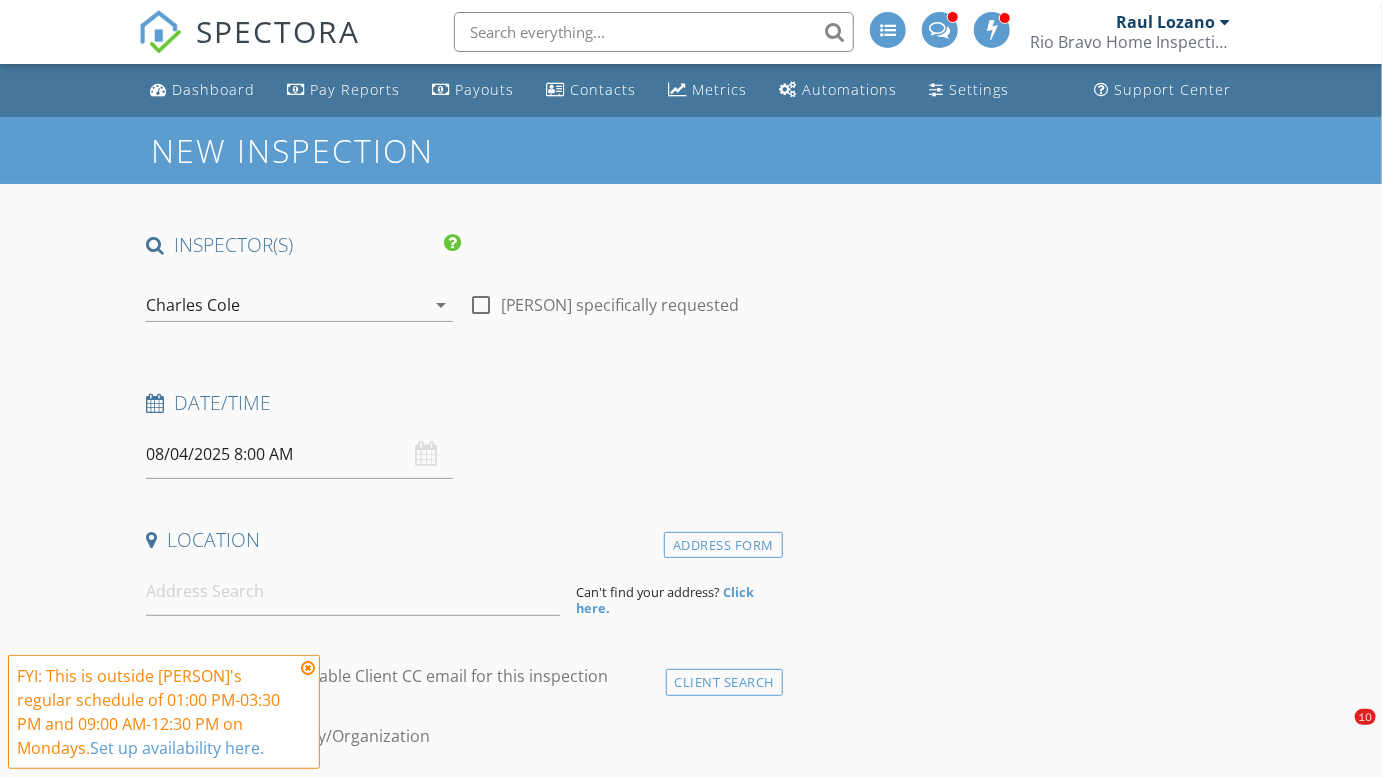 click on "Charles Cole arrow_drop_down" at bounding box center [299, 315] 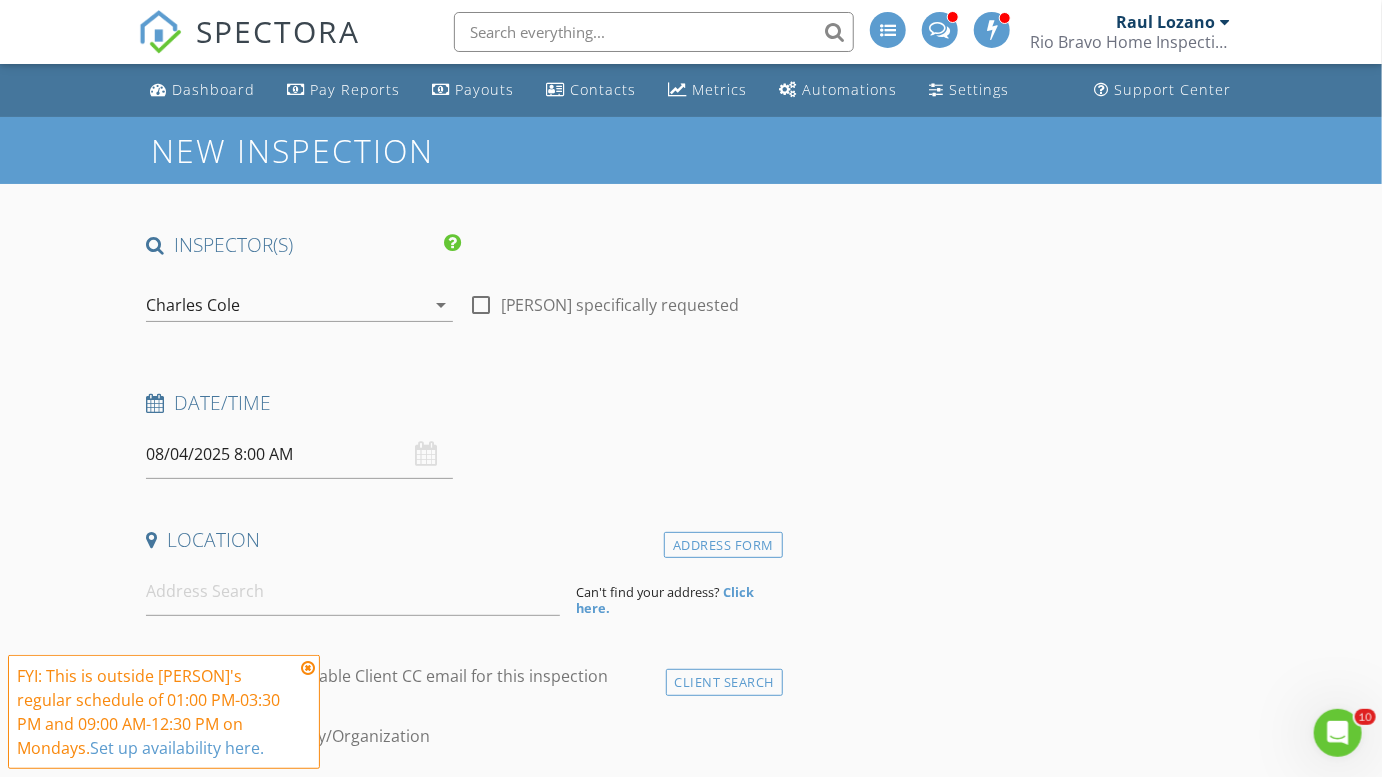 scroll, scrollTop: 0, scrollLeft: 0, axis: both 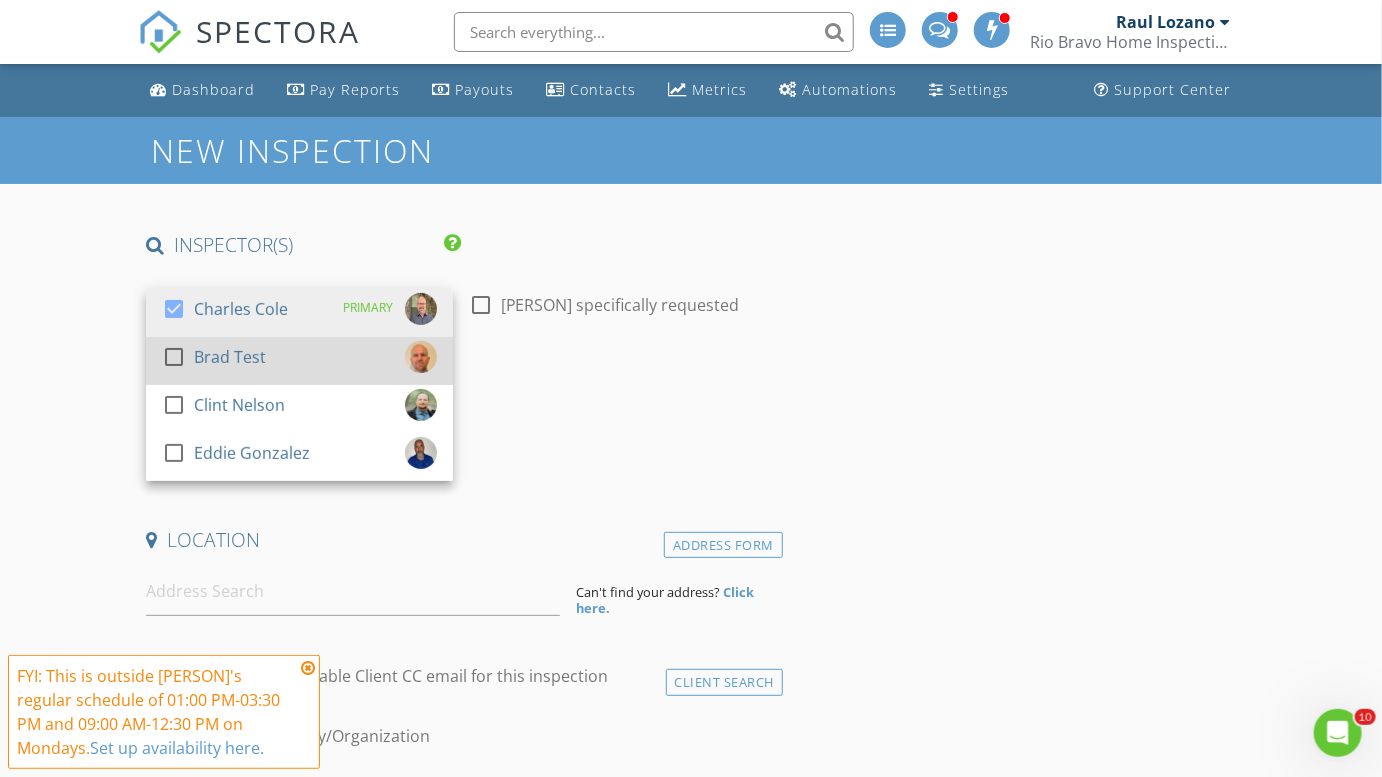 click on "check_box_outline_blank" at bounding box center [178, 357] 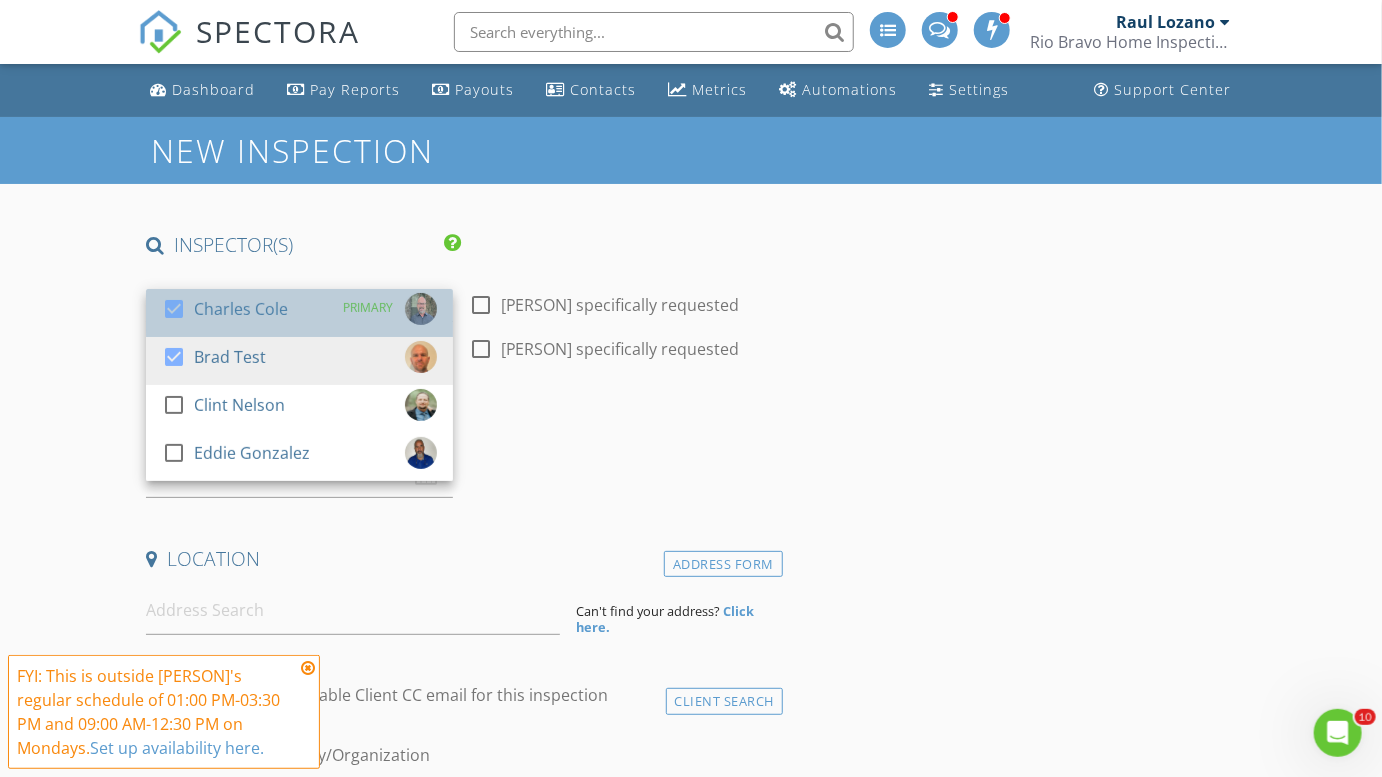 click at bounding box center (178, 327) 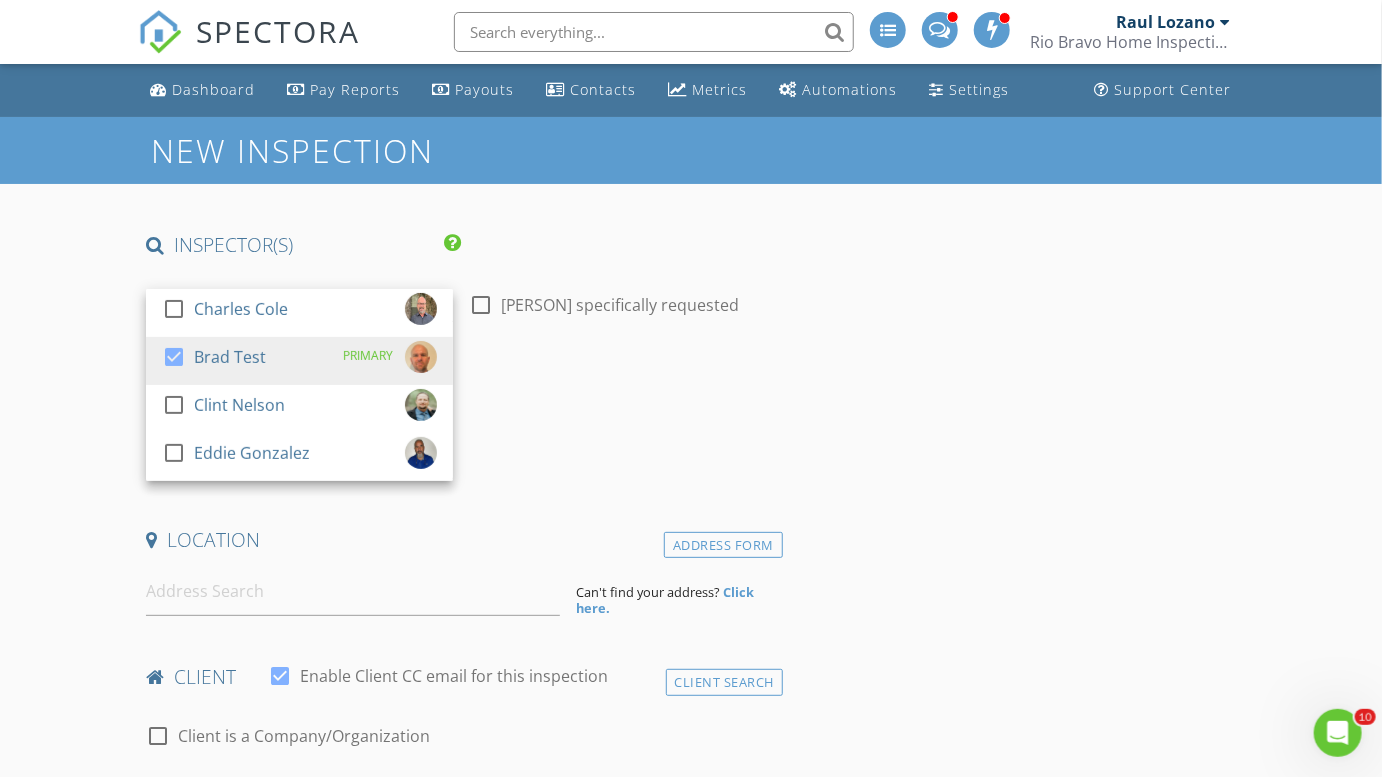 click on "New Inspection
INSPECTOR(S)
check_box_outline_blank   Charles Cole     check_box   Brad Test   PRIMARY   check_box_outline_blank   Clint Nelson     check_box_outline_blank   Eddie Gonzalez     Brad Test arrow_drop_down   check_box_outline_blank Brad Test specifically requested
Date/Time
08/04/2025 8:00 AM
Location
Address Form       Can't find your address?   Click here.
client
check_box Enable Client CC email for this inspection   Client Search     check_box_outline_blank Client is a Company/Organization     First Name   Last Name   Email   CC Email   Phone         Tags         Notes   Private Notes
ADD ADDITIONAL client
SERVICES
check_box_outline_blank   Residential Inspection   check_box_outline_blank   Residential Inspection - New Build   check_box_outline_blank" at bounding box center (691, 1811) 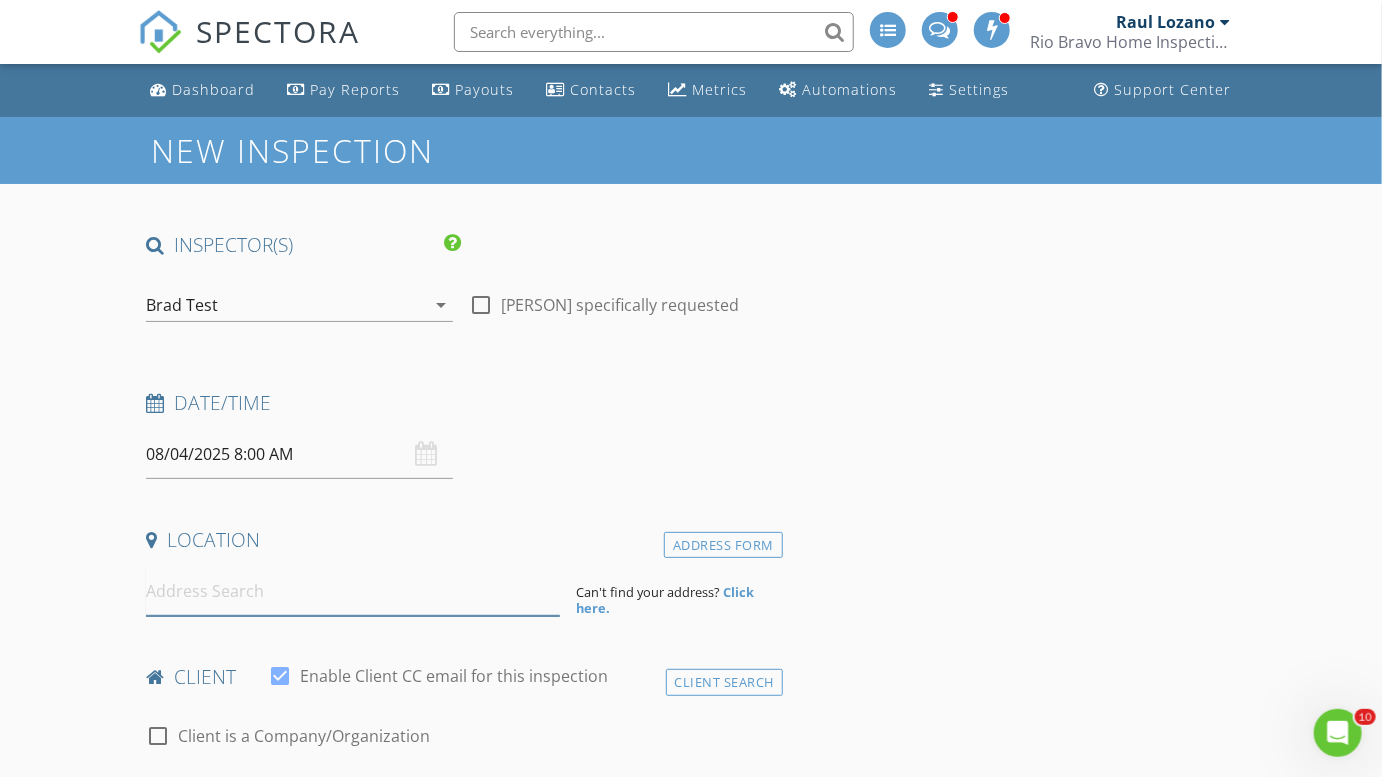 click at bounding box center [353, 591] 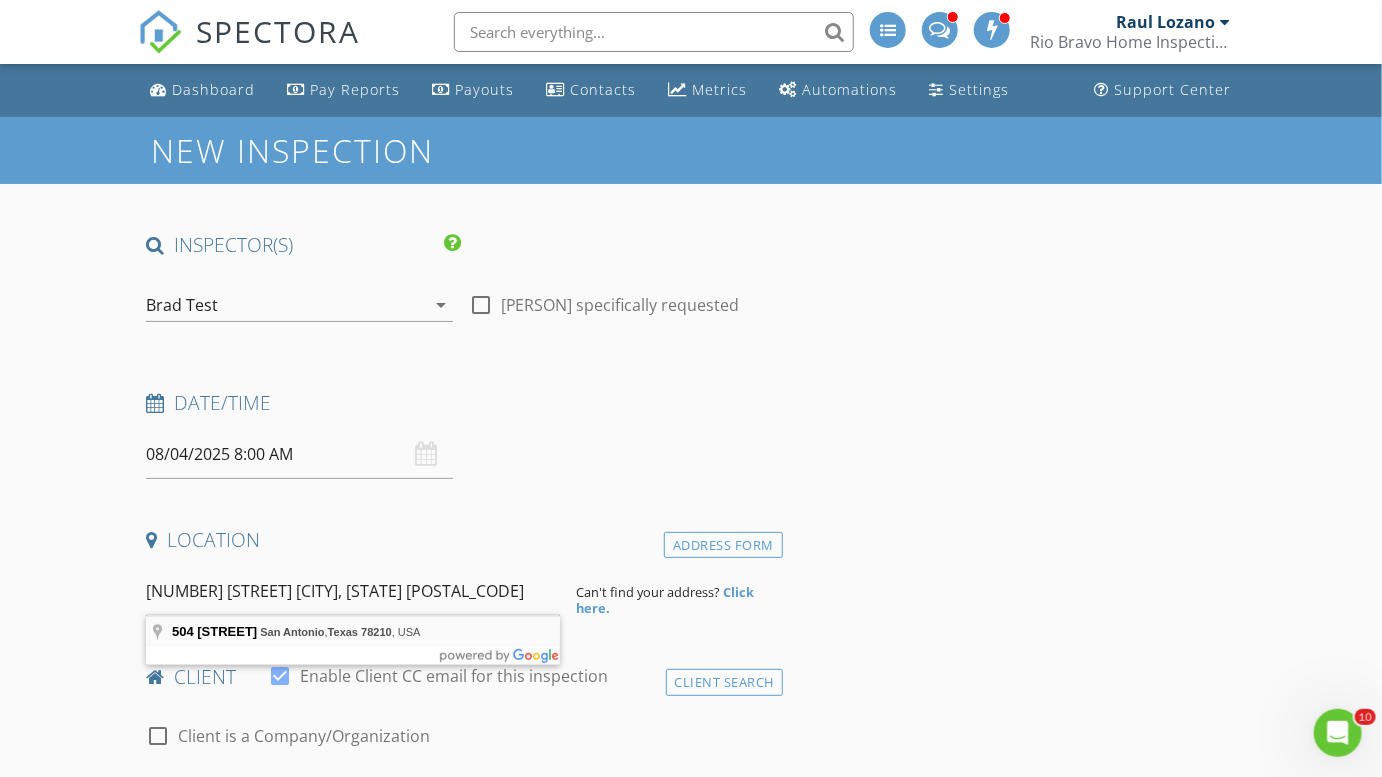 type on "504 Hunstock Ave, San Antonio, Texas 78210, USA" 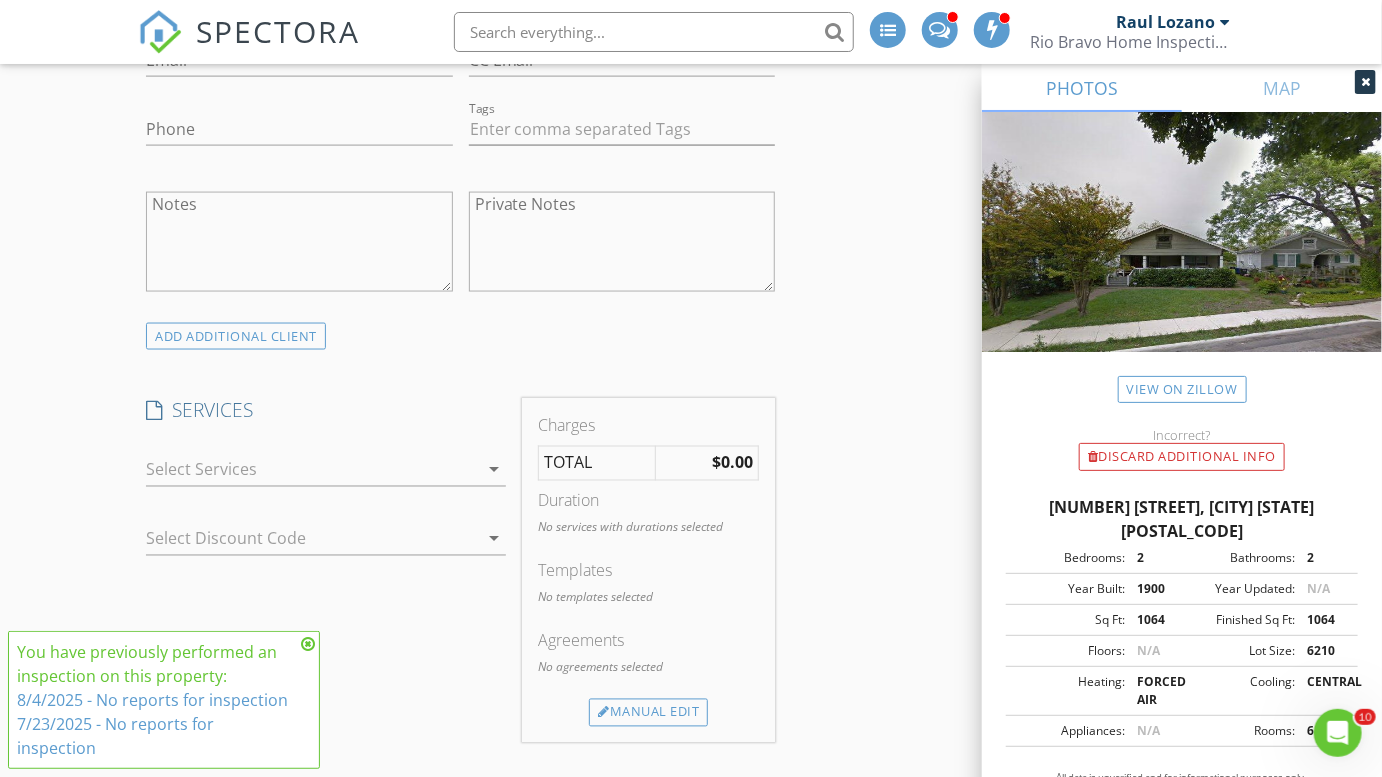 scroll, scrollTop: 1431, scrollLeft: 0, axis: vertical 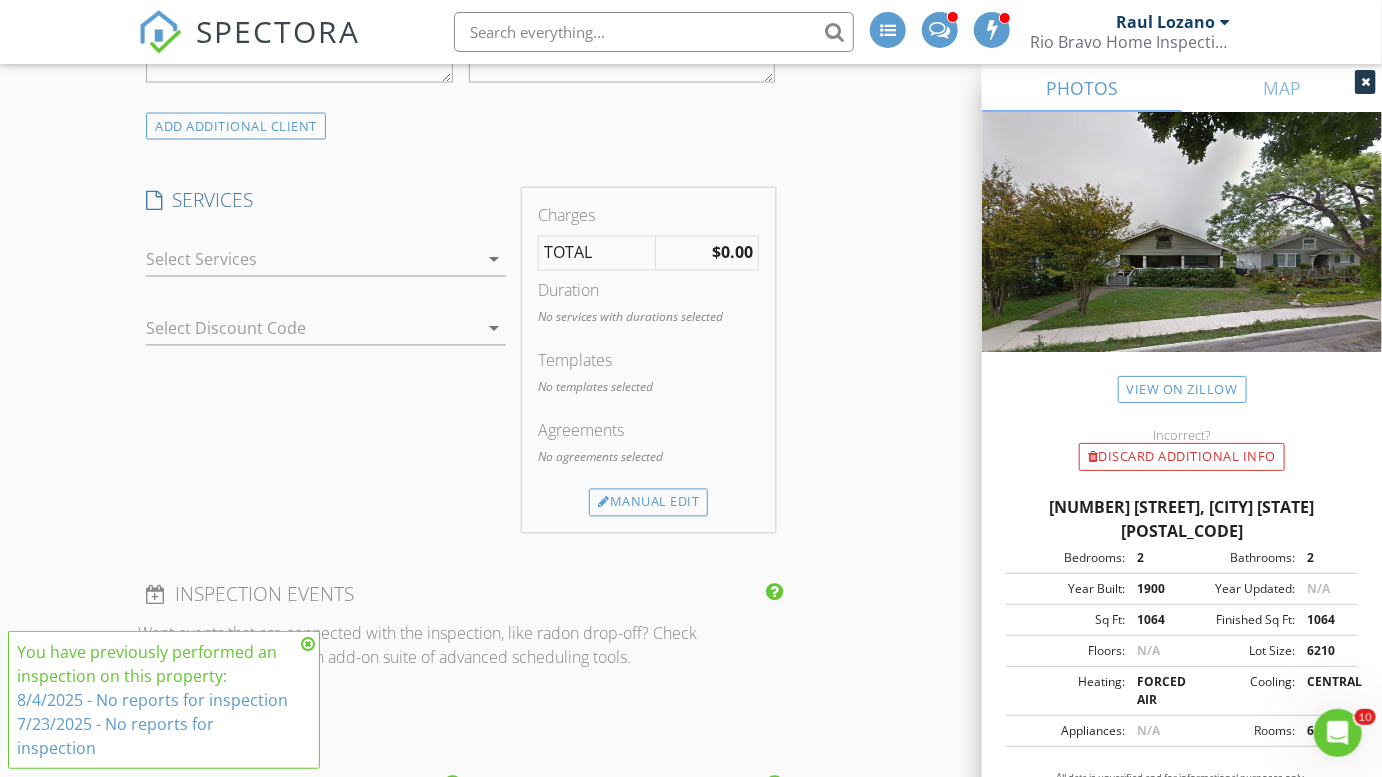 click at bounding box center (312, 260) 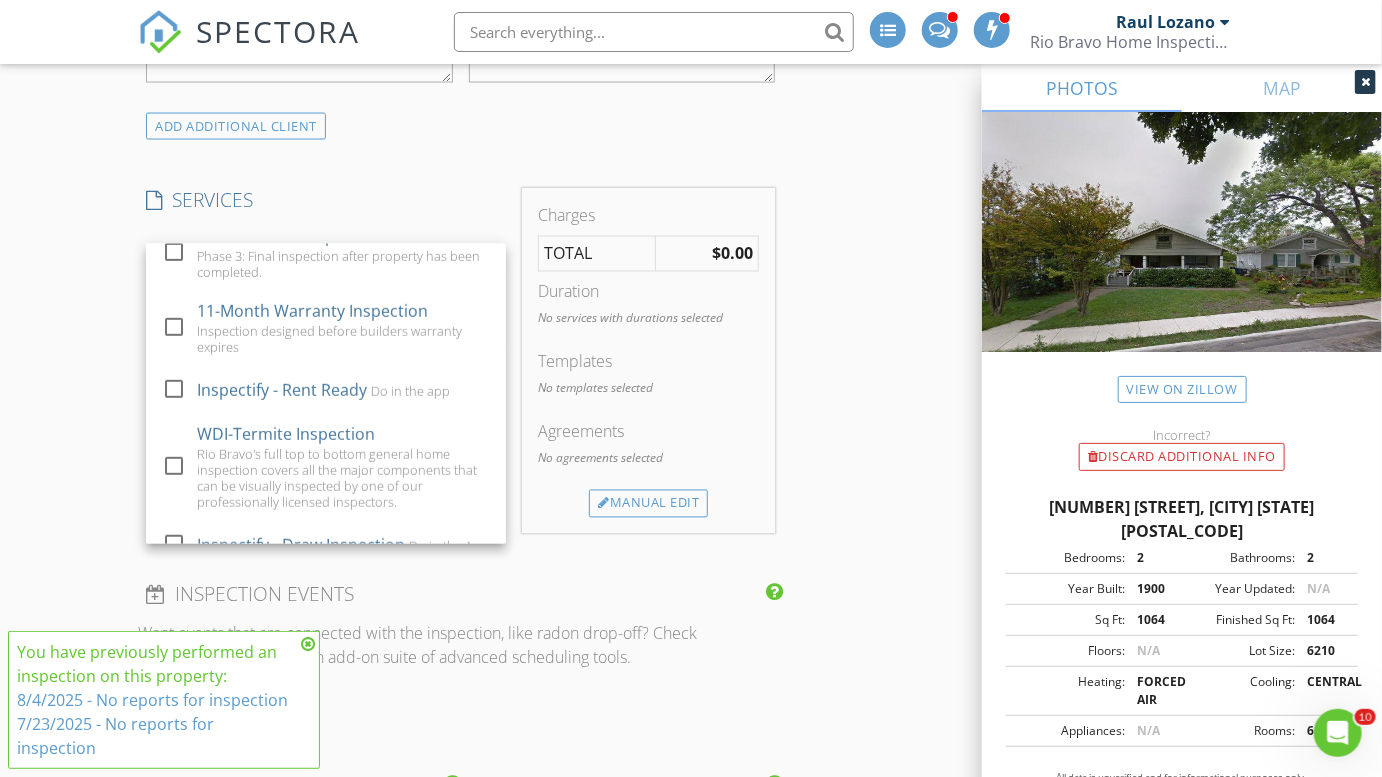 scroll, scrollTop: 567, scrollLeft: 0, axis: vertical 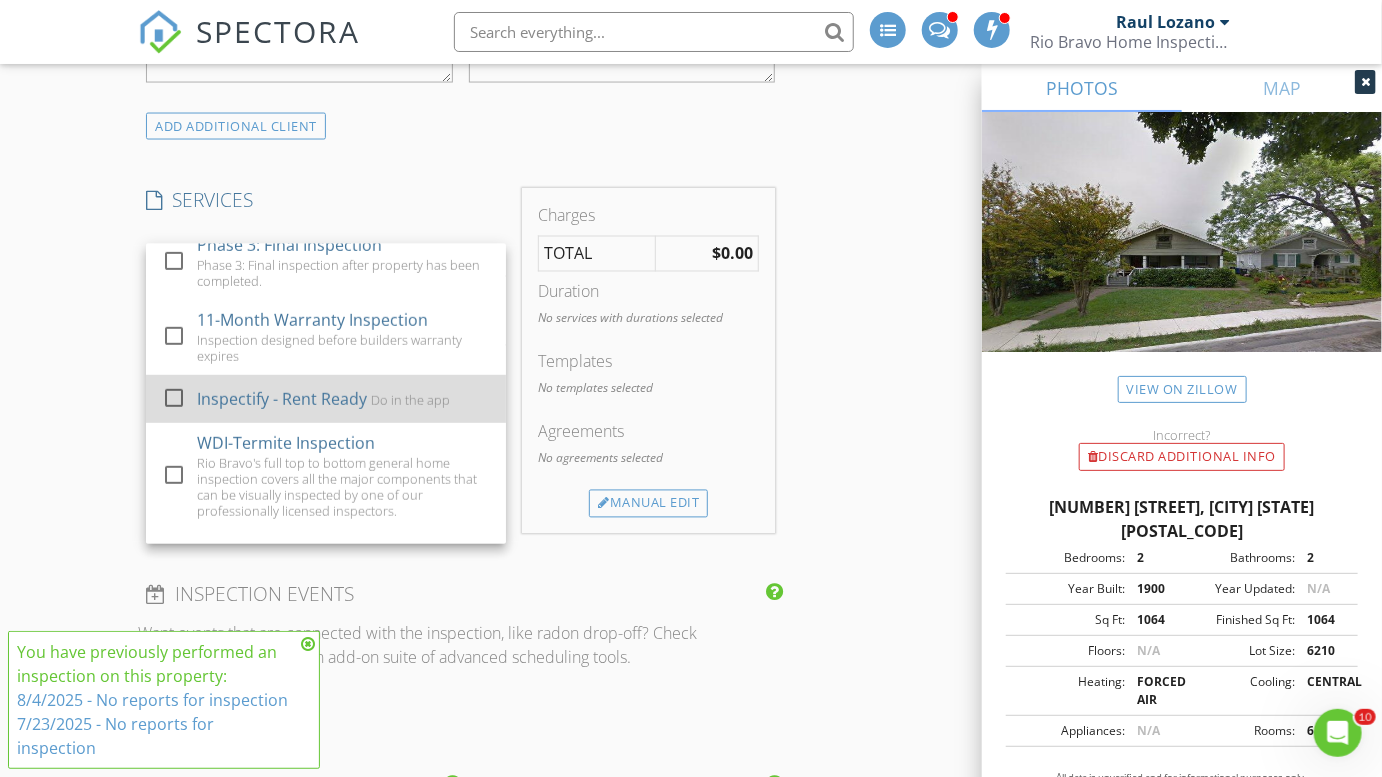 click on "Inspectify - Rent Ready   Do in the app" at bounding box center (344, 399) 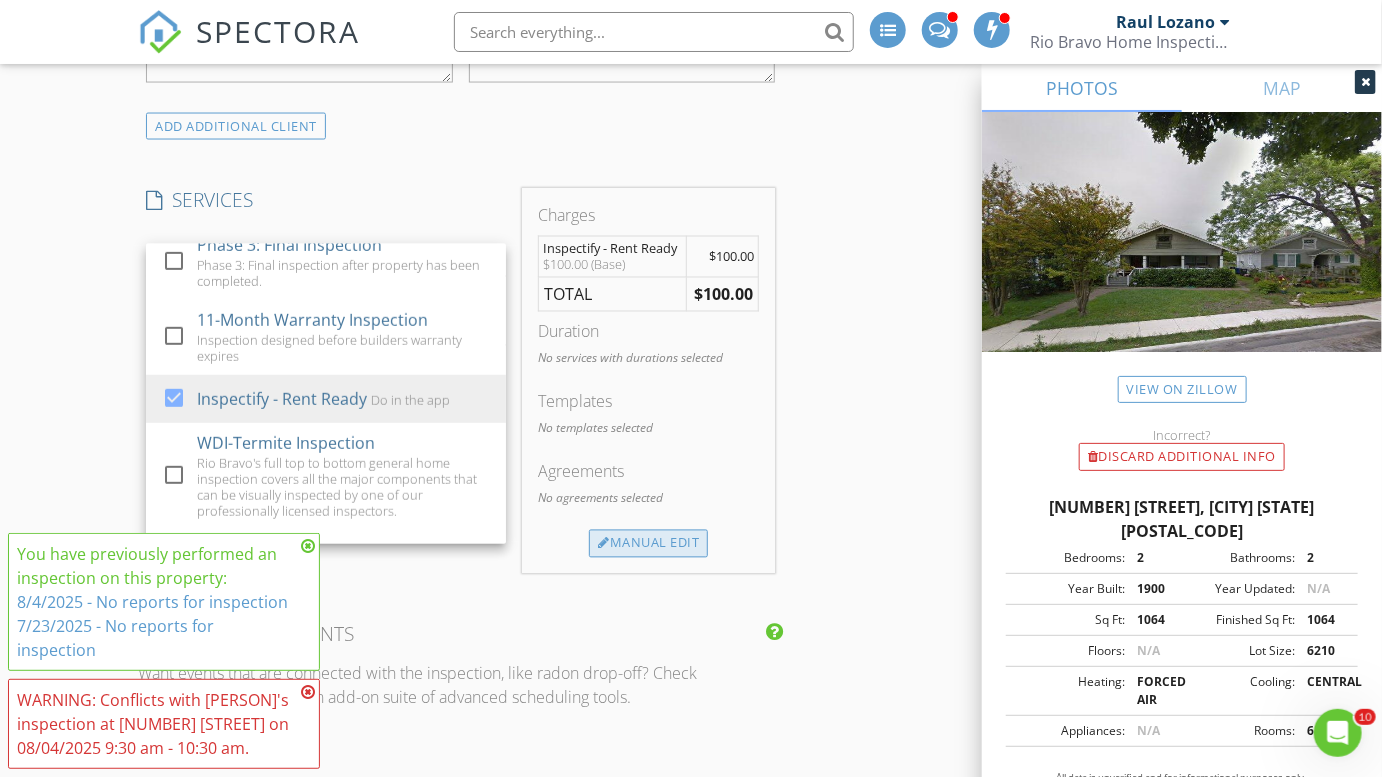 click on "Manual Edit" at bounding box center [648, 544] 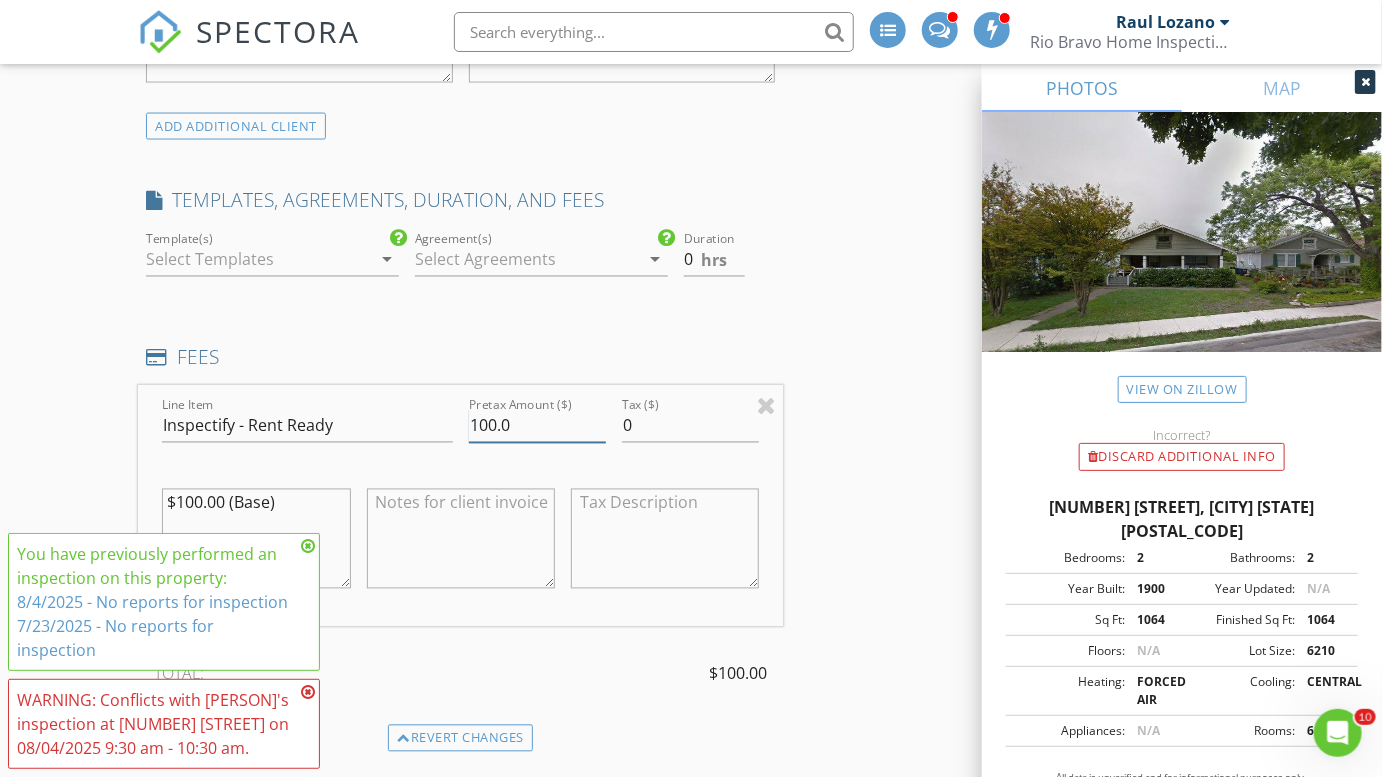 click on "100.0" at bounding box center [537, 426] 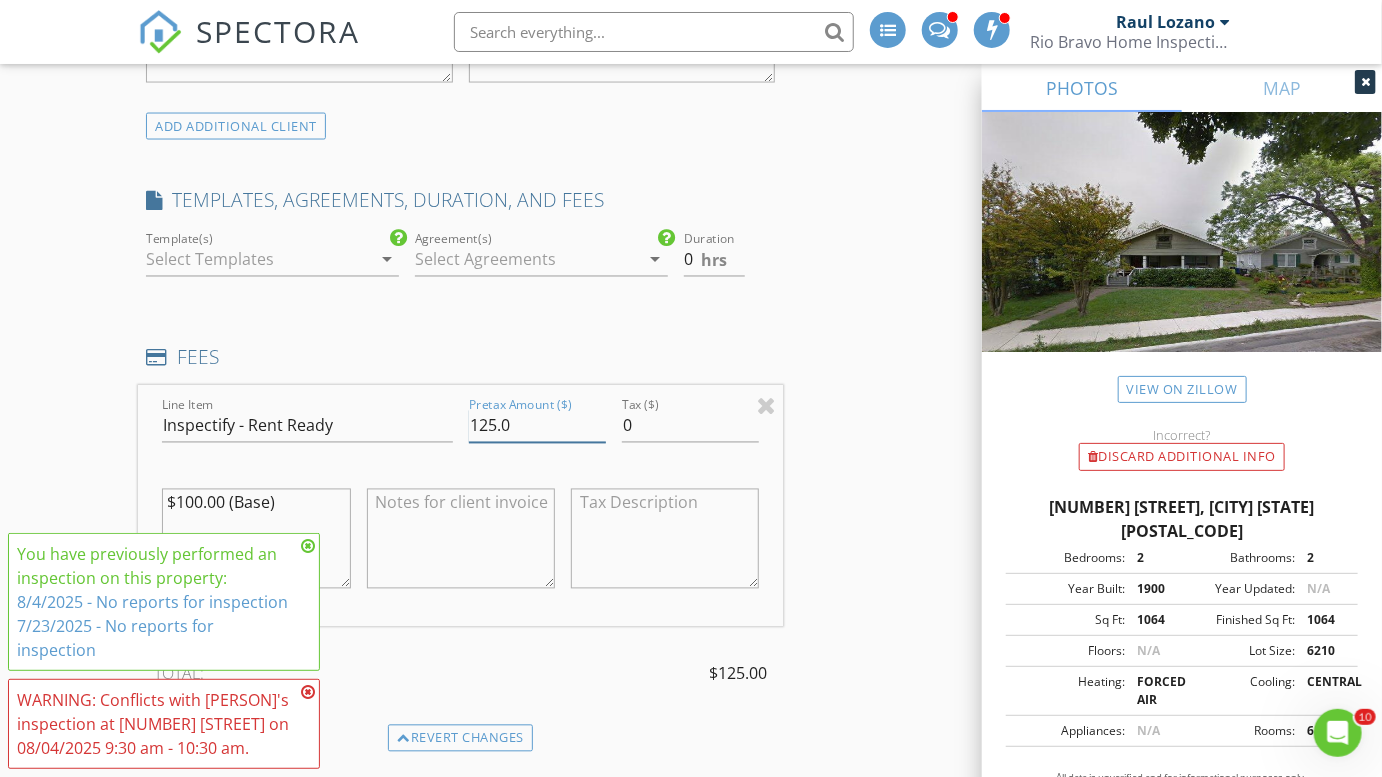 type on "125.0" 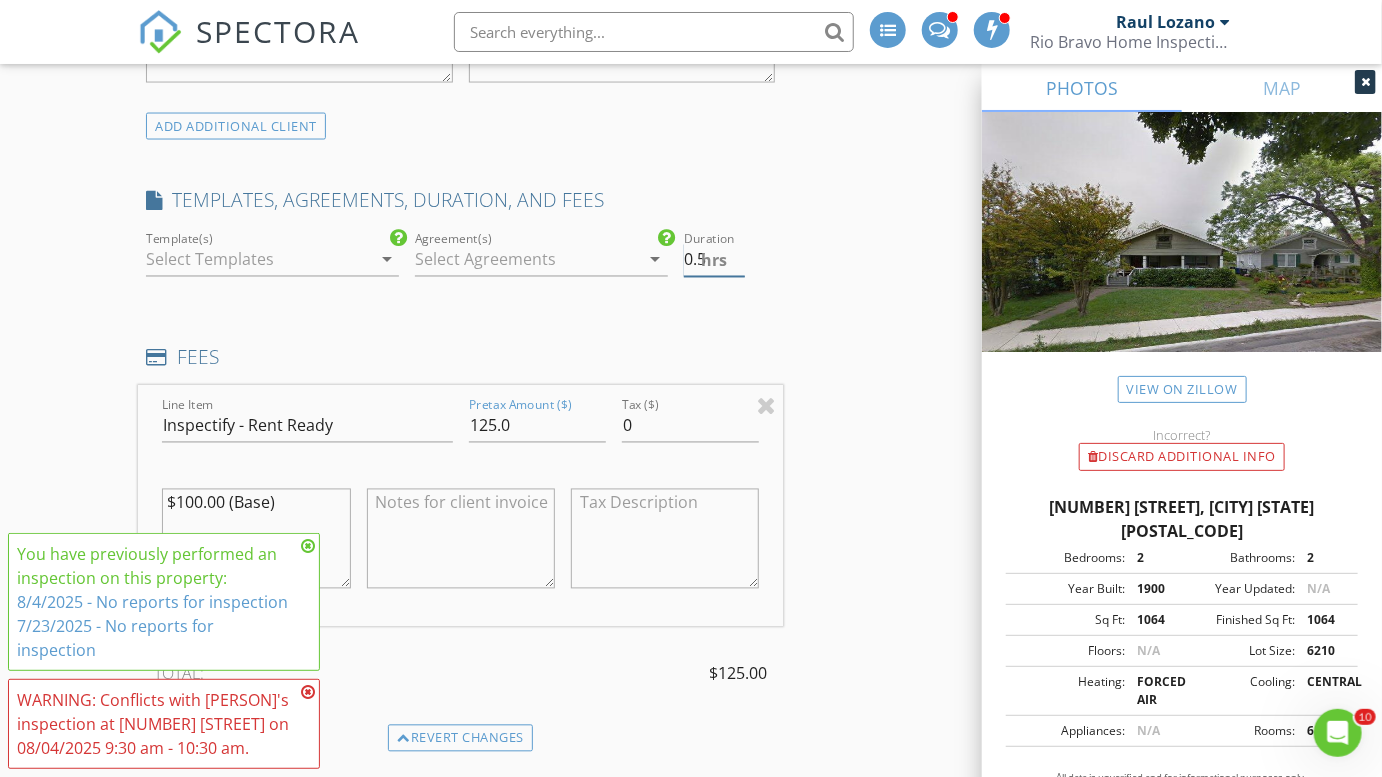 type on "0.5" 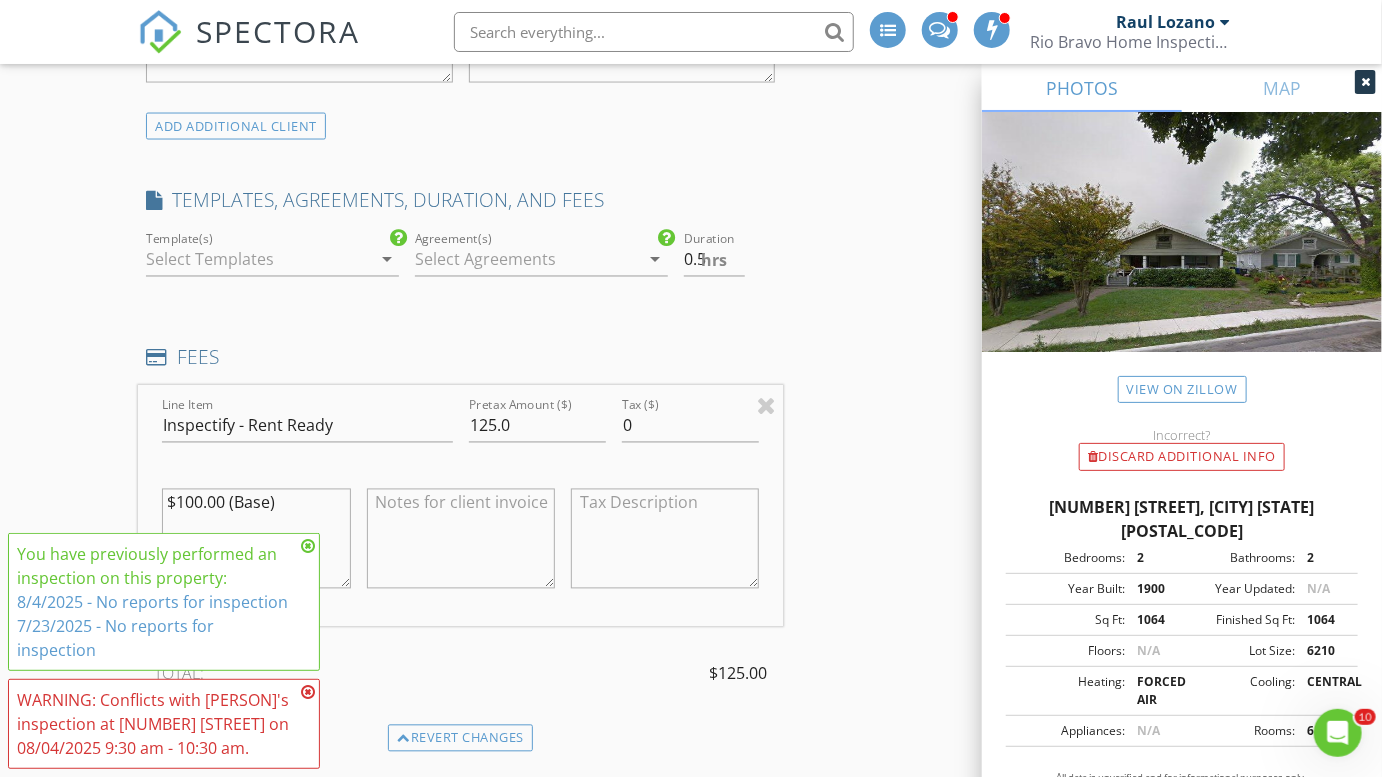 click on "INSPECTOR(S)
check_box_outline_blank   Charles Cole     check_box   Brad Test   PRIMARY   check_box_outline_blank   Clint Nelson     check_box_outline_blank   Eddie Gonzalez     Brad Test arrow_drop_down   check_box_outline_blank Brad Test specifically requested
Date/Time
08/04/2025 8:00 AM
Location
Address Search       Address 504 Hunstock Ave   Unit   City San Antonio   State TX   Zip 78210   County Bexar     Square Feet 1064   Year Built 1900   Foundation arrow_drop_down     Brad Test     23.9 miles     (36 minutes)
client
check_box Enable Client CC email for this inspection   Client Search     check_box_outline_blank Client is a Company/Organization     First Name   Last Name   Email   CC Email   Phone         Tags         Notes   Private Notes
ADD ADDITIONAL client
check_box_outline_blank" at bounding box center (691, 728) 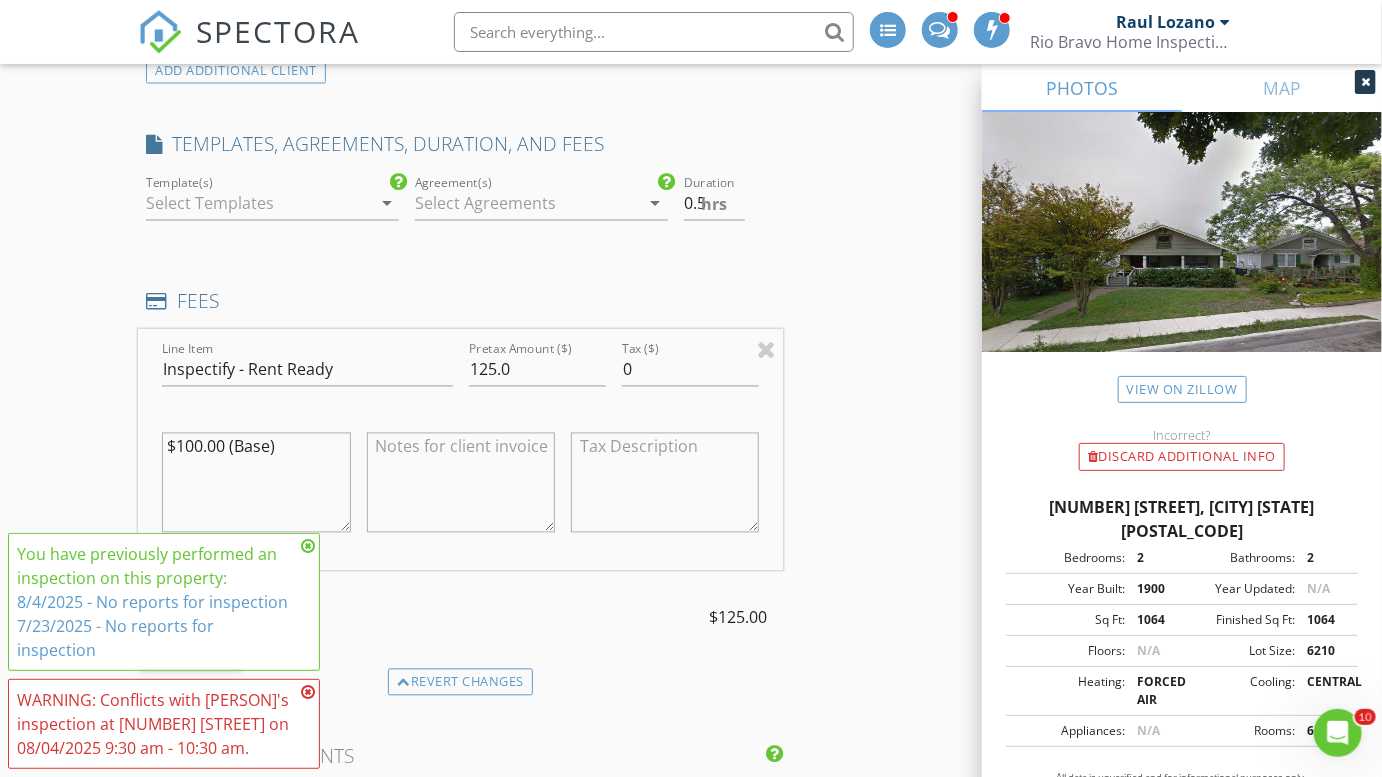 scroll, scrollTop: 3343, scrollLeft: 0, axis: vertical 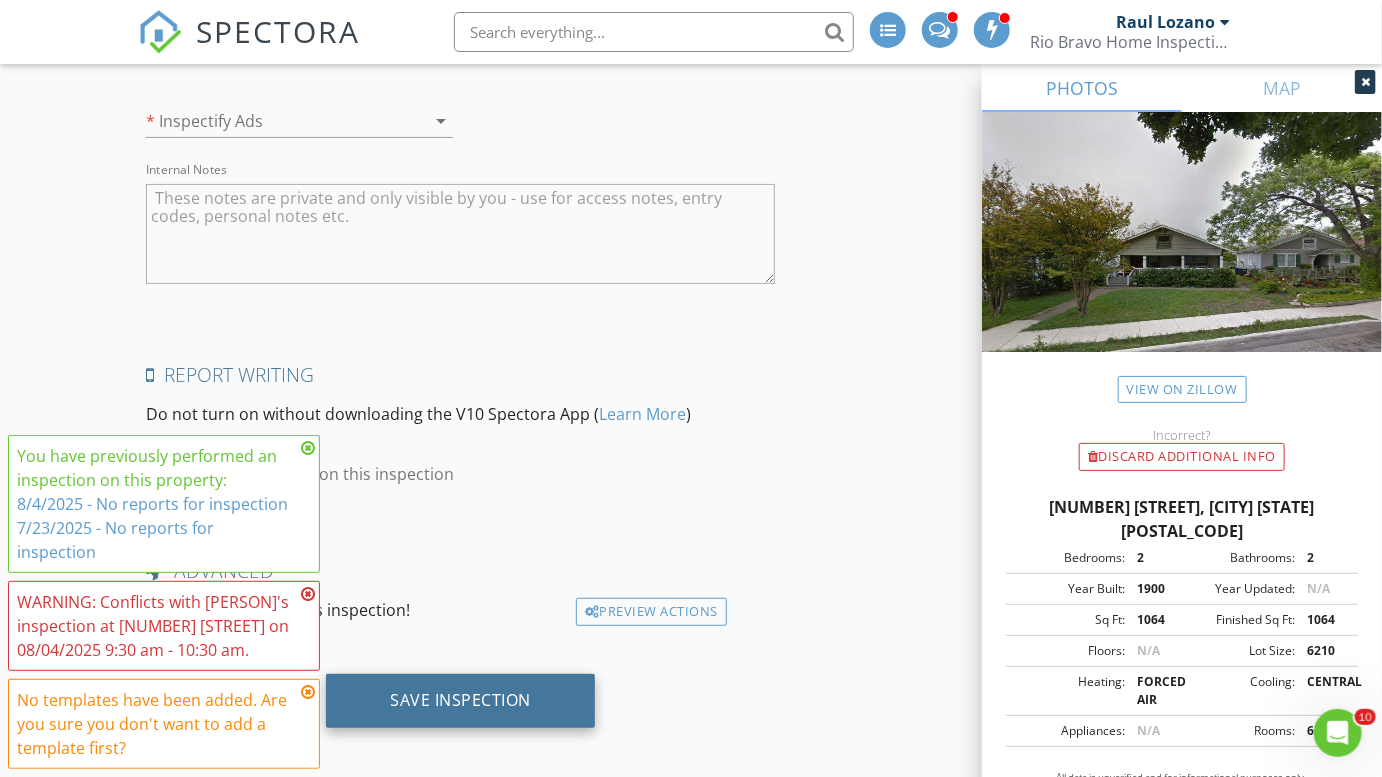 click on "Save Inspection" at bounding box center (460, 700) 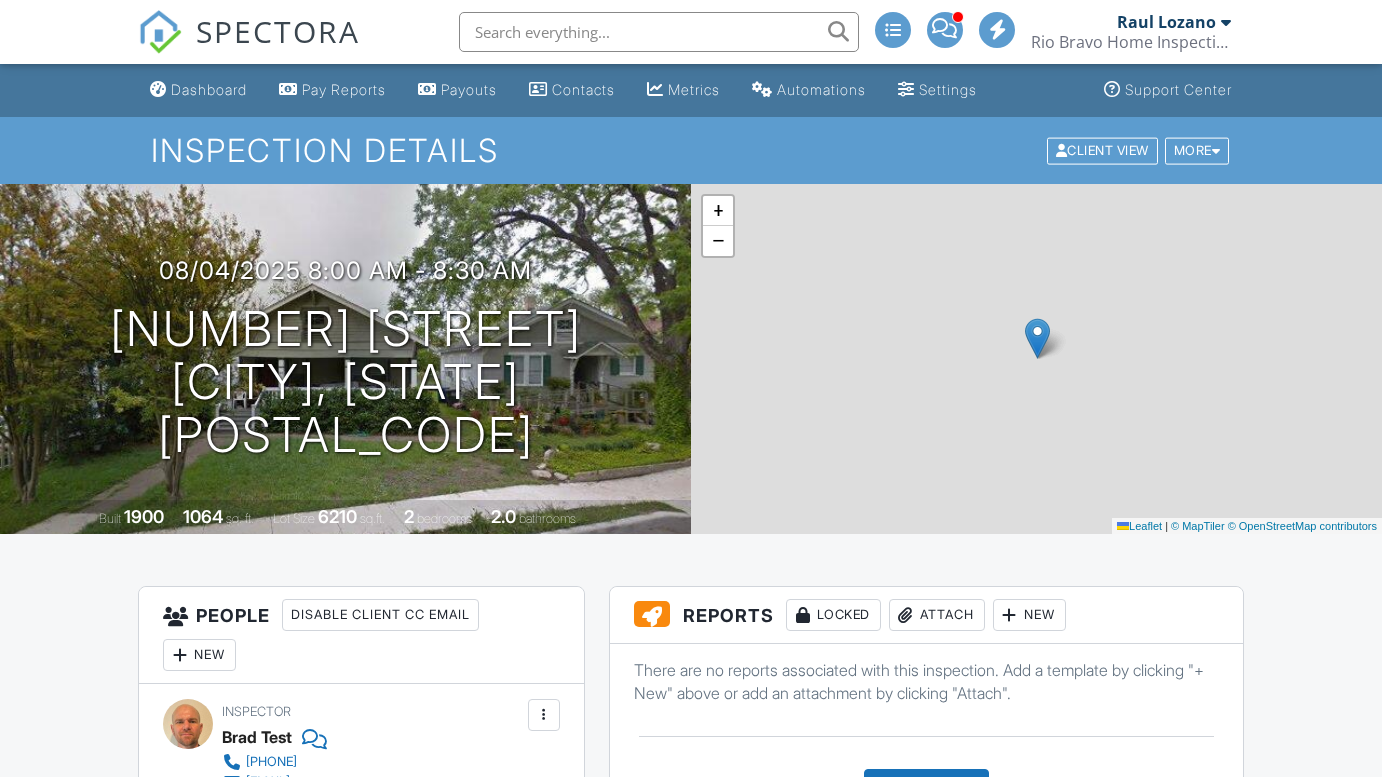 click on "Inspector Notes" at bounding box center (926, 1538) 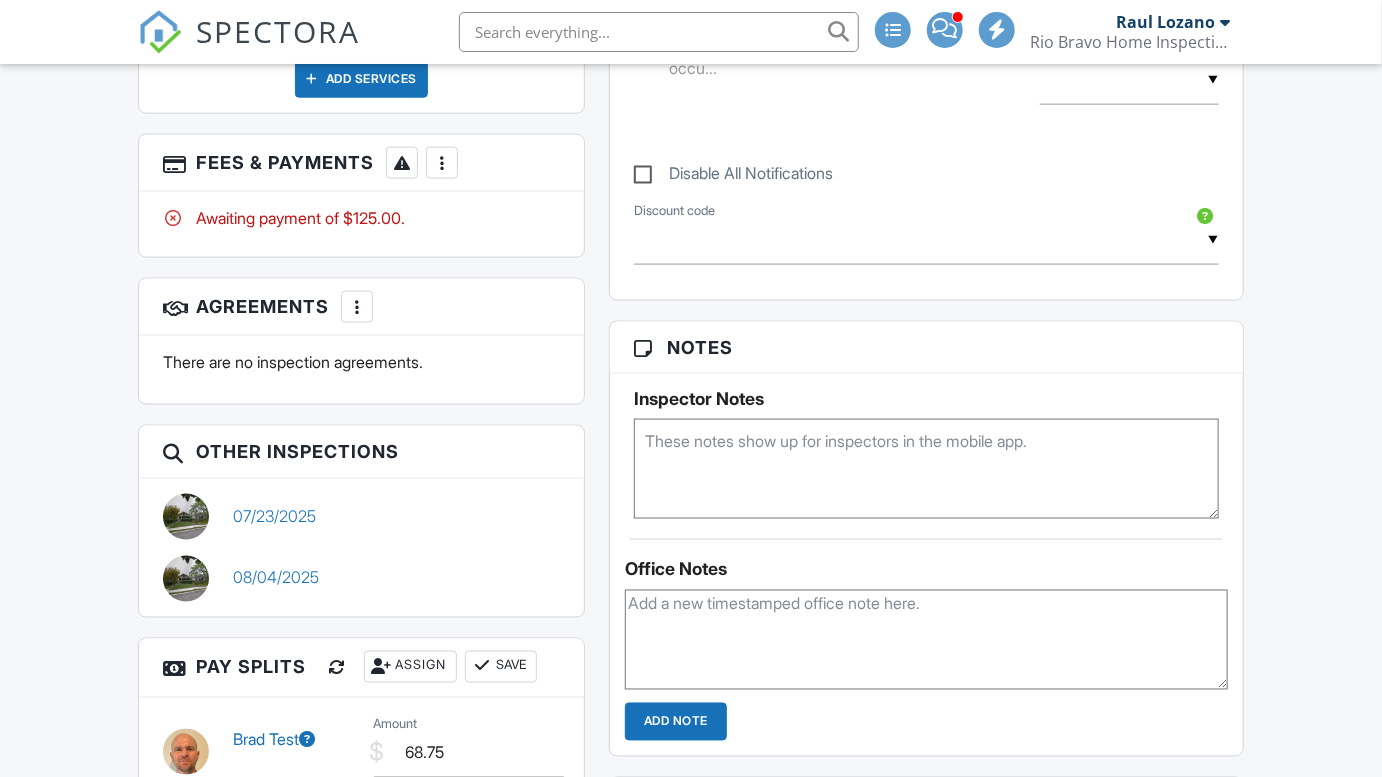 click at bounding box center [926, 469] 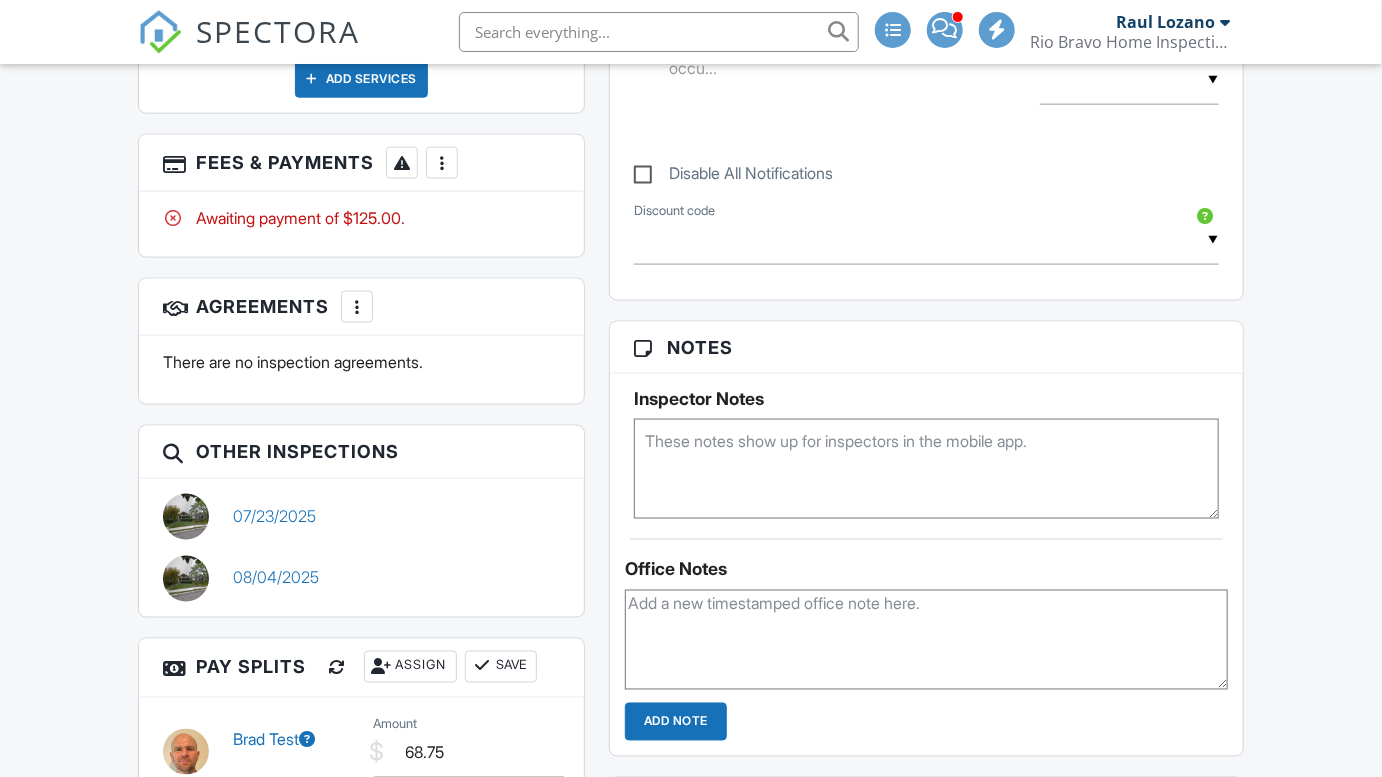 paste on "Lockbox code: [CODE] on home" 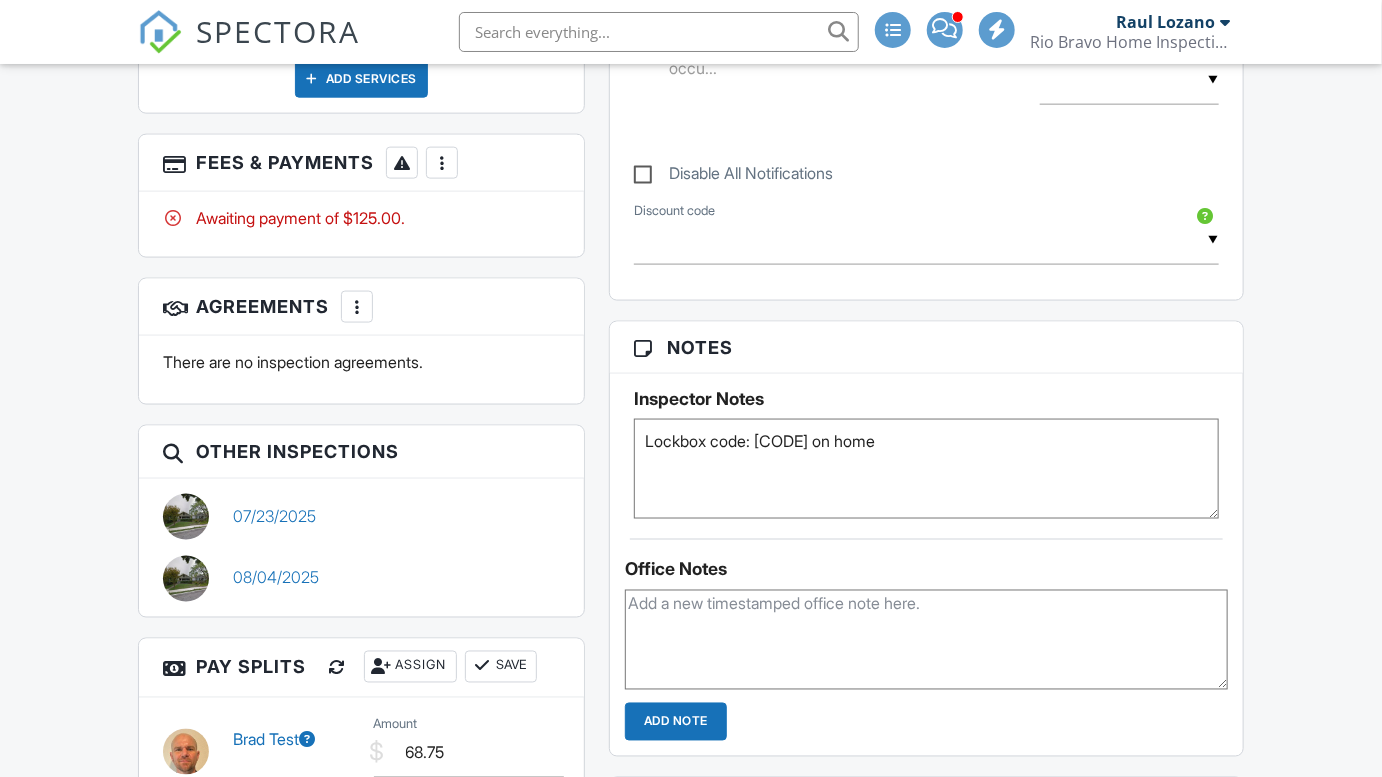 type on "Lockbox code: [CODE] on home" 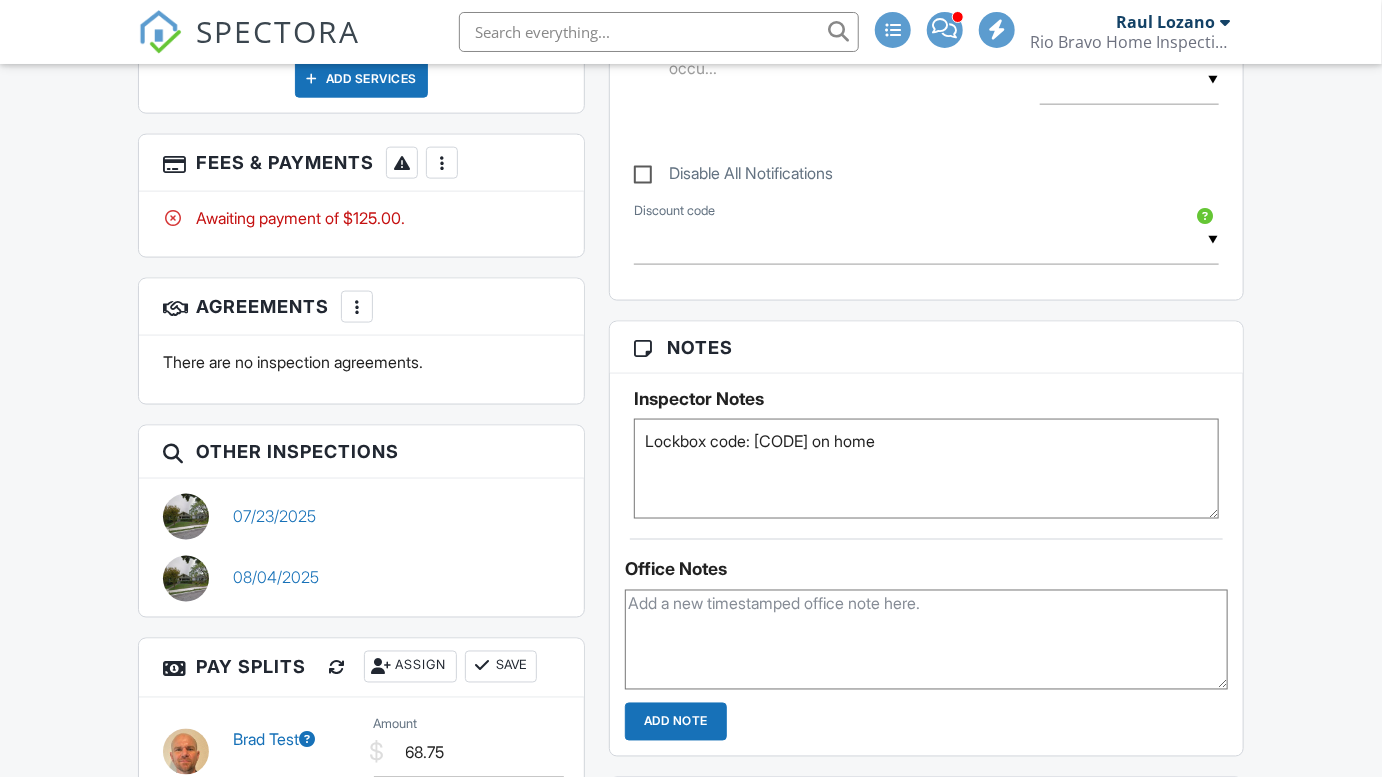 scroll, scrollTop: 1084, scrollLeft: 0, axis: vertical 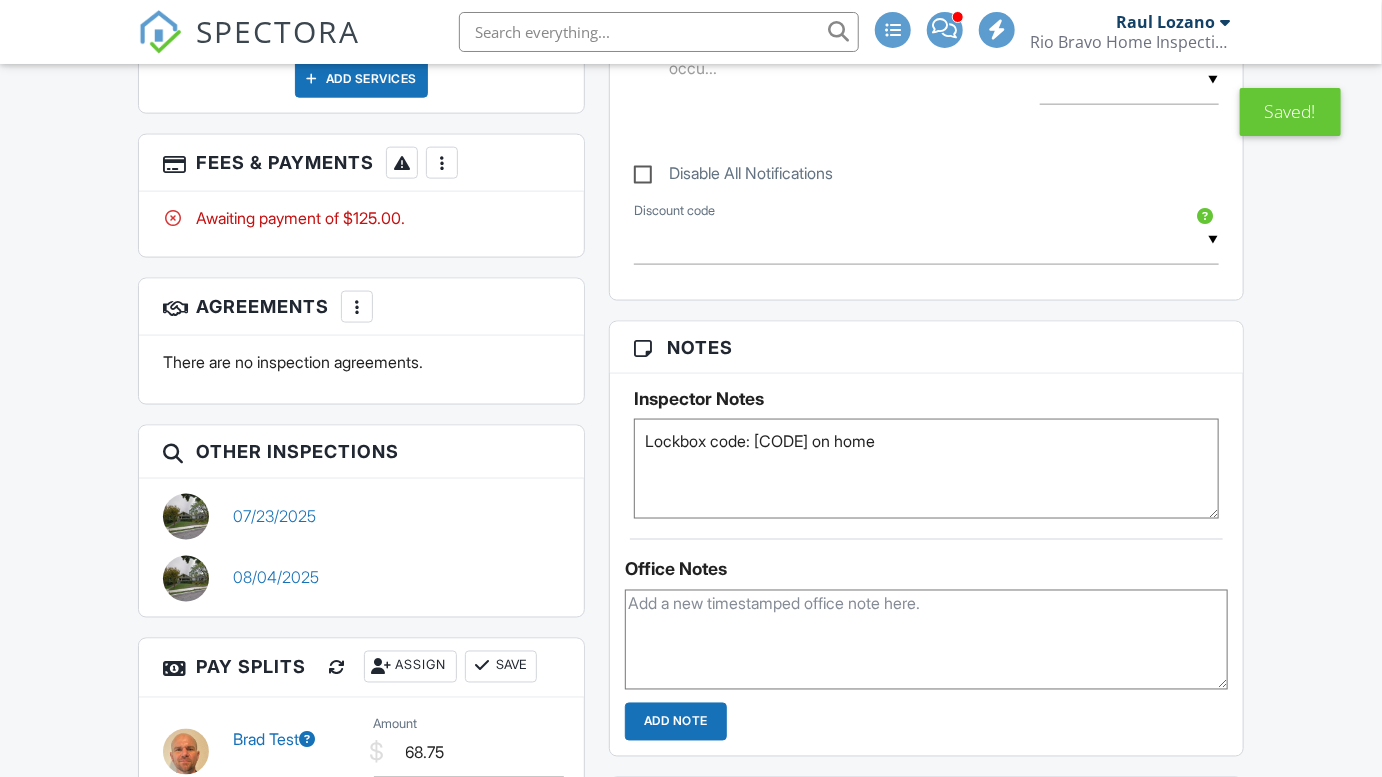 click on "SPECTORA" at bounding box center (278, 31) 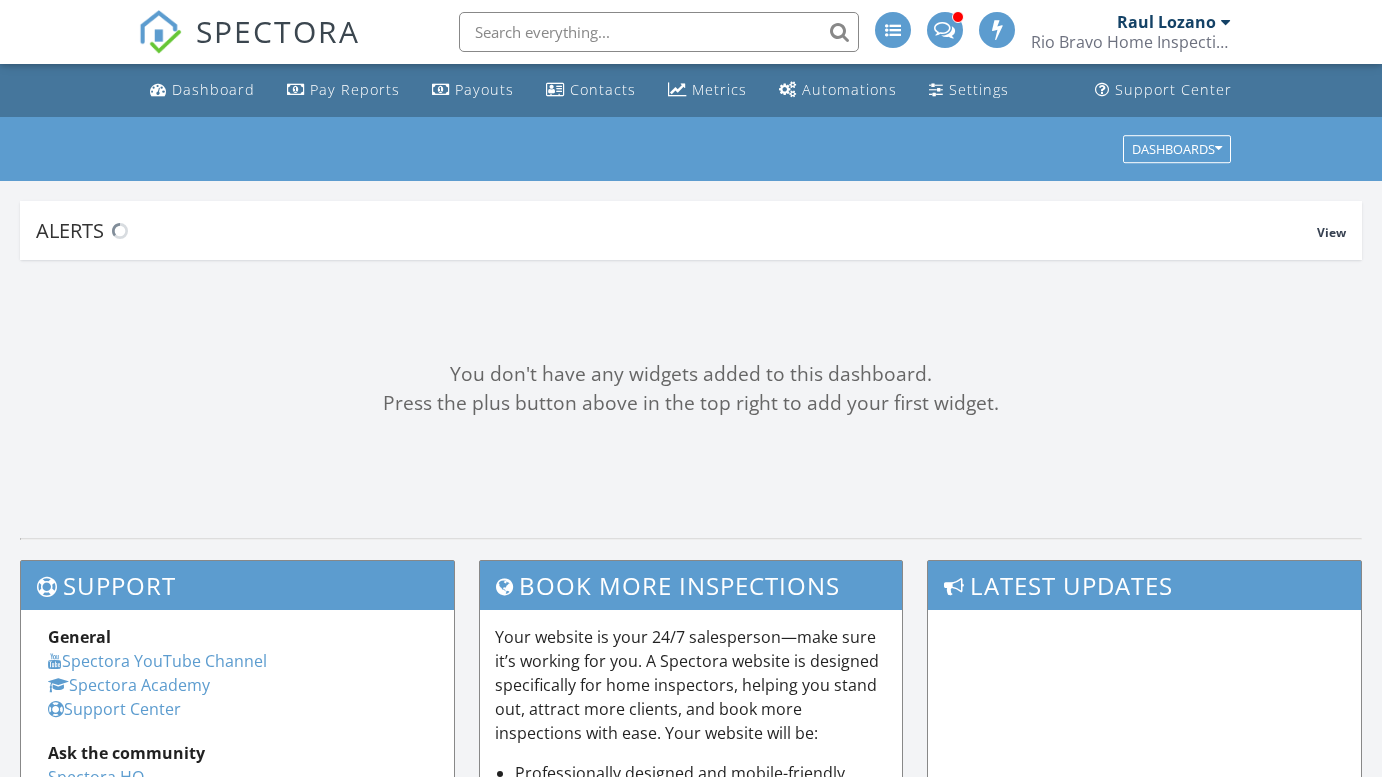 scroll, scrollTop: 0, scrollLeft: 0, axis: both 